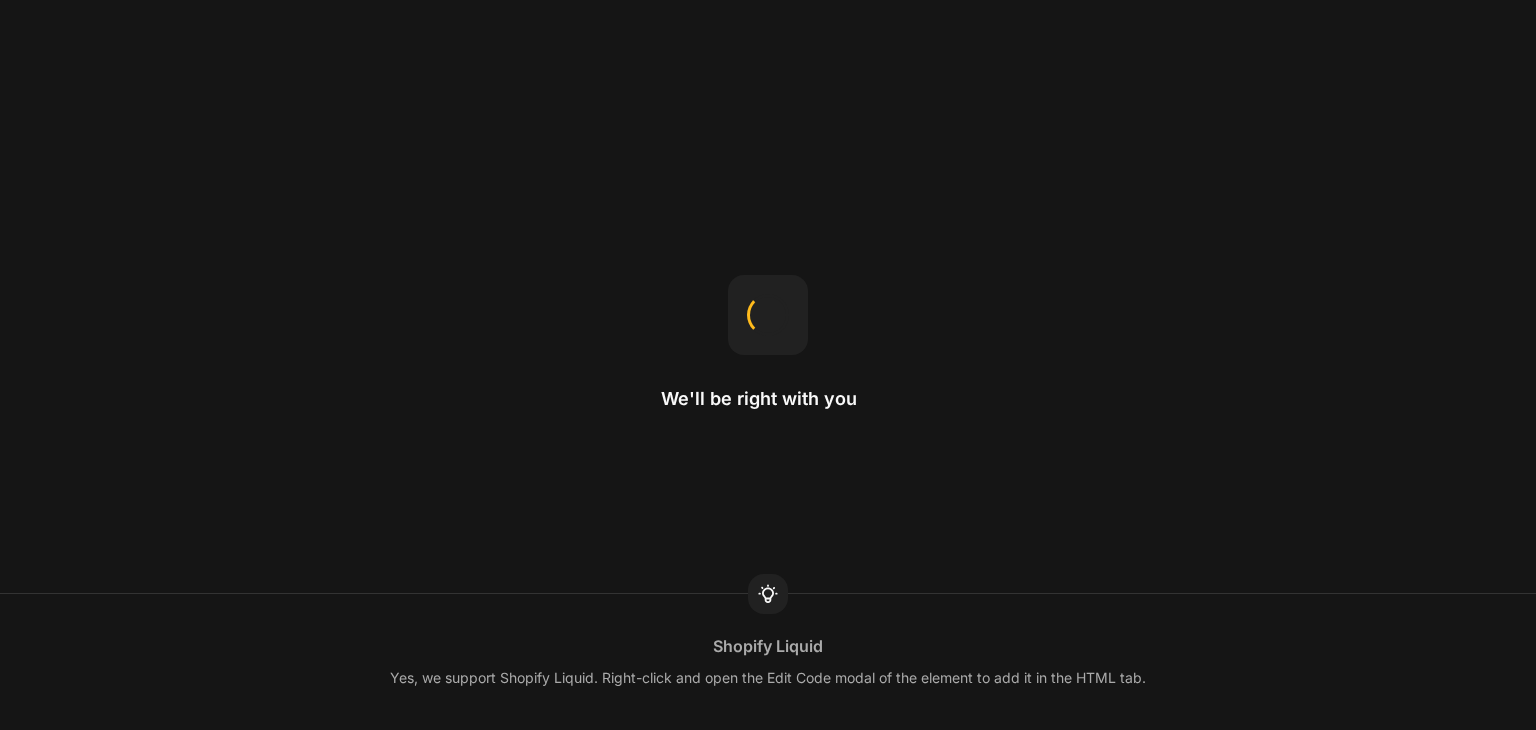 scroll, scrollTop: 0, scrollLeft: 0, axis: both 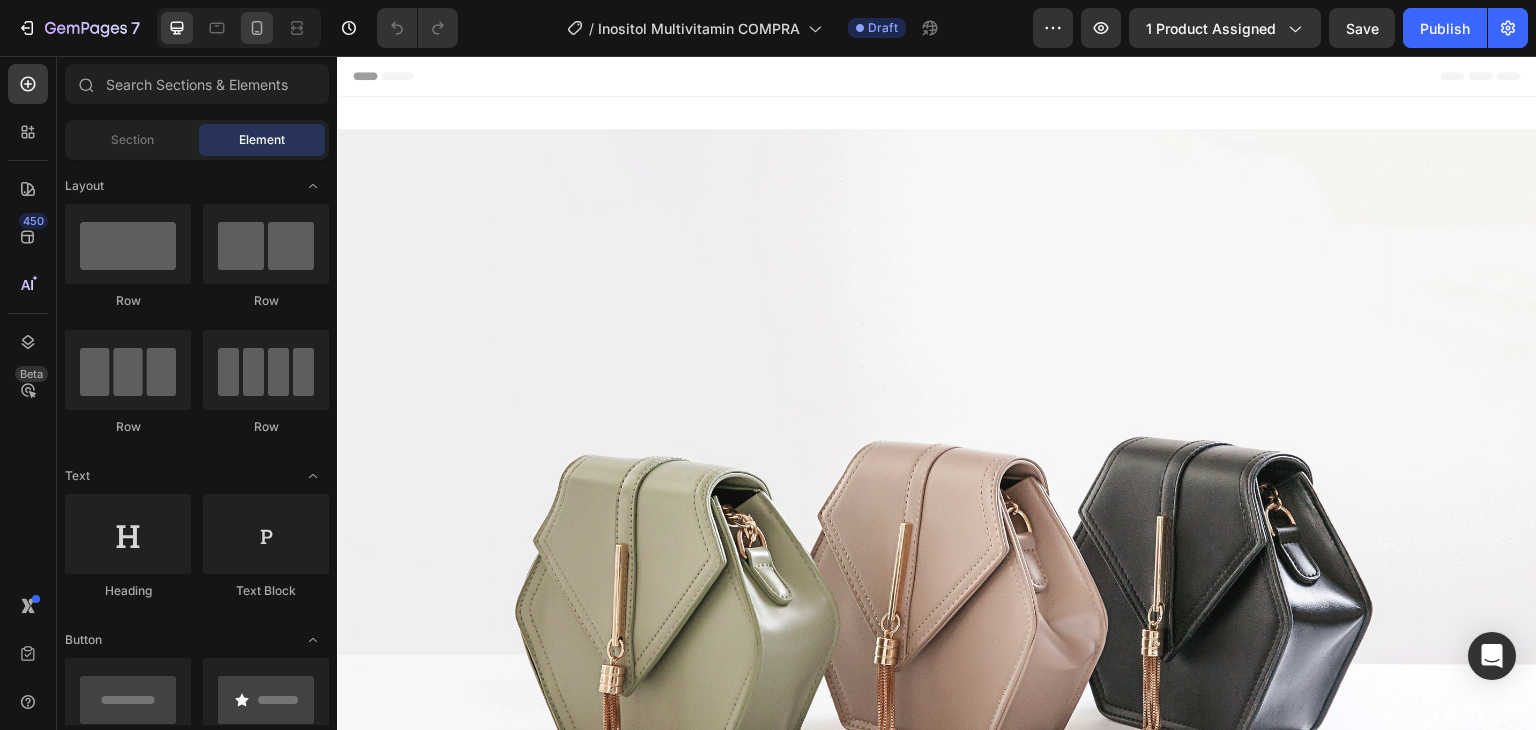 click 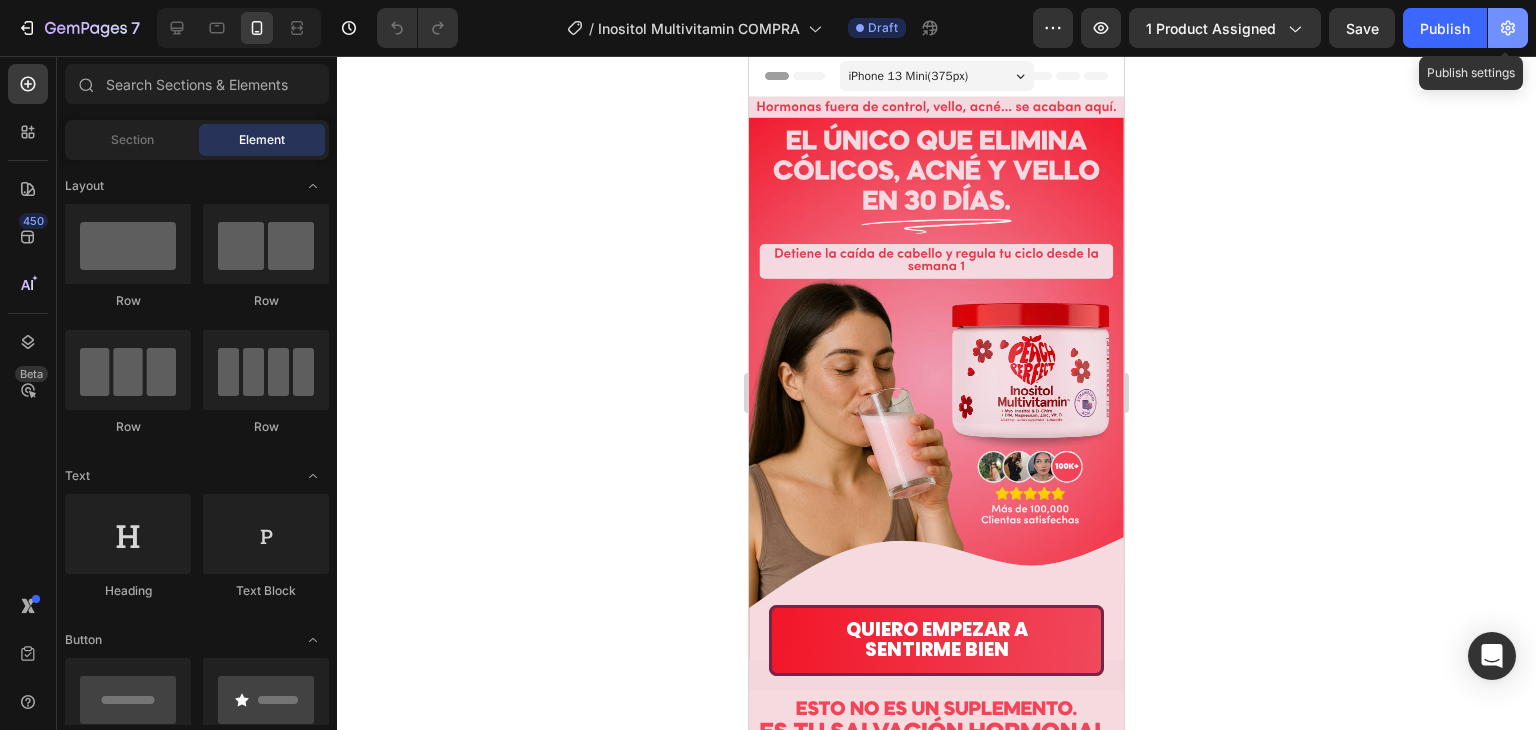 click 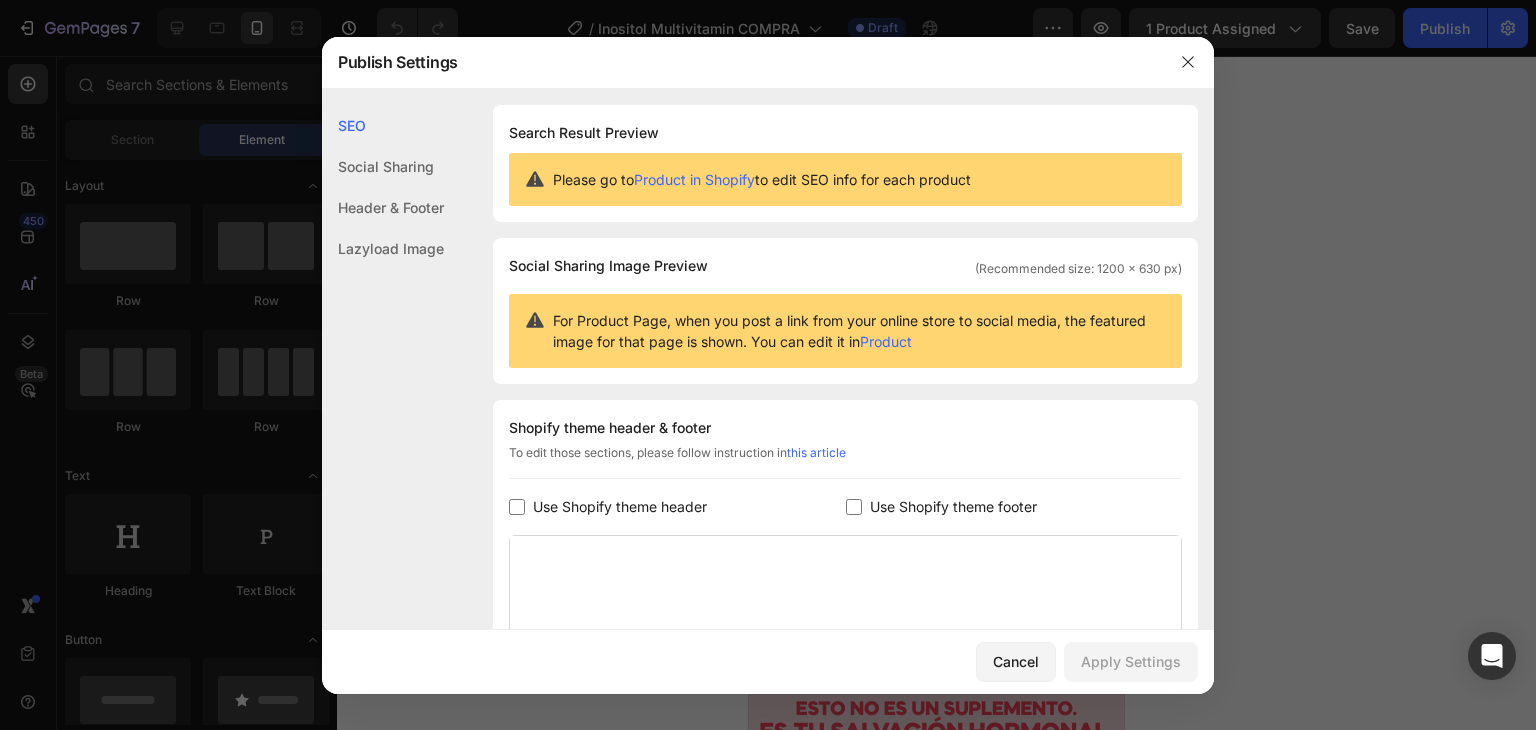 click at bounding box center [854, 507] 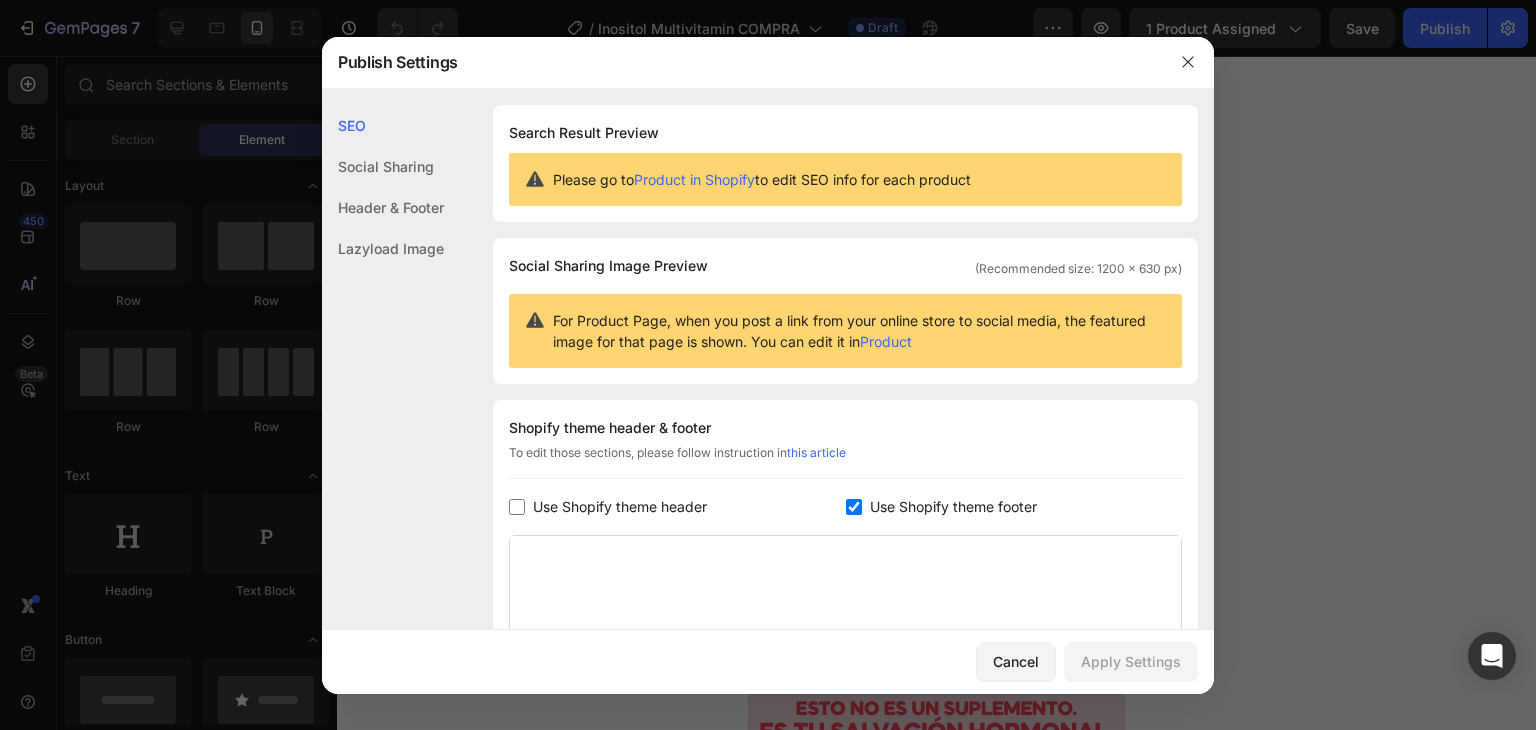 checkbox on "true" 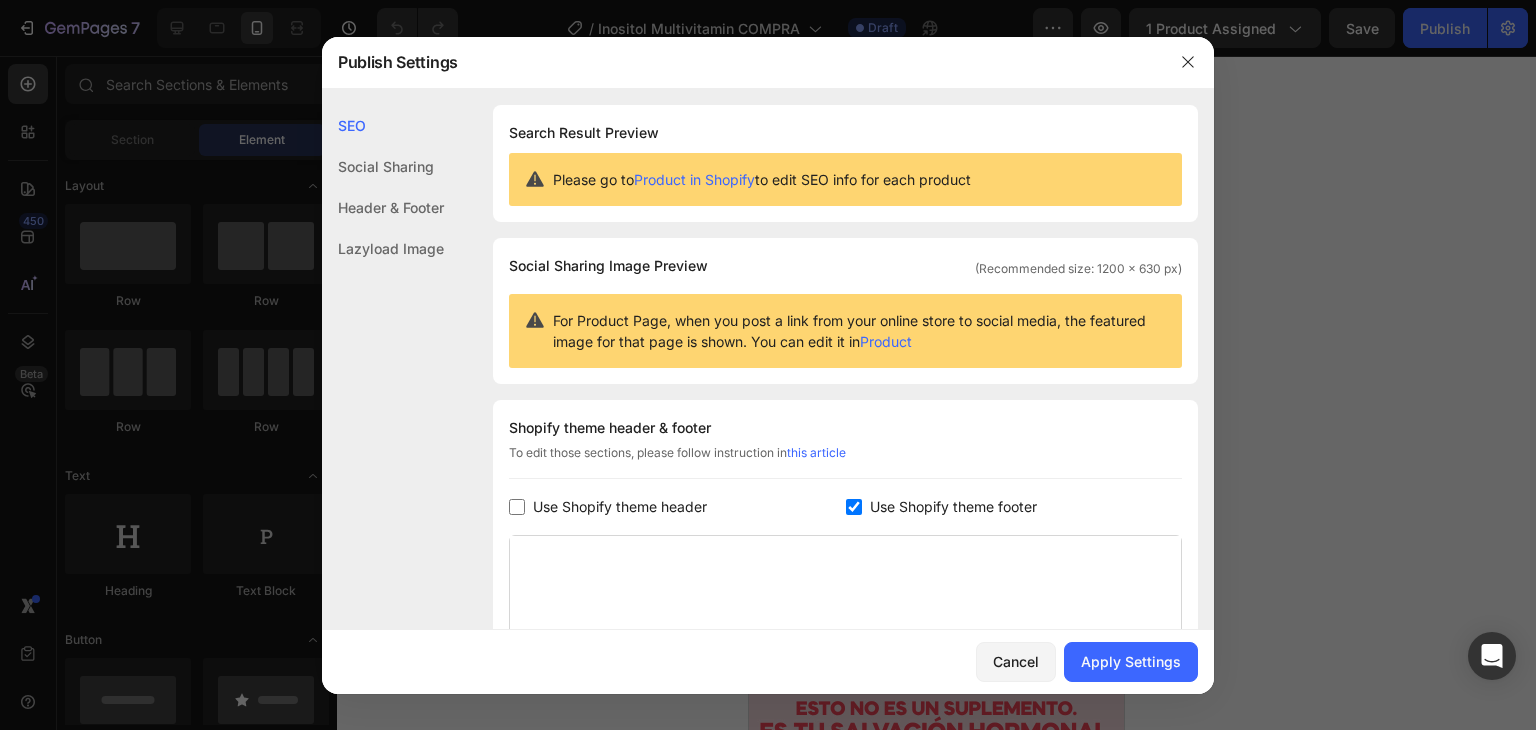 click on "Use Shopify theme header" at bounding box center [677, 507] 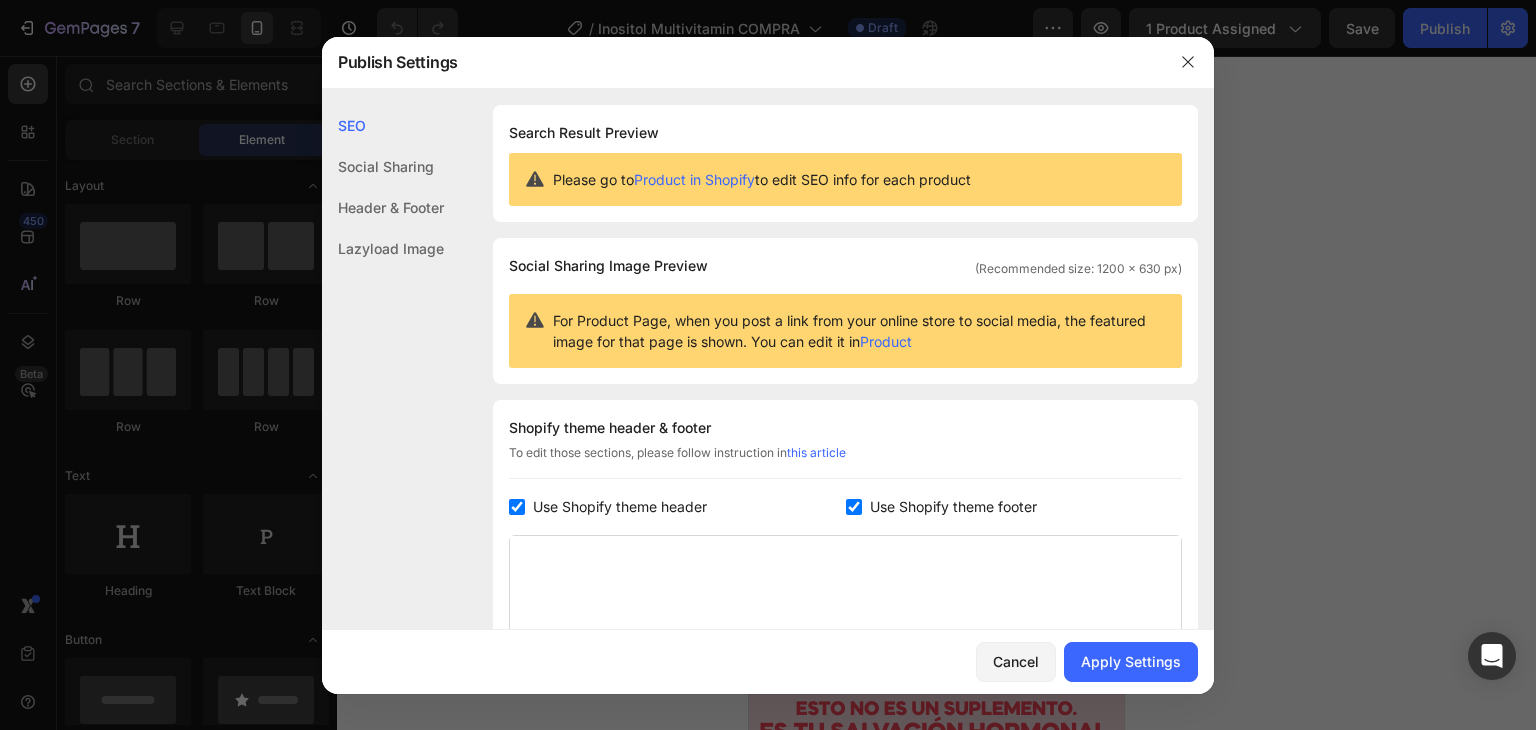 checkbox on "true" 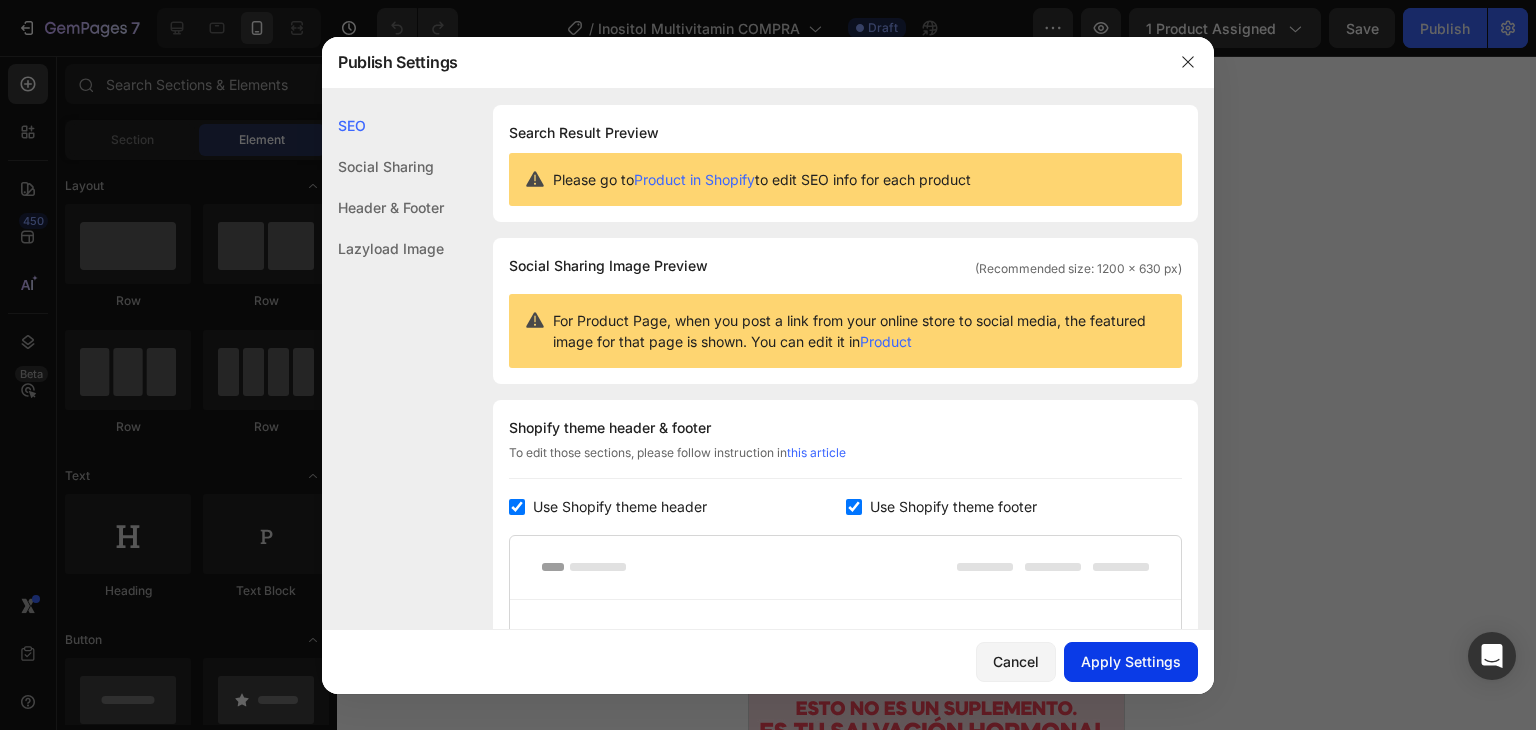 click on "Apply Settings" at bounding box center (1131, 661) 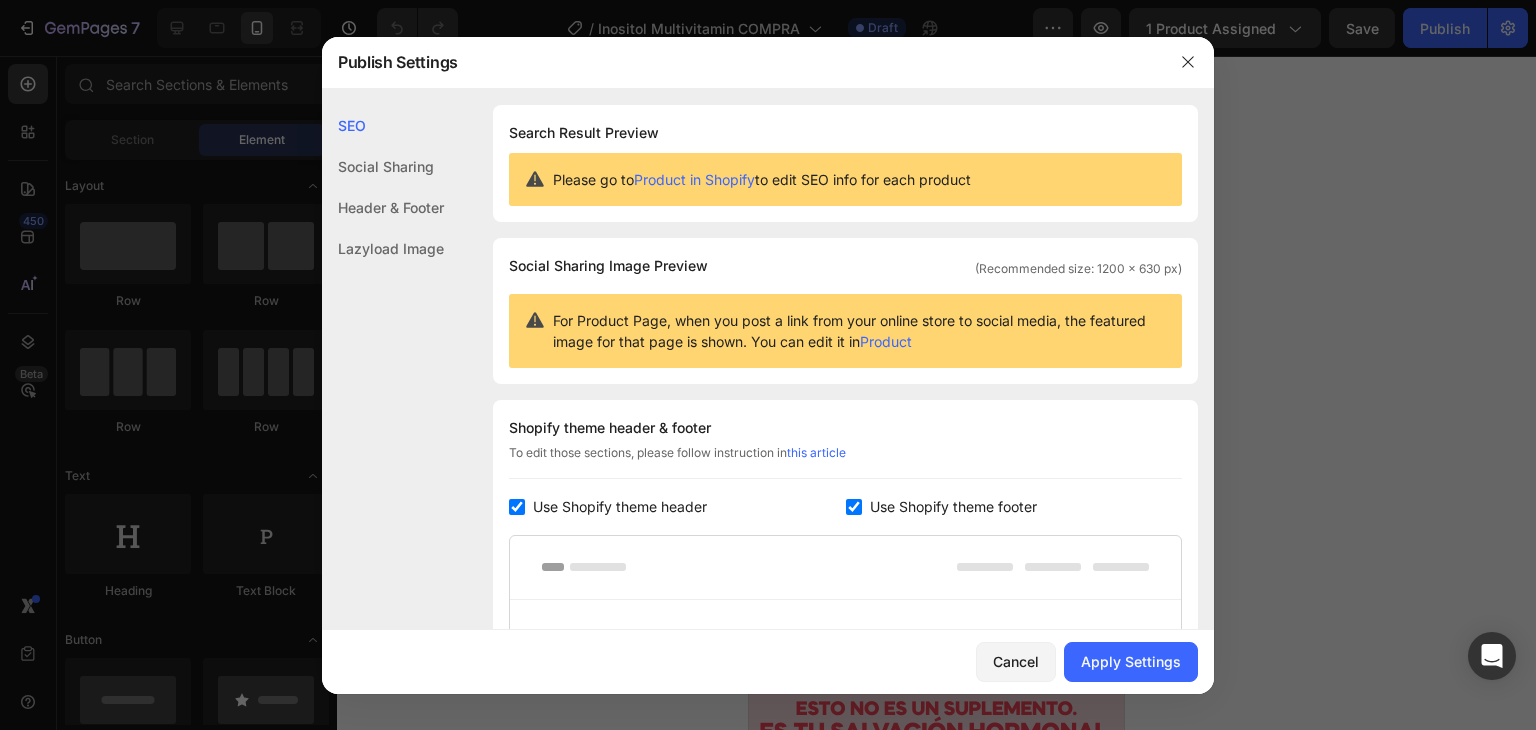click at bounding box center [854, 507] 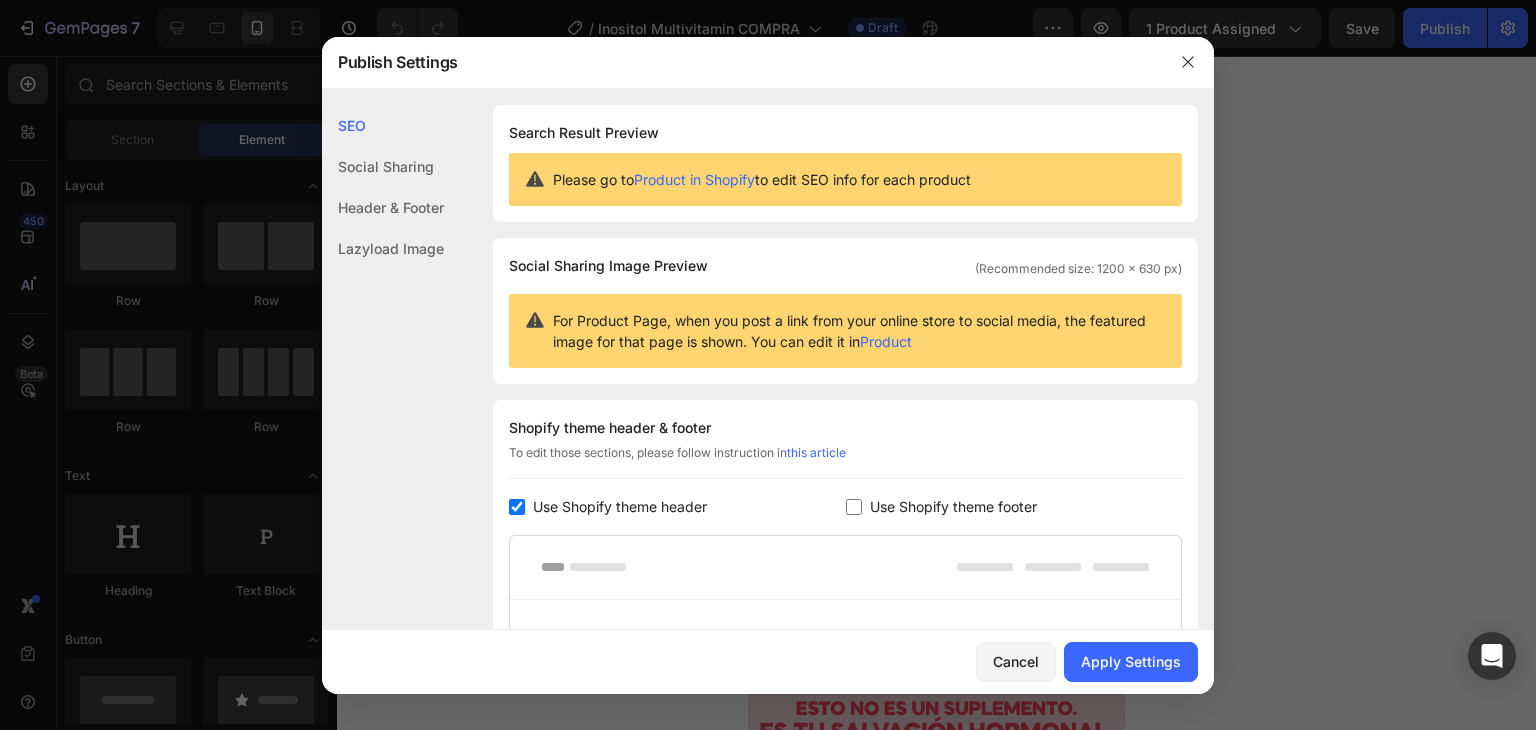 checkbox on "false" 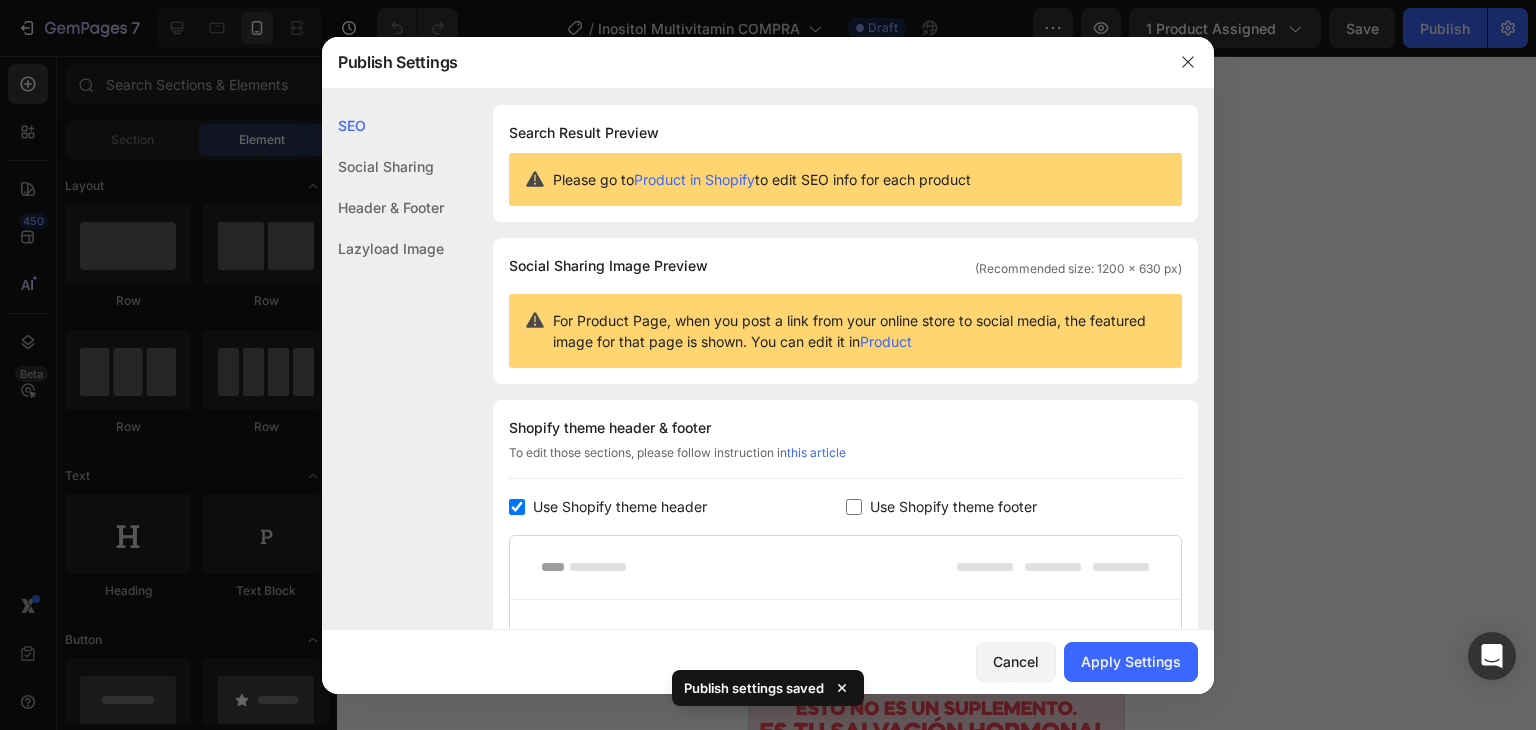 click on "Use Shopify theme header" at bounding box center (620, 507) 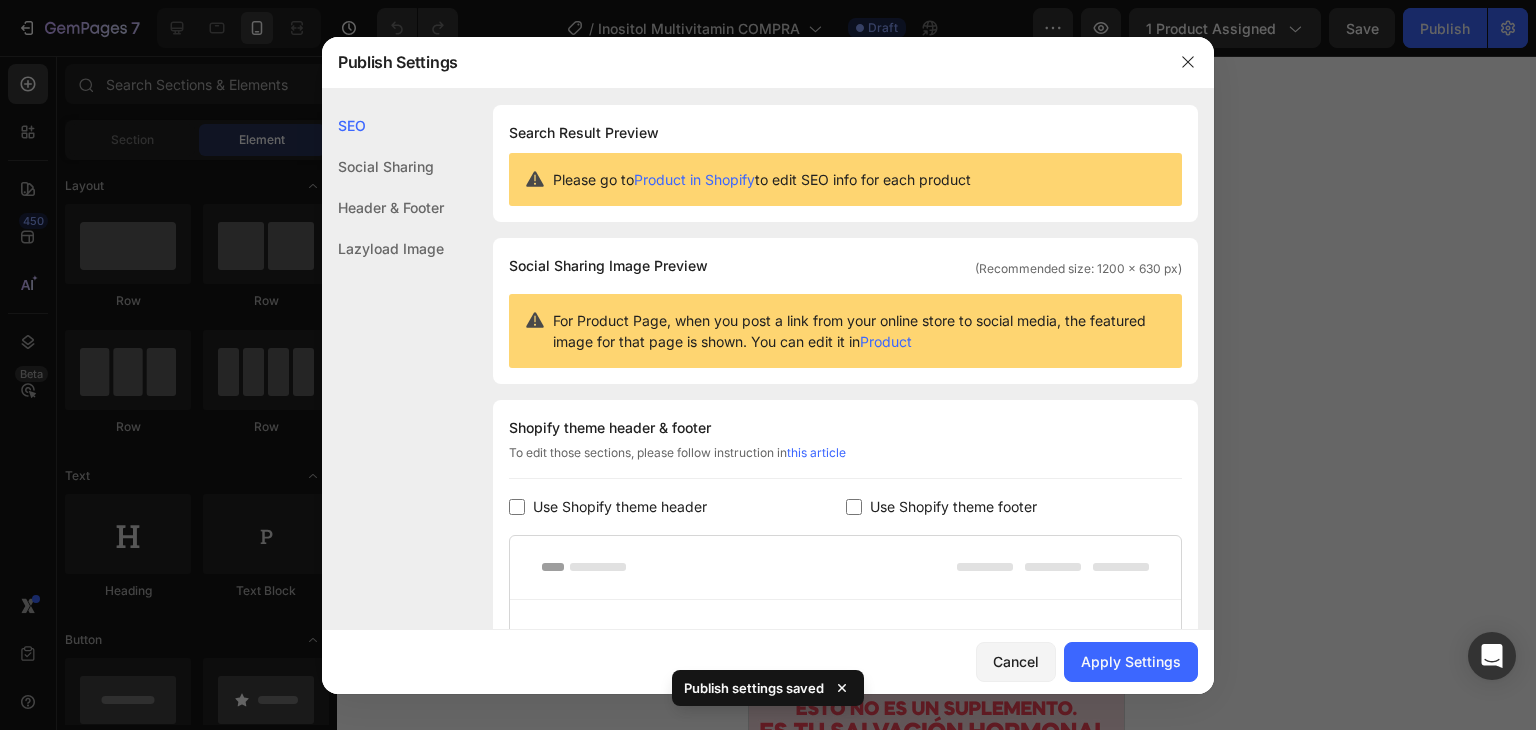 checkbox on "false" 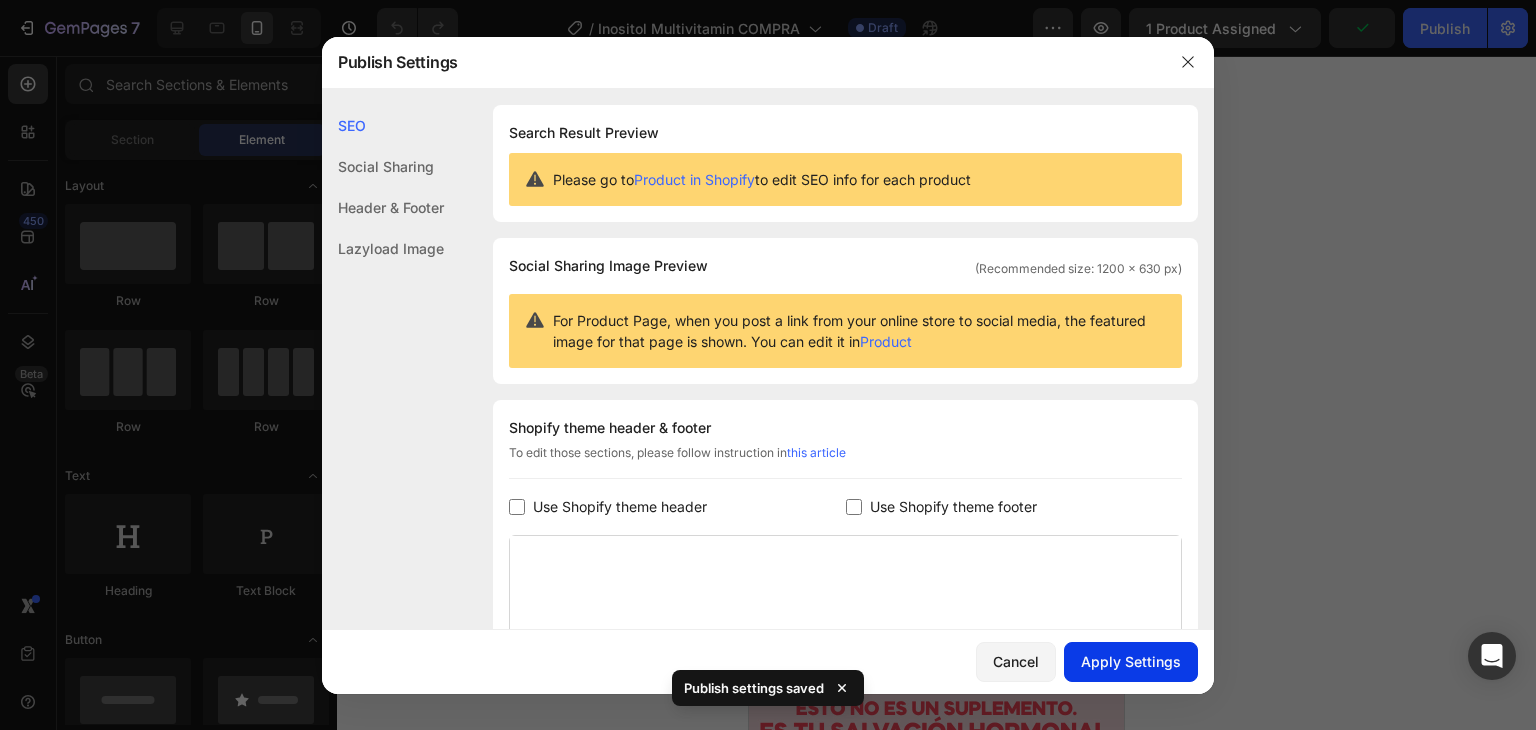click on "Apply Settings" at bounding box center (1131, 661) 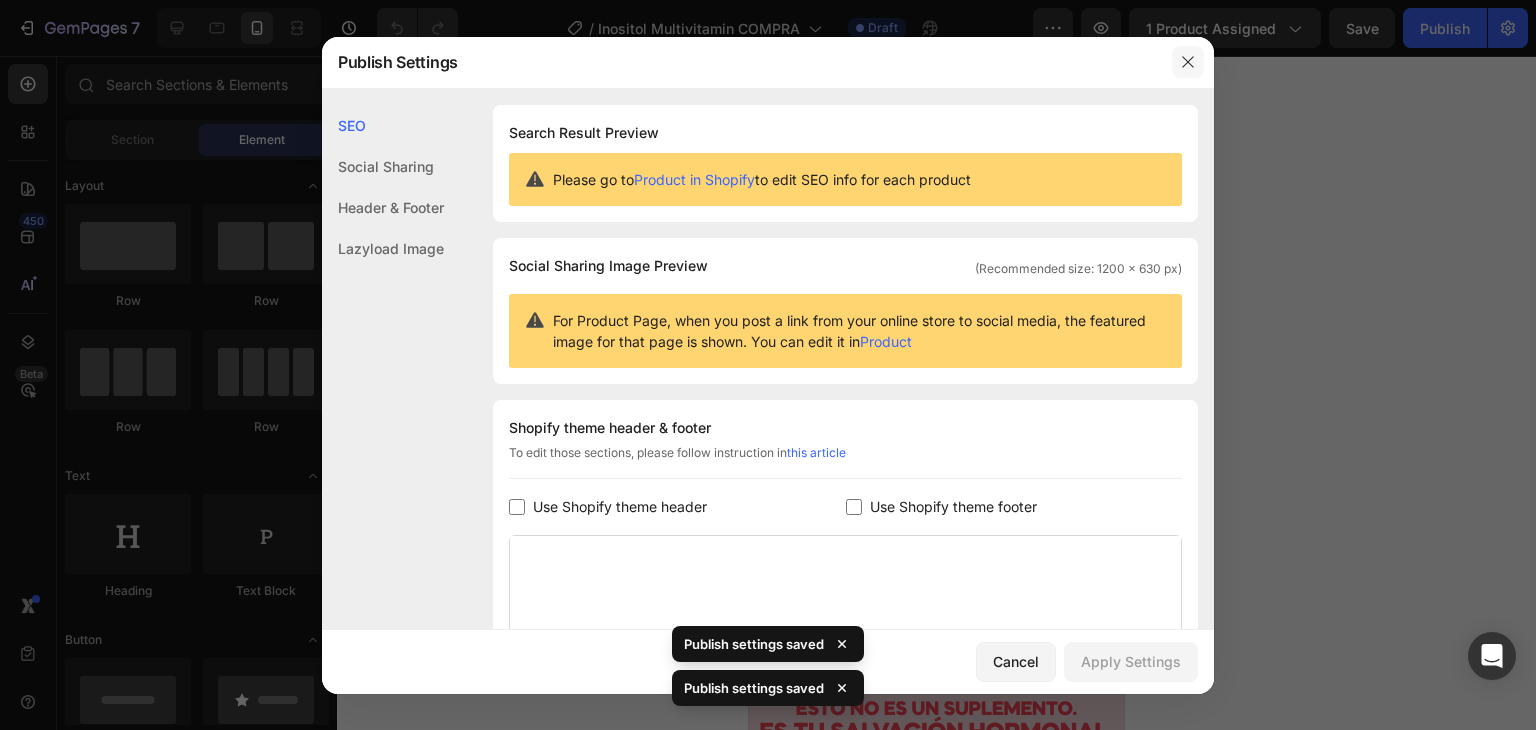 click 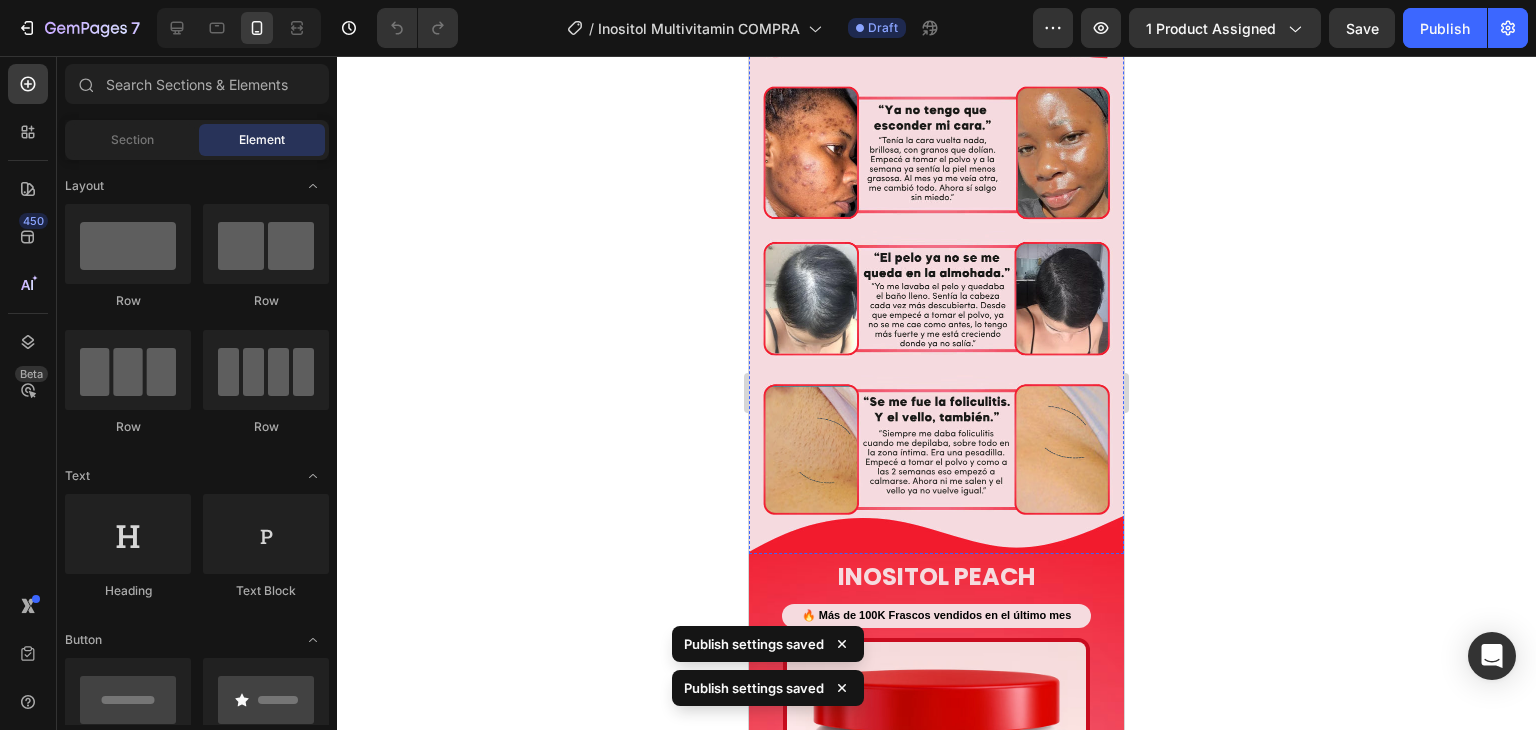 scroll, scrollTop: 1900, scrollLeft: 0, axis: vertical 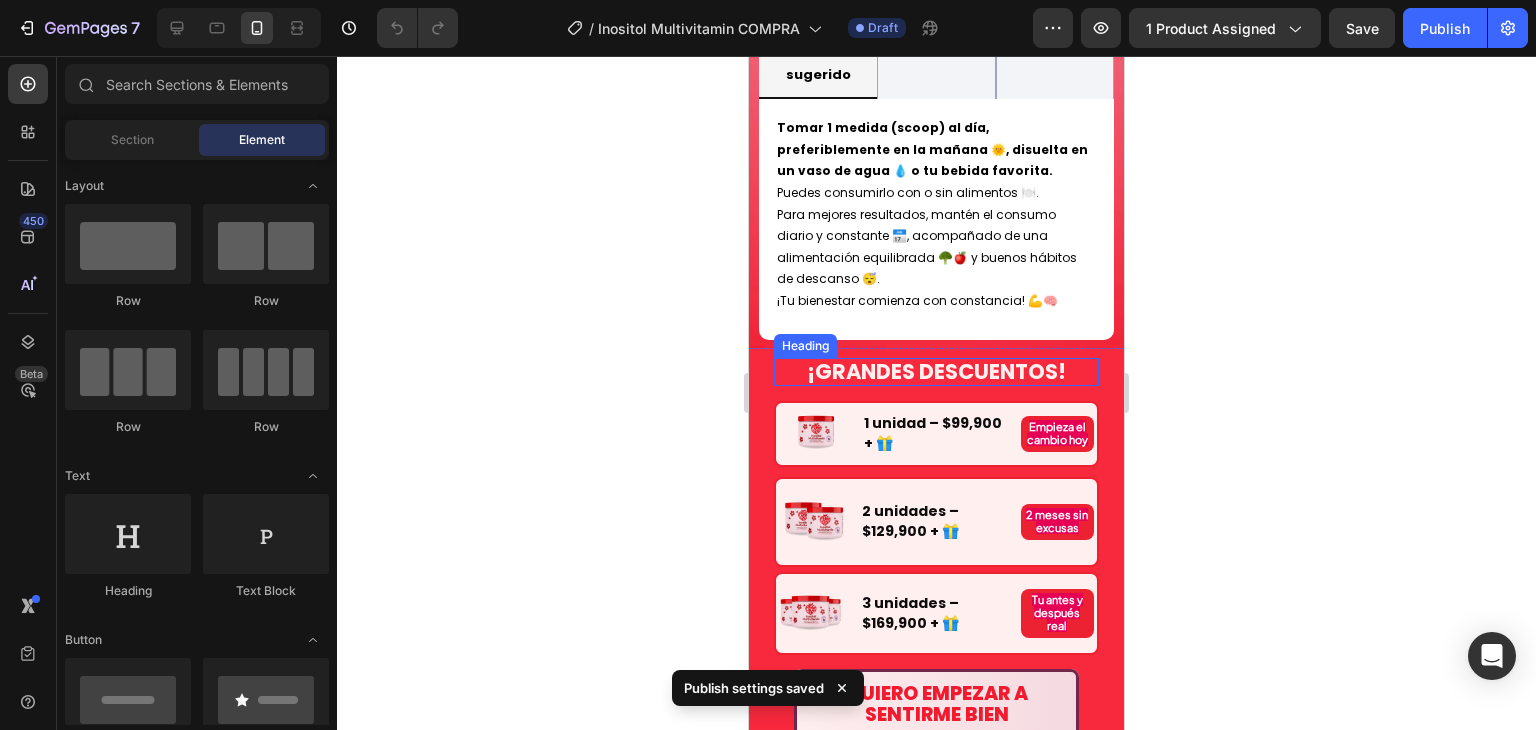 click on "¡GRANDES DESCUENTOS!" at bounding box center (936, 372) 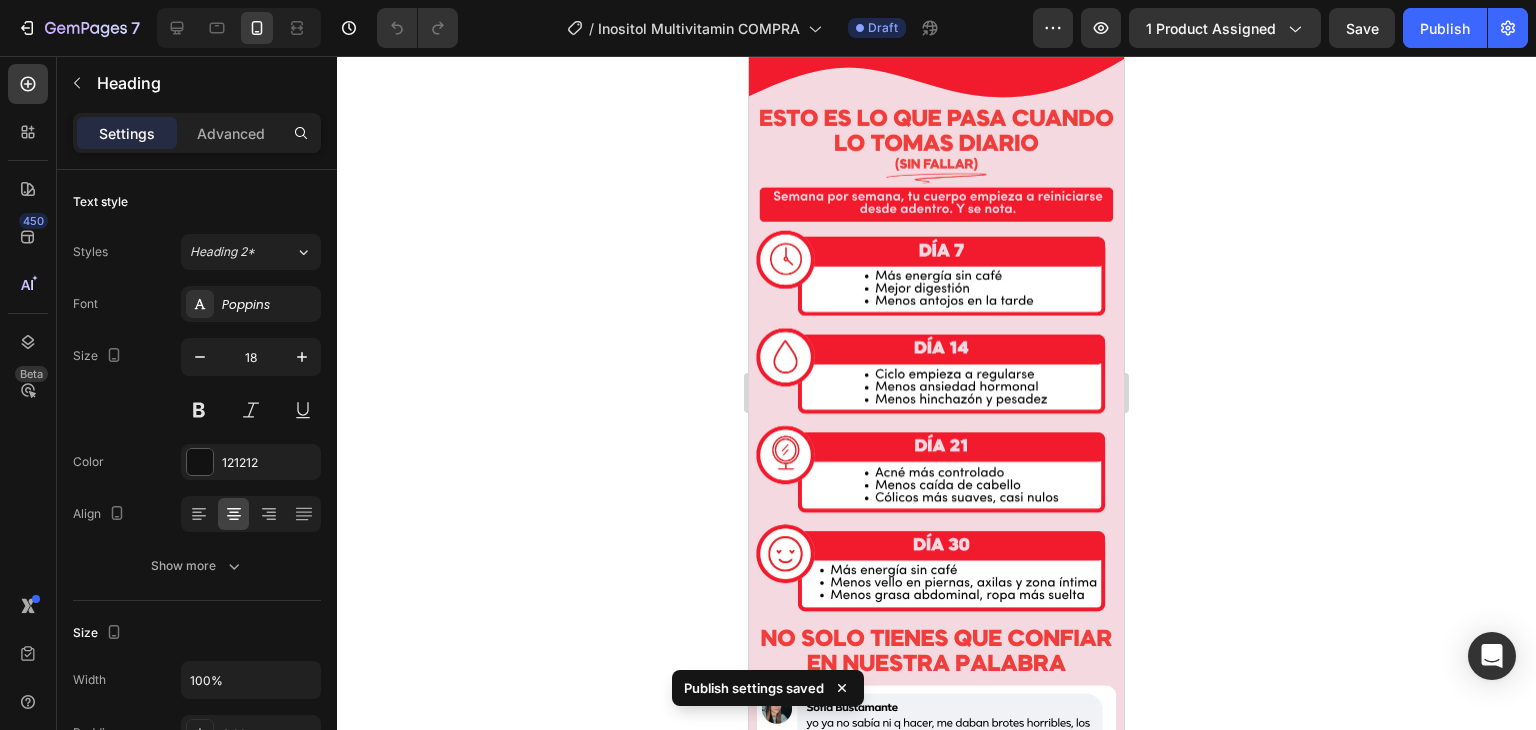 scroll, scrollTop: 2600, scrollLeft: 0, axis: vertical 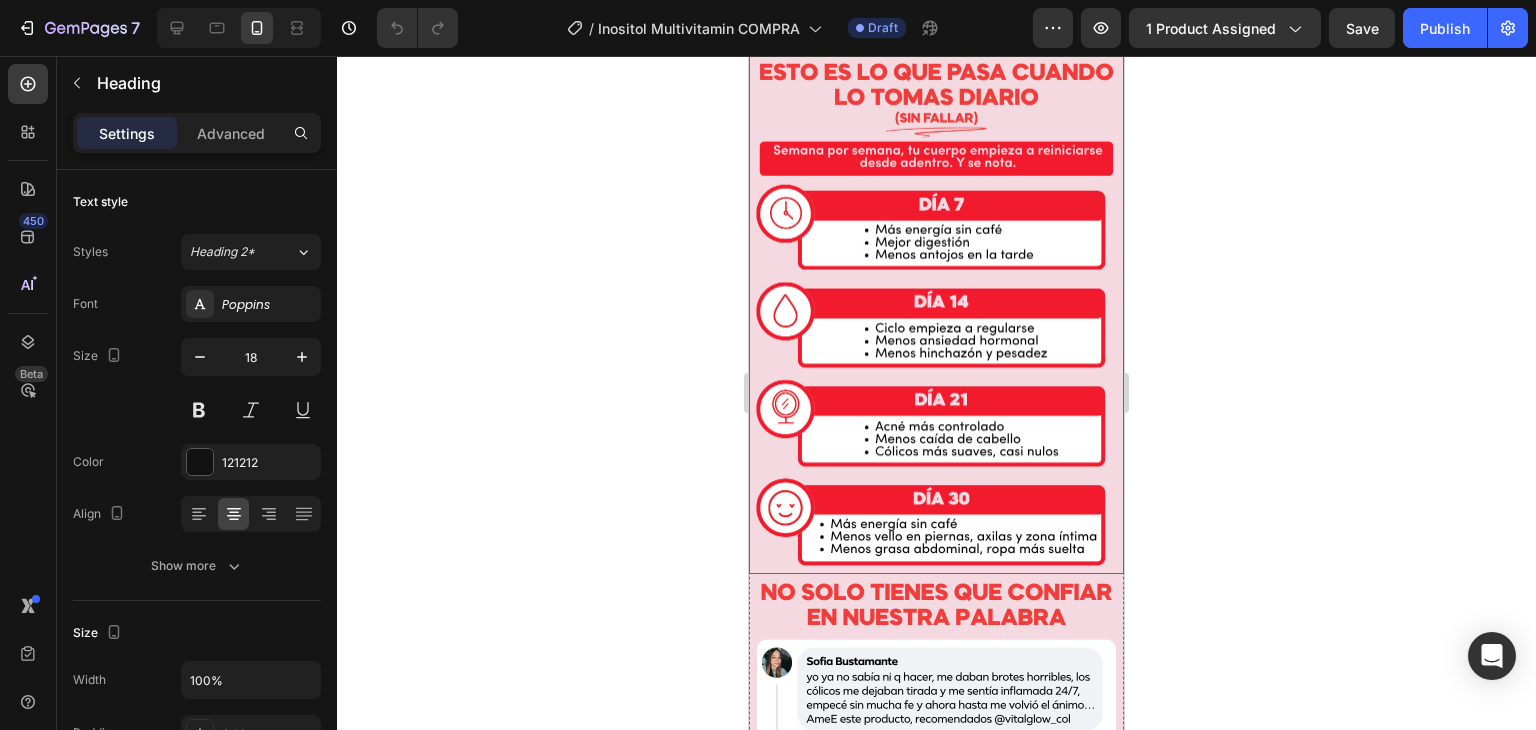 click at bounding box center [936, 293] 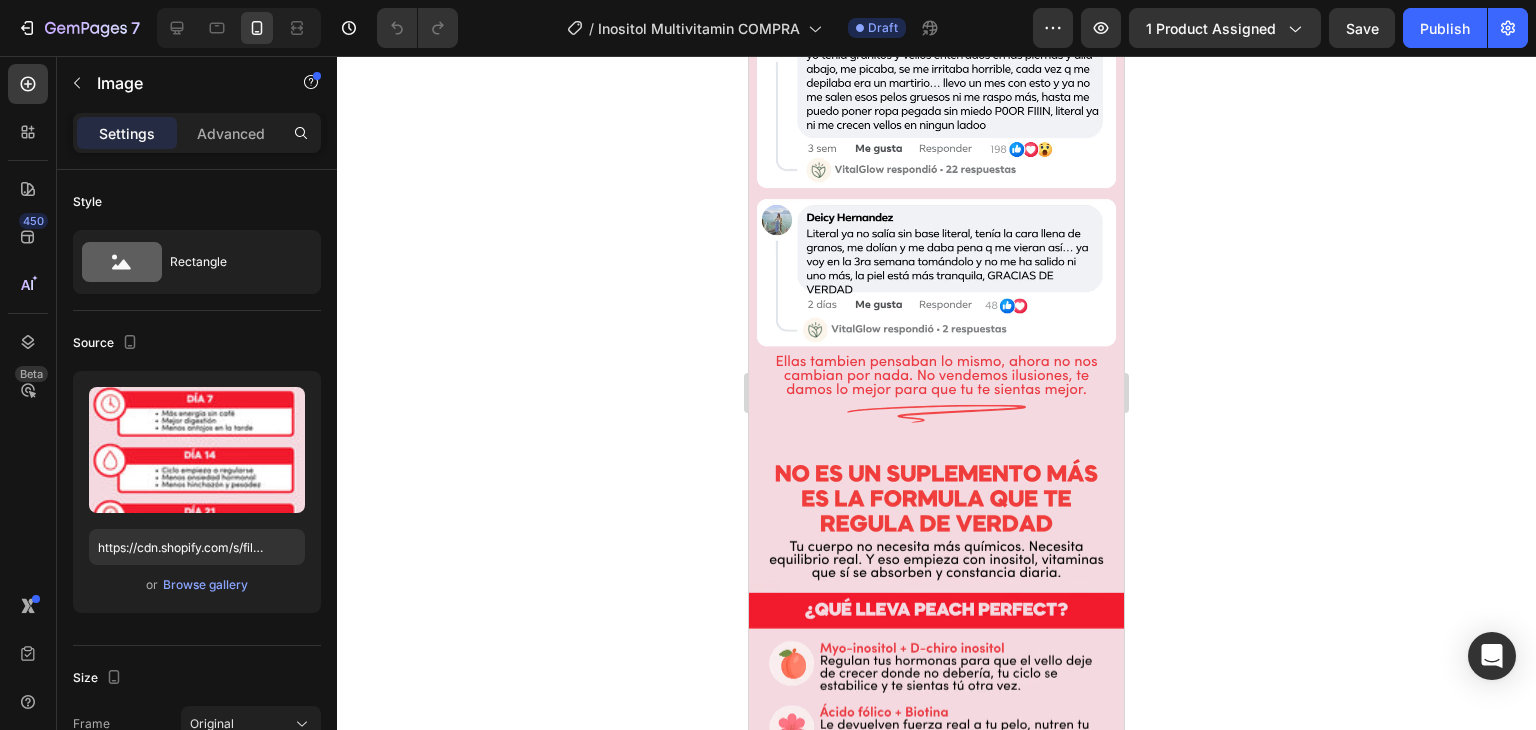 scroll, scrollTop: 4700, scrollLeft: 0, axis: vertical 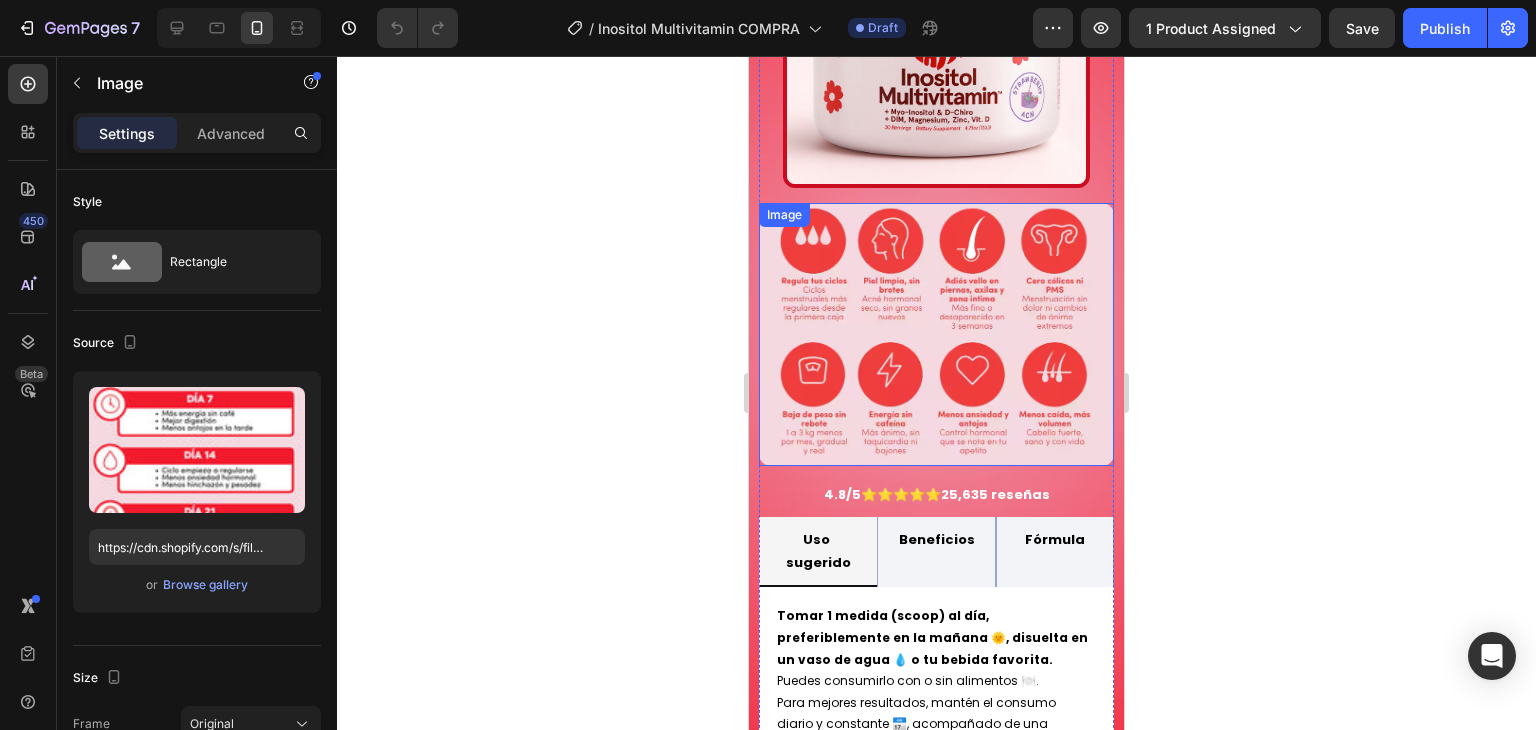 click at bounding box center [936, 334] 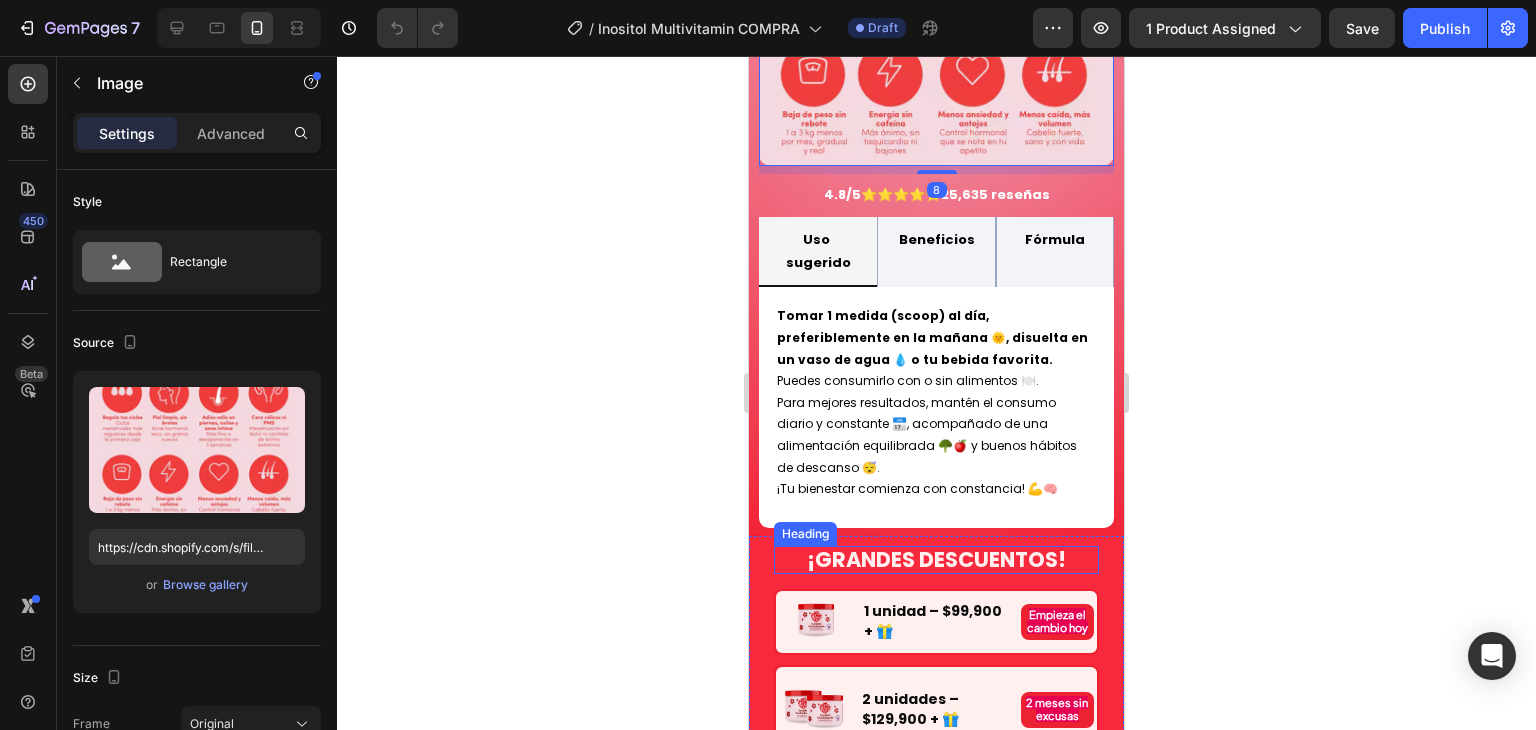 click on "¡GRANDES DESCUENTOS!" at bounding box center [936, 559] 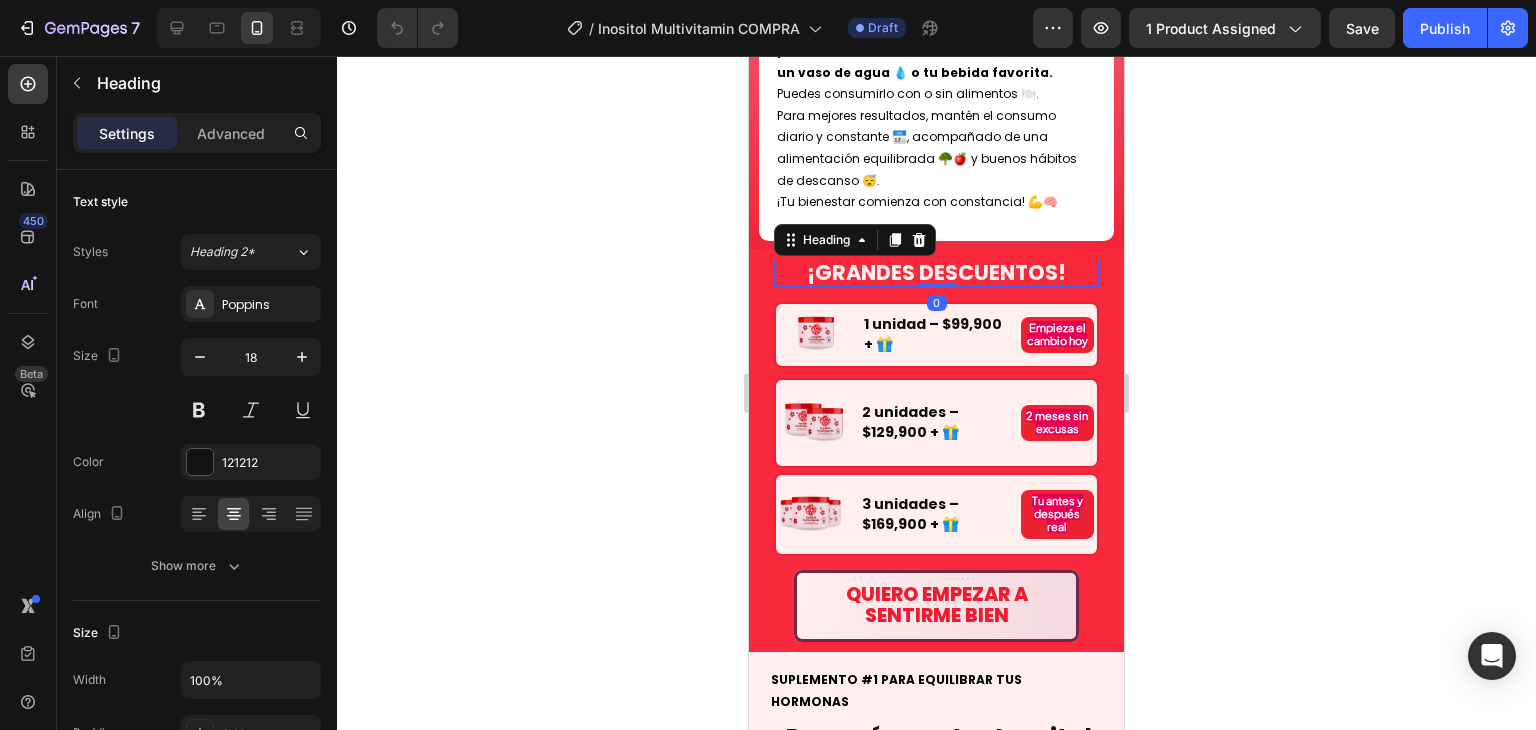 scroll, scrollTop: 5300, scrollLeft: 0, axis: vertical 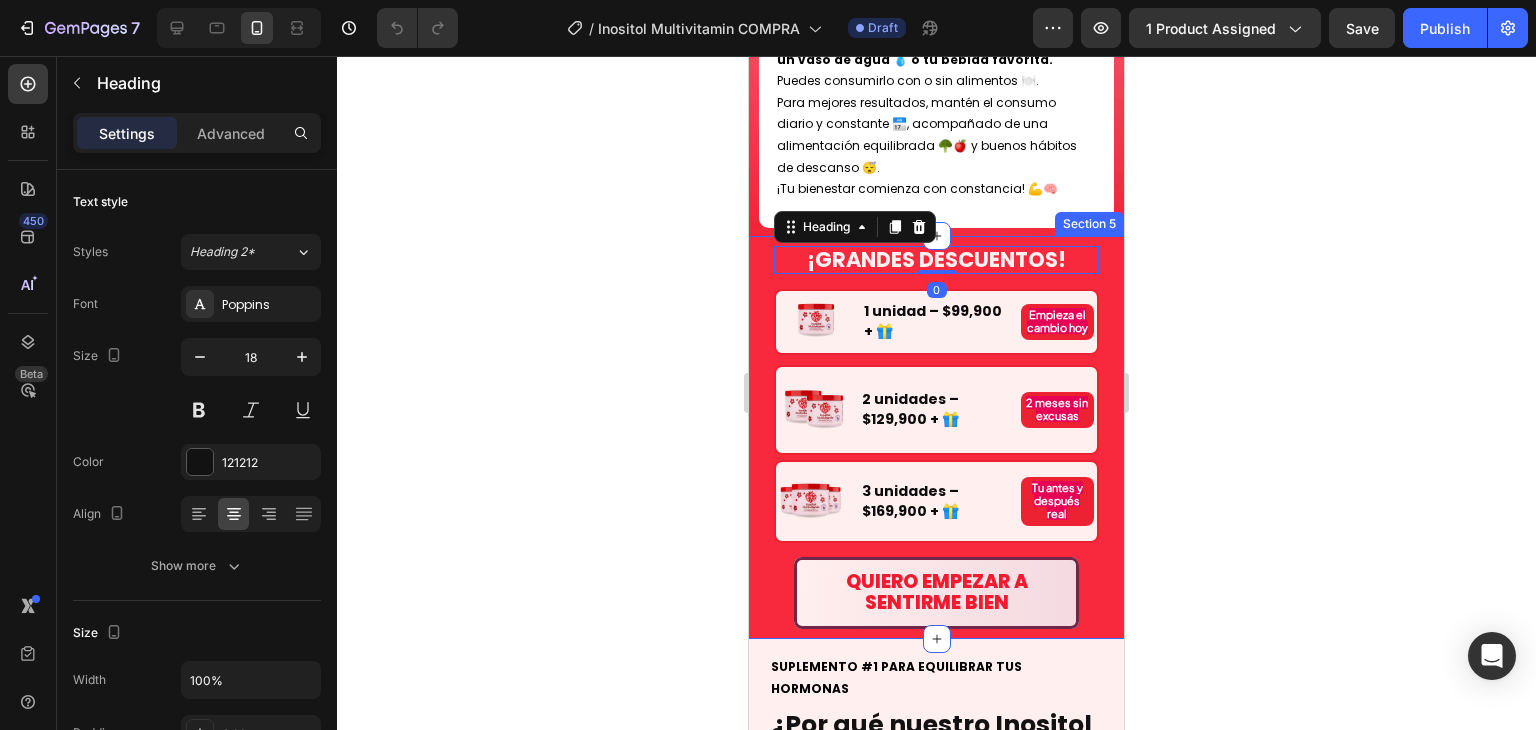 click on "Quiero empezar a sentirme bien Button" at bounding box center (936, 586) 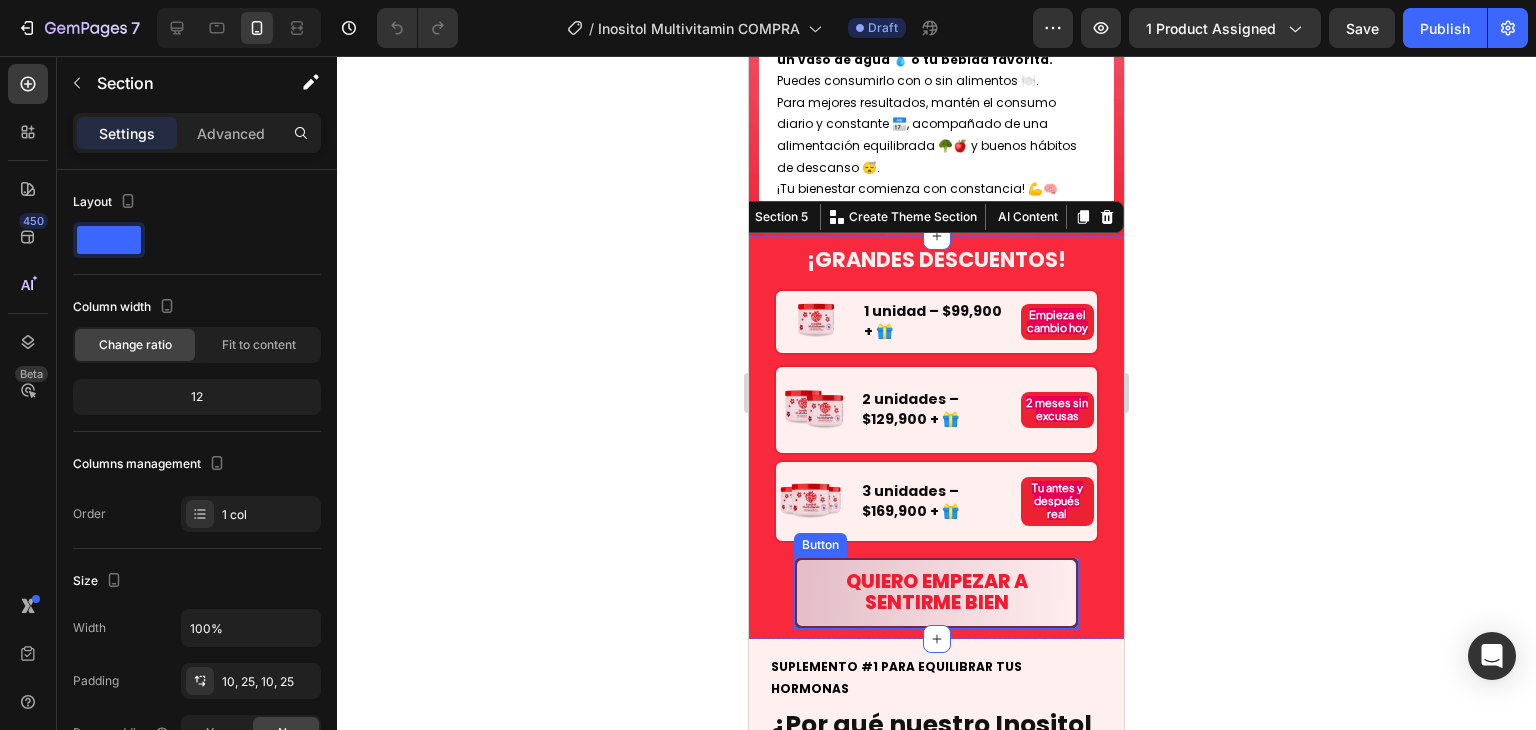 click on "Quiero empezar a sentirme bien" at bounding box center [936, 593] 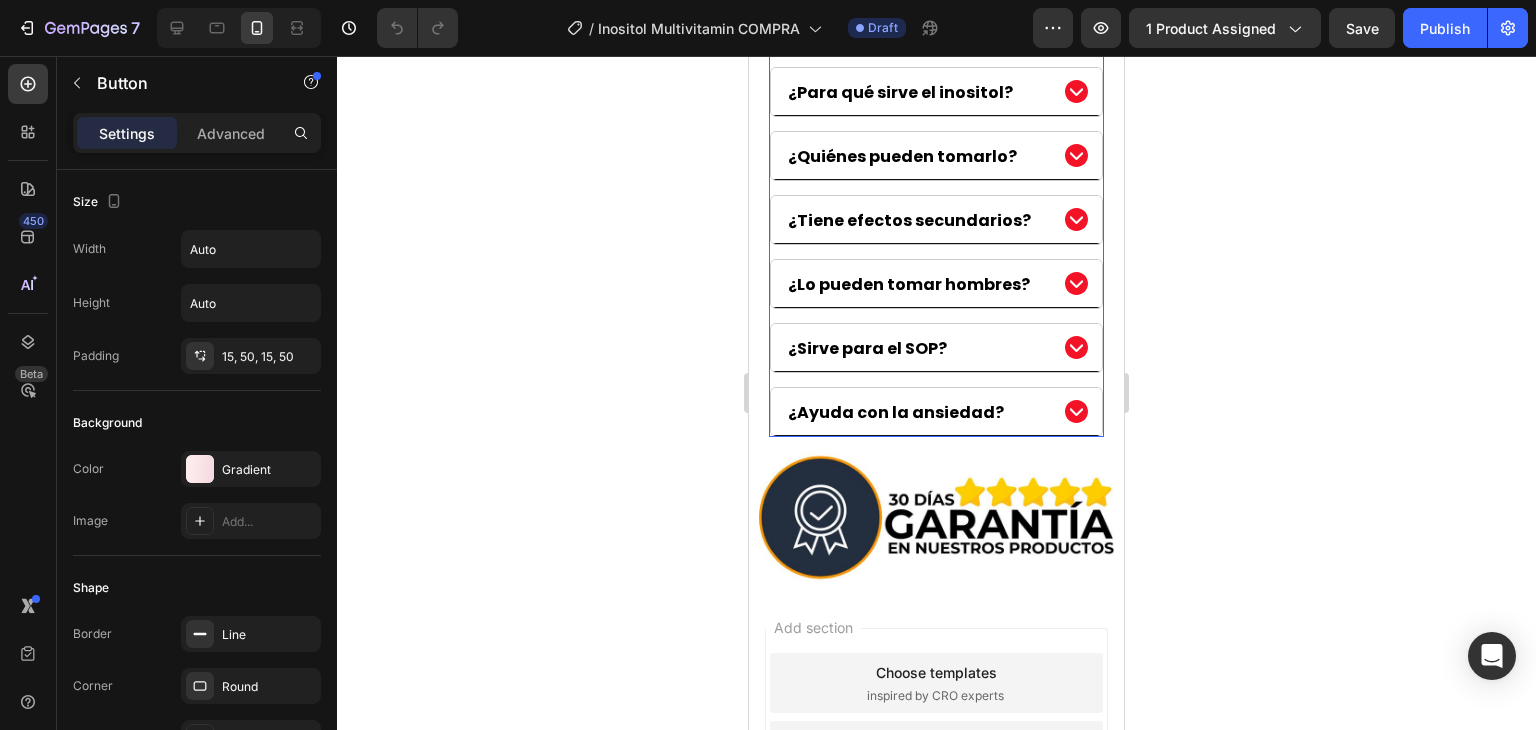 scroll, scrollTop: 6626, scrollLeft: 0, axis: vertical 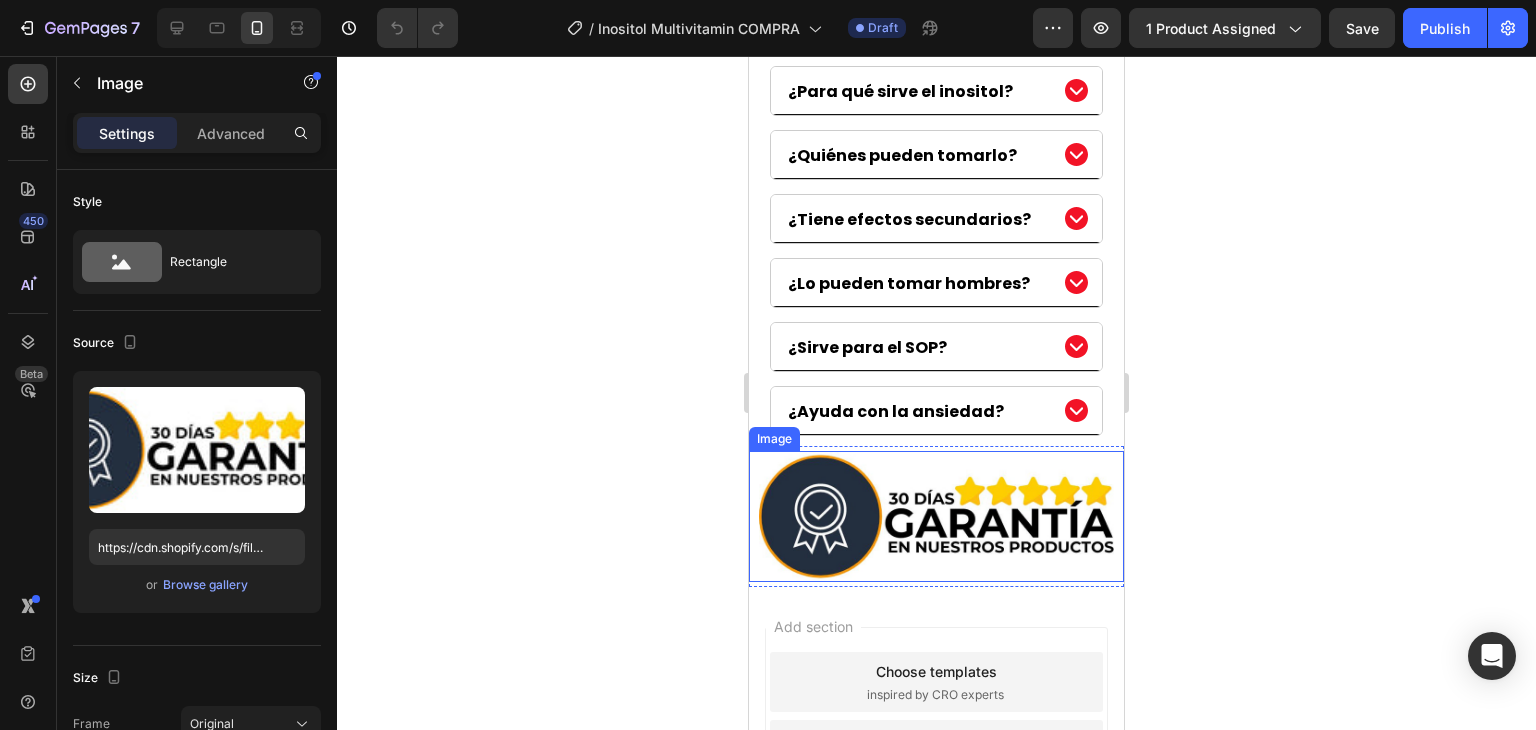 click at bounding box center [936, 516] 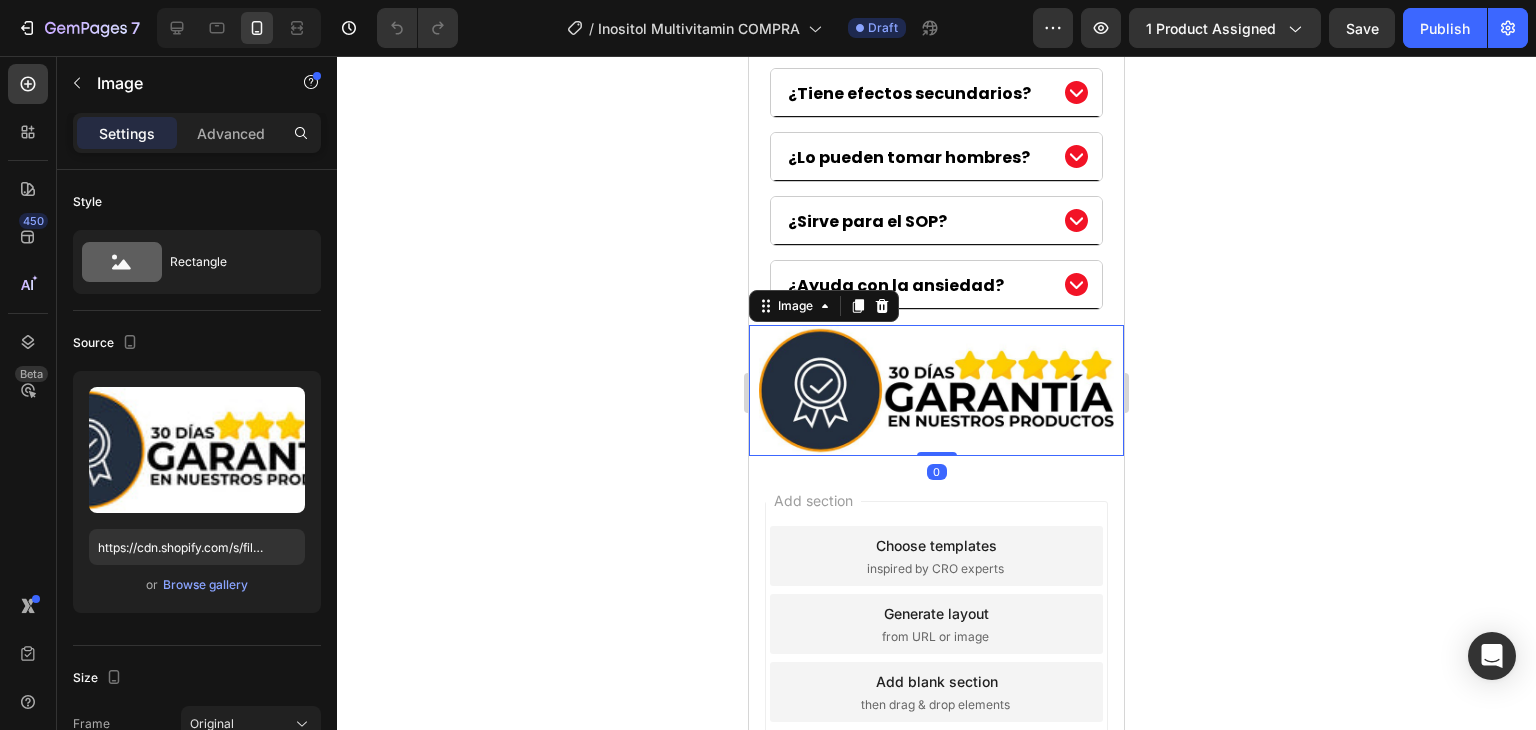 scroll, scrollTop: 6752, scrollLeft: 0, axis: vertical 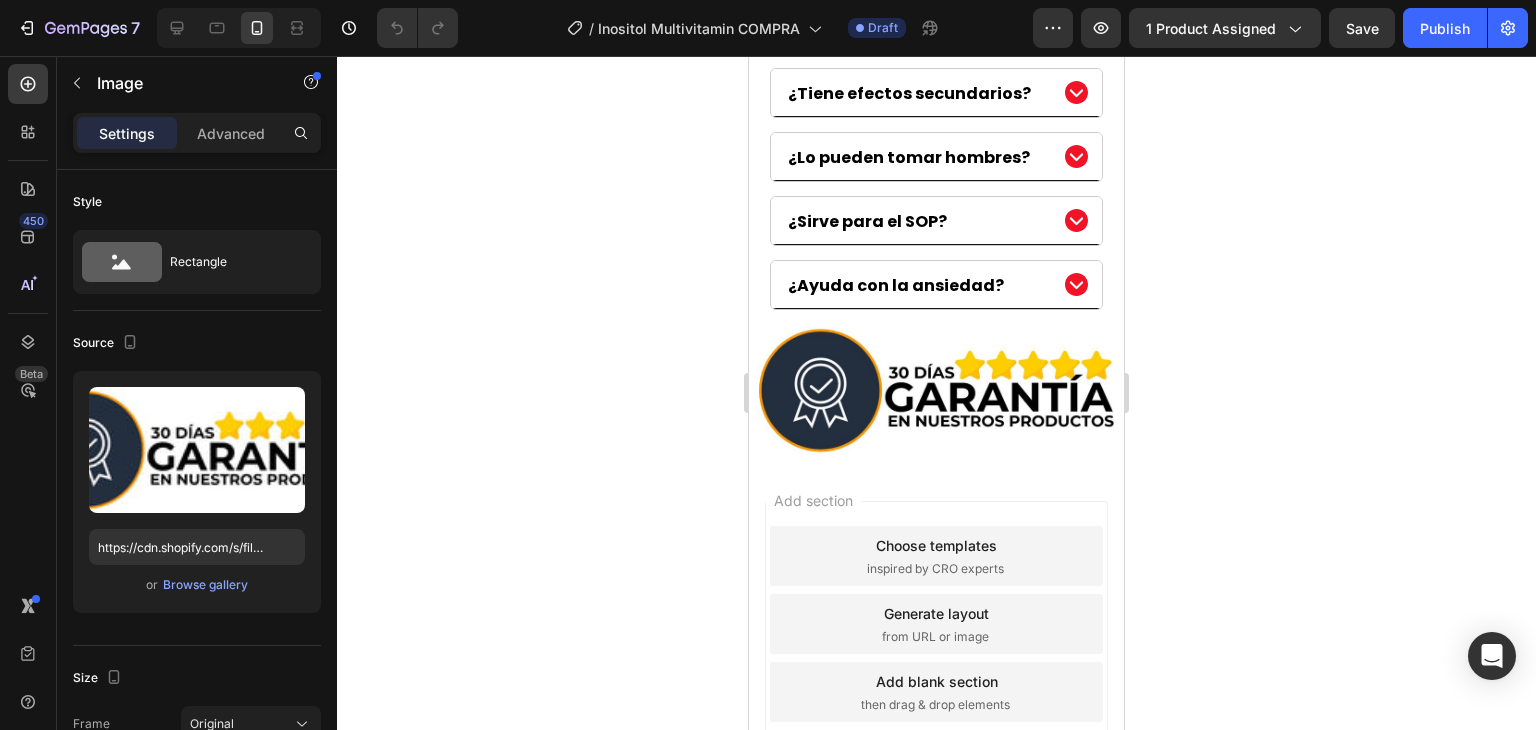 click on "Add section Choose templates inspired by CRO experts Generate layout from URL or image Add blank section then drag & drop elements" at bounding box center [936, 624] 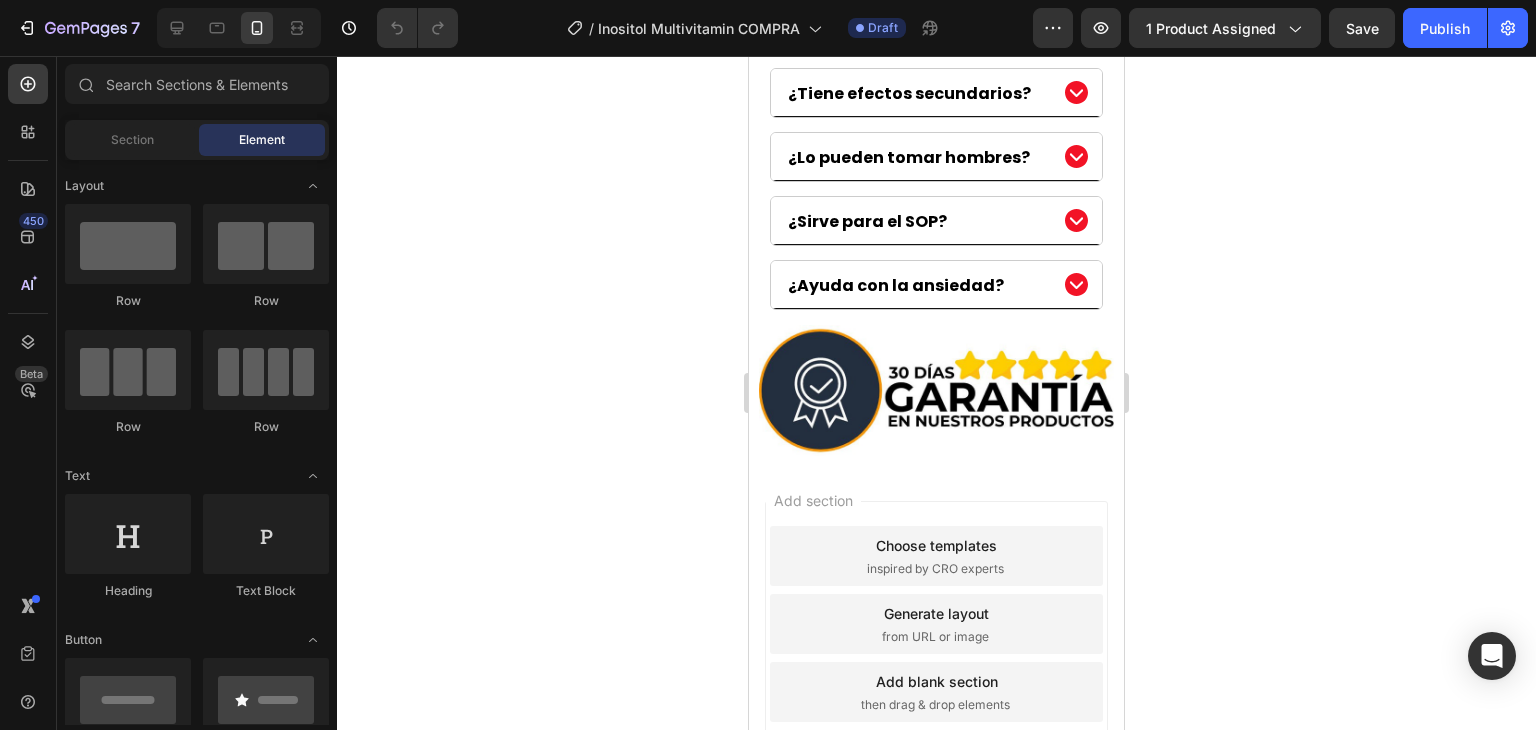 click on "Add section Choose templates inspired by CRO experts Generate layout from URL or image Add blank section then drag & drop elements" at bounding box center [936, 628] 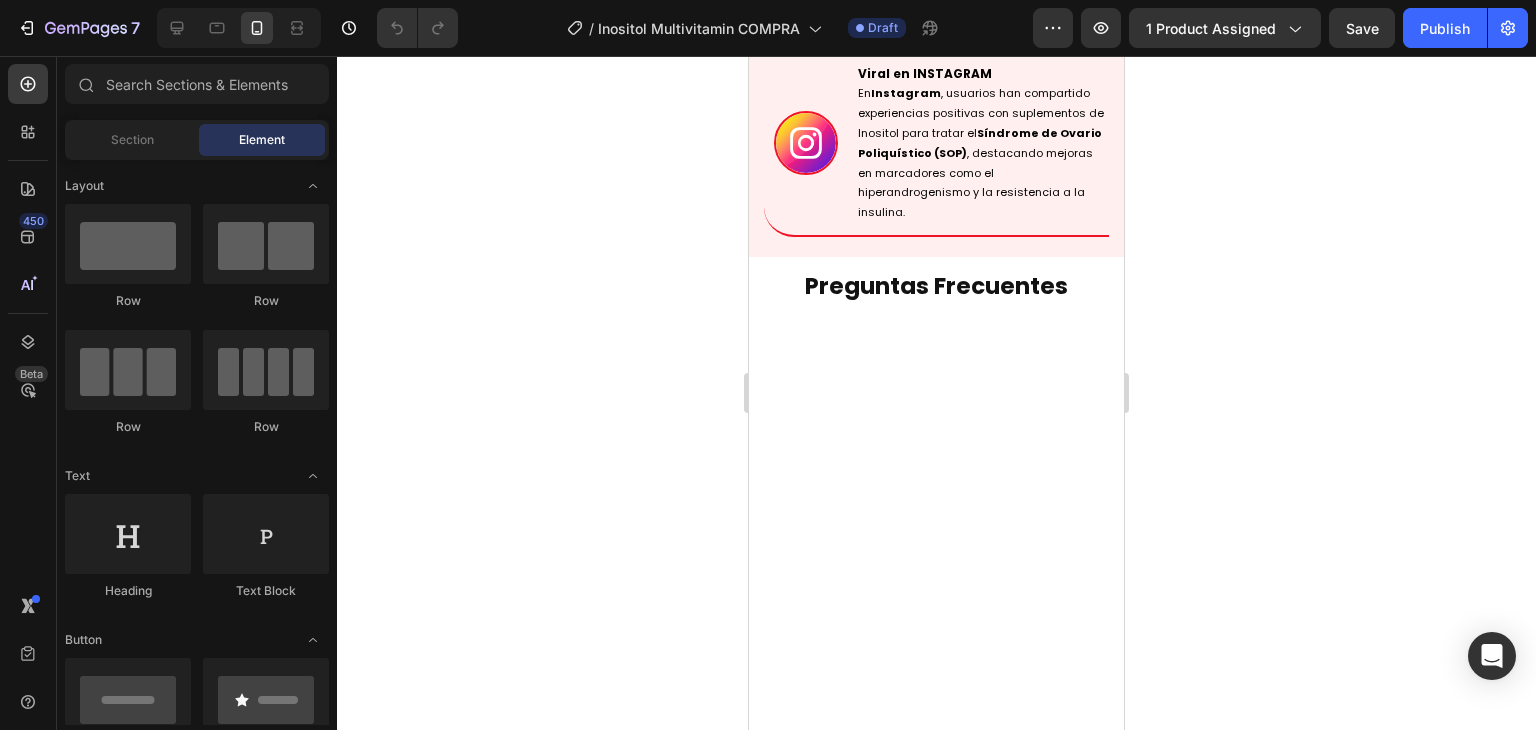 scroll, scrollTop: 3521, scrollLeft: 0, axis: vertical 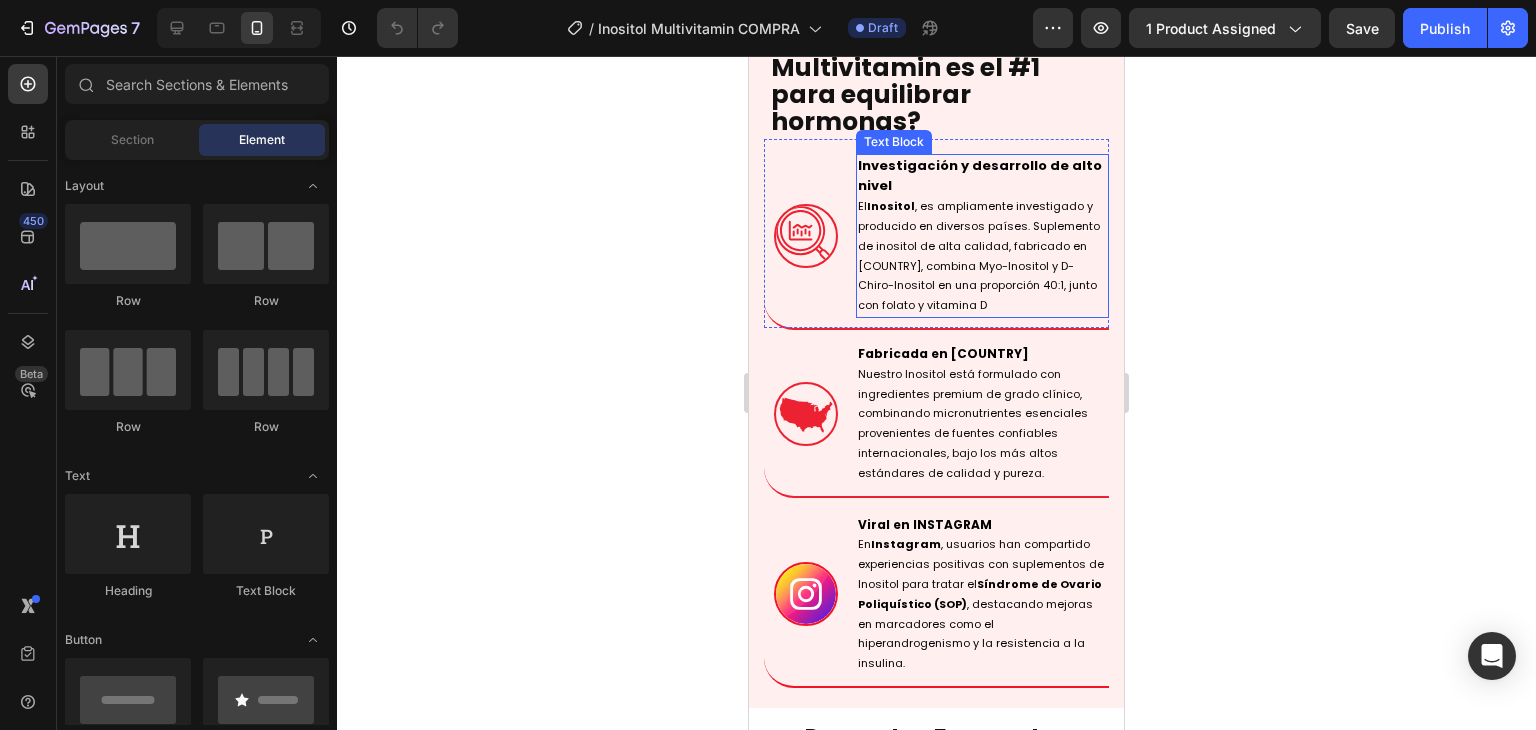 click on "El  Inositol , es ampliamente investigado y producido en diversos países. Suplemento de inositol de alta calidad, fabricado en EE. UU., combina Myo-Inositol y D-Chiro-Inositol en una proporción 40:1, junto con folato y vitamina D" at bounding box center (982, 256) 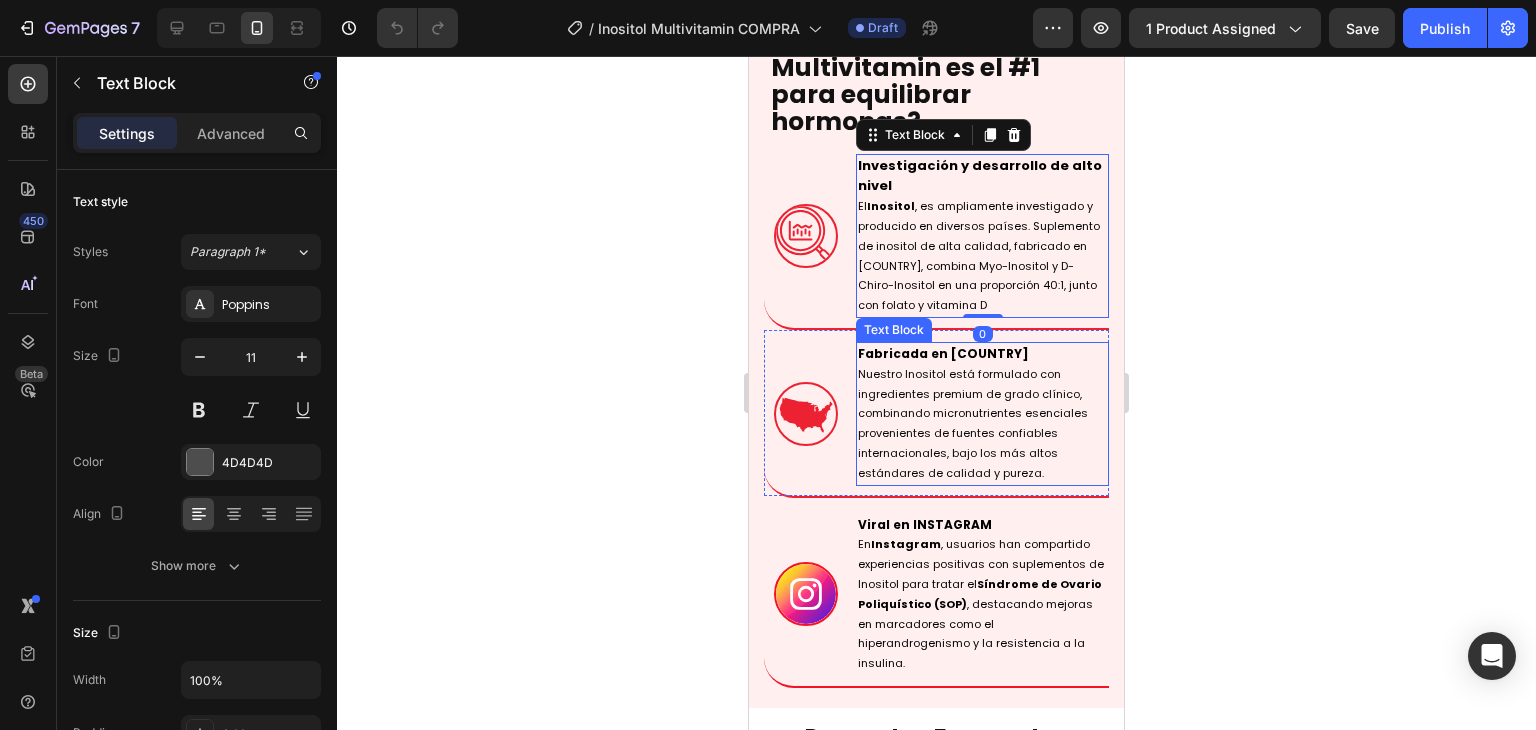 click on "Nuestro Inositol está formulado con ingredientes premium de grado clínico, combinando micronutrientes esenciales provenientes de fuentes confiables internacionales, bajo los más altos estándares de calidad y pureza." at bounding box center [982, 424] 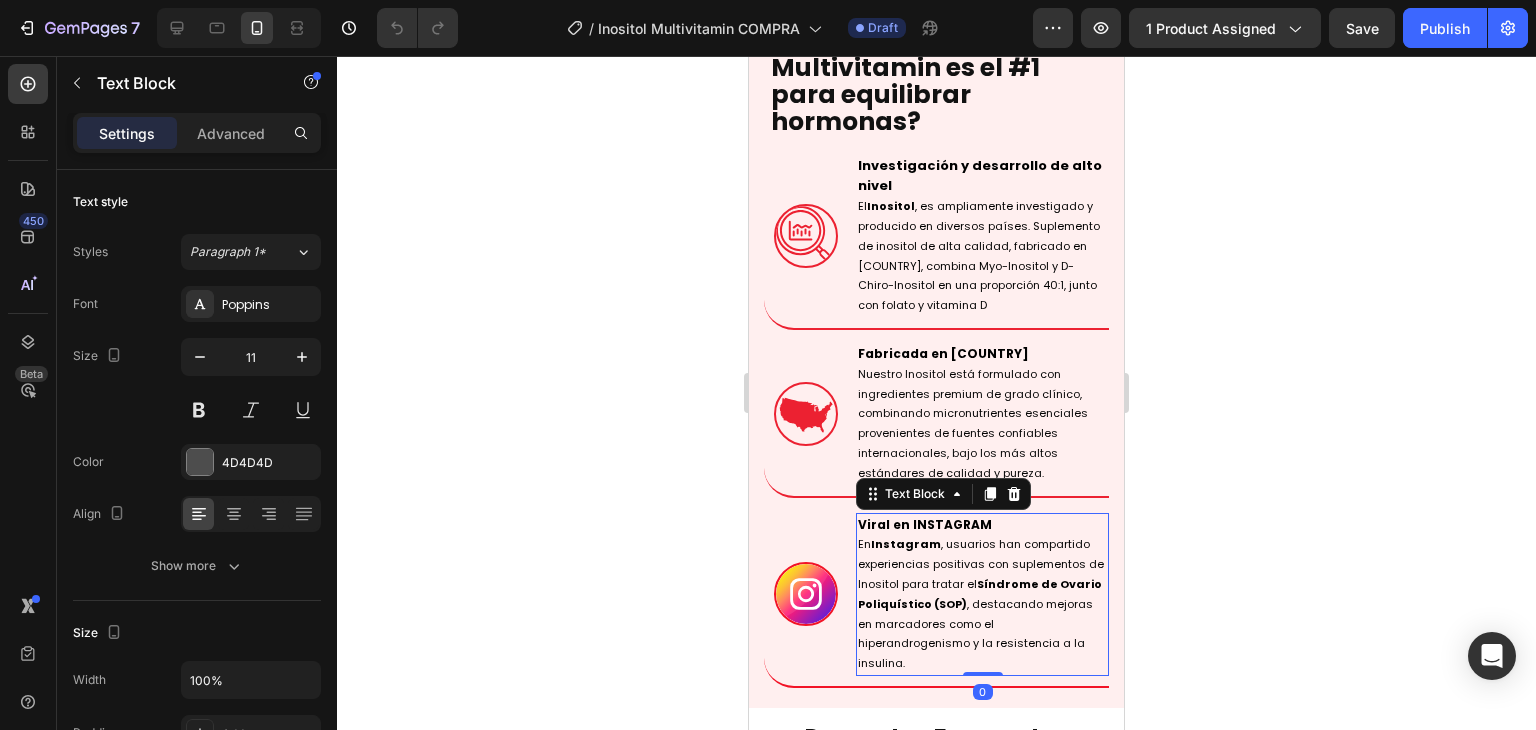 click on "Viral en INSTAGRAM" at bounding box center (982, 525) 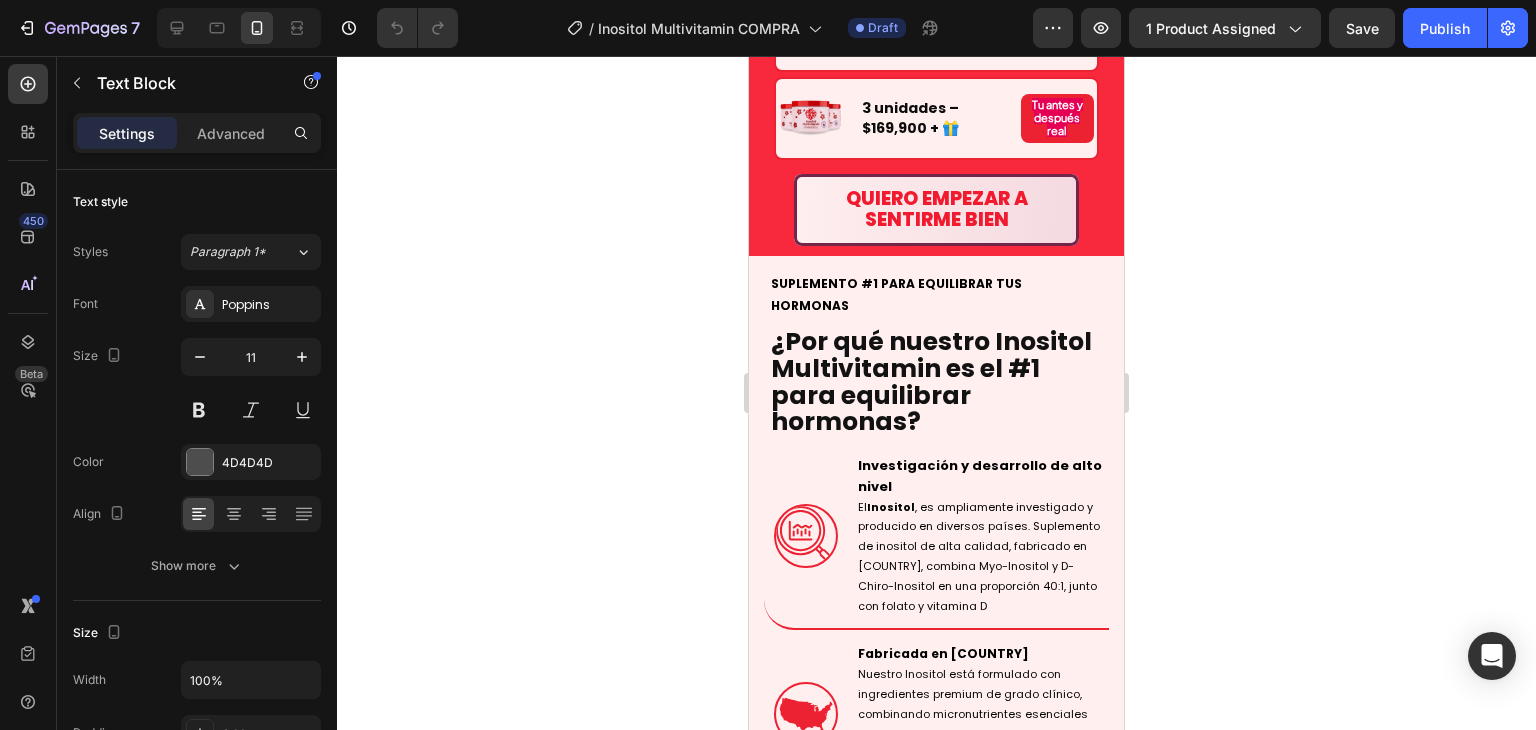 scroll, scrollTop: 3221, scrollLeft: 0, axis: vertical 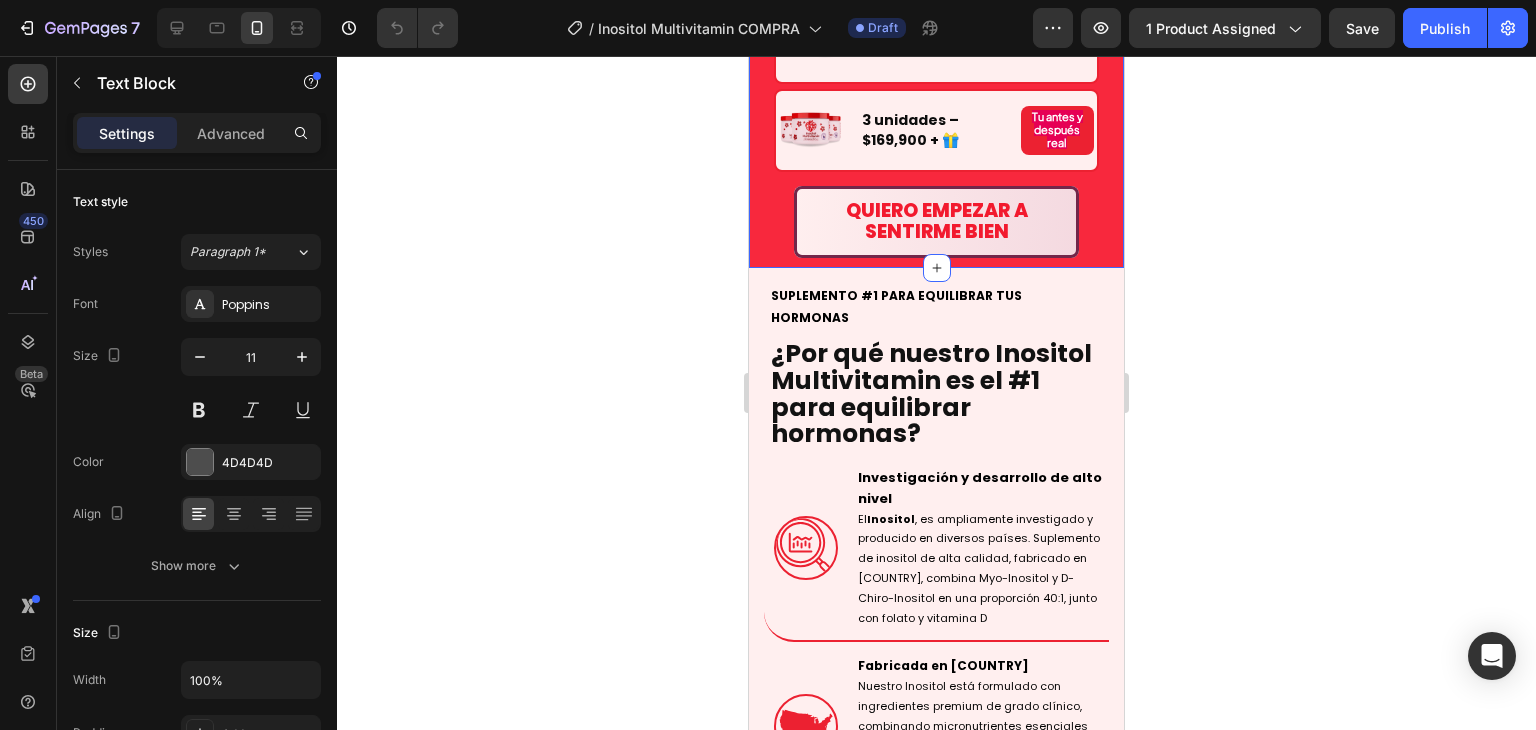 click on "Quiero empezar a sentirme bien Button" at bounding box center (936, 215) 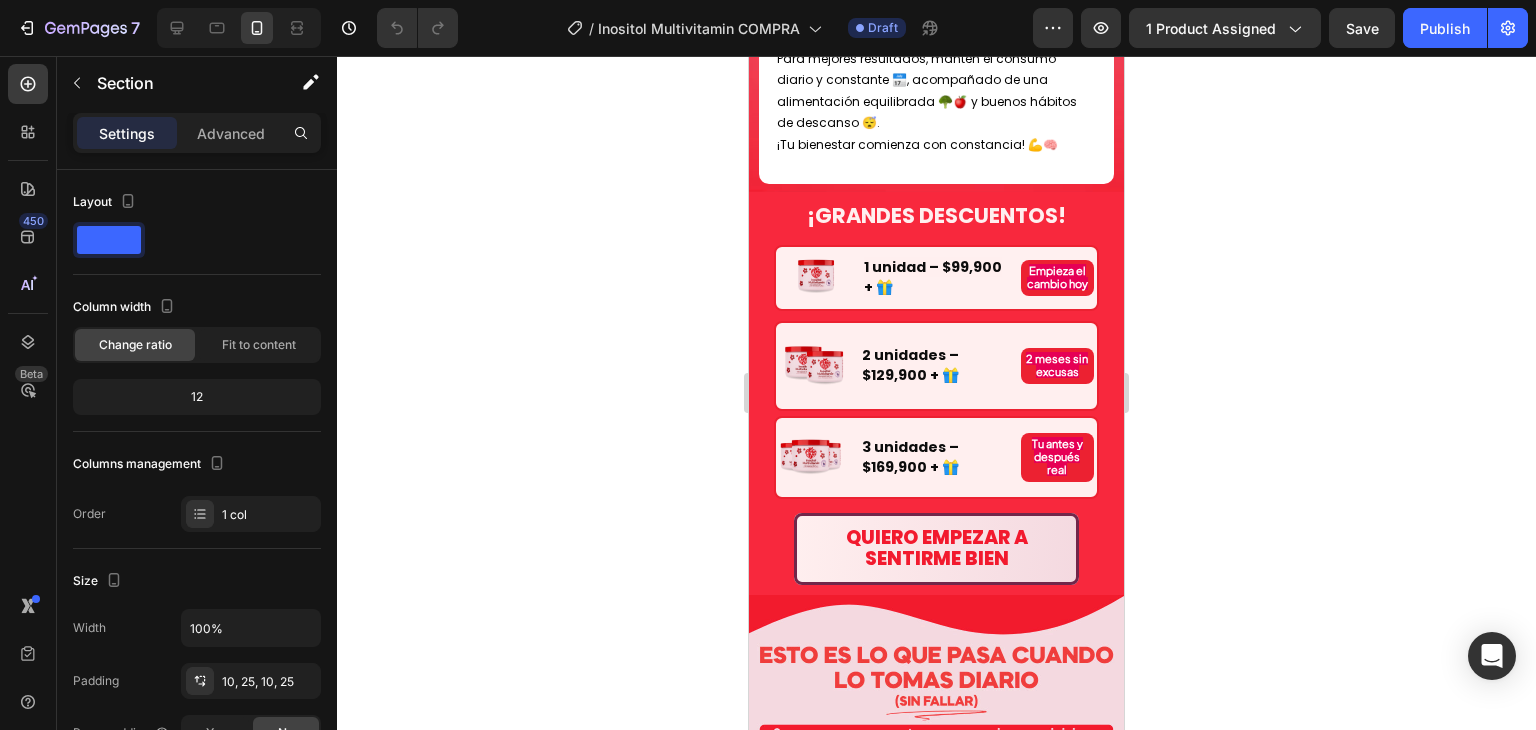 scroll, scrollTop: 2021, scrollLeft: 0, axis: vertical 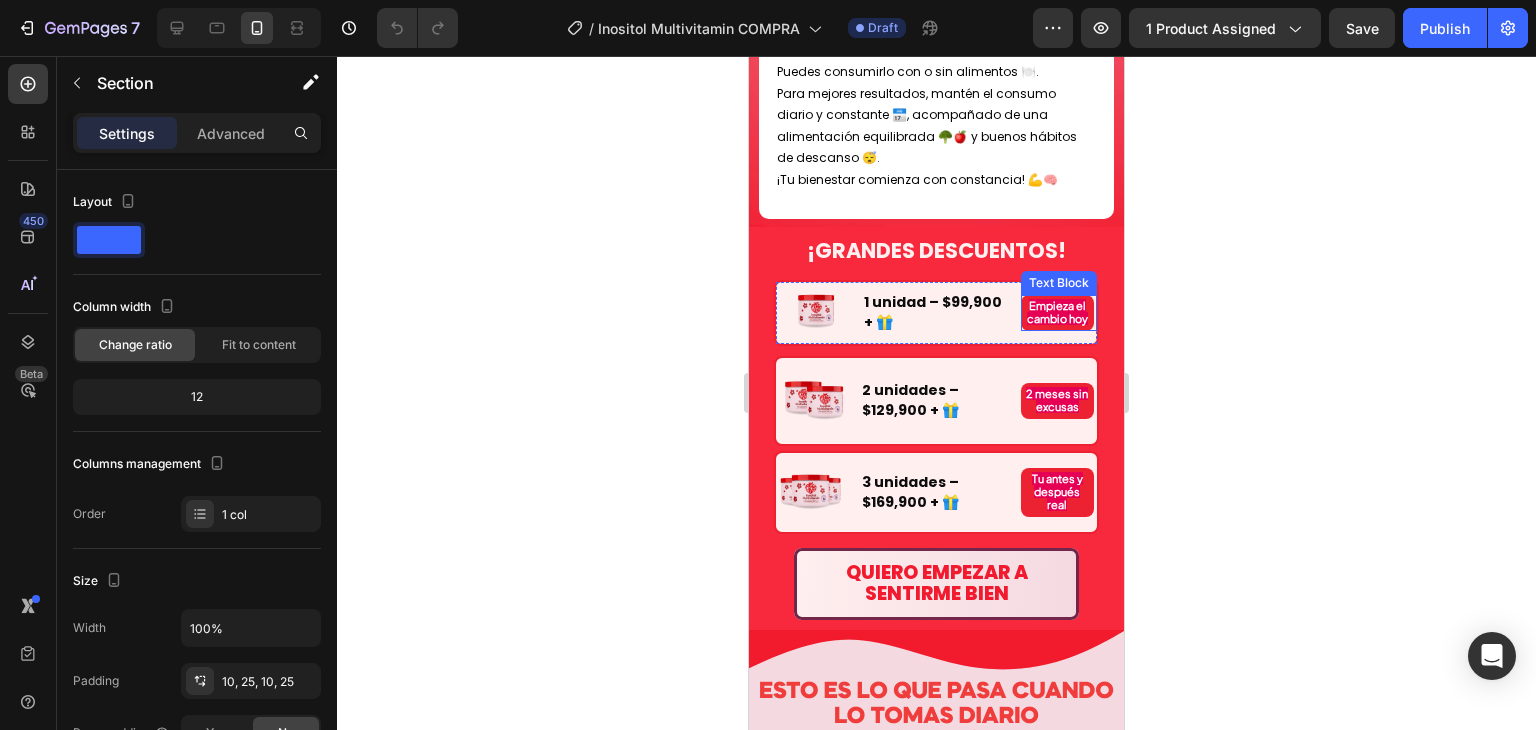 click on "Empieza el cambio hoy" at bounding box center (1057, 313) 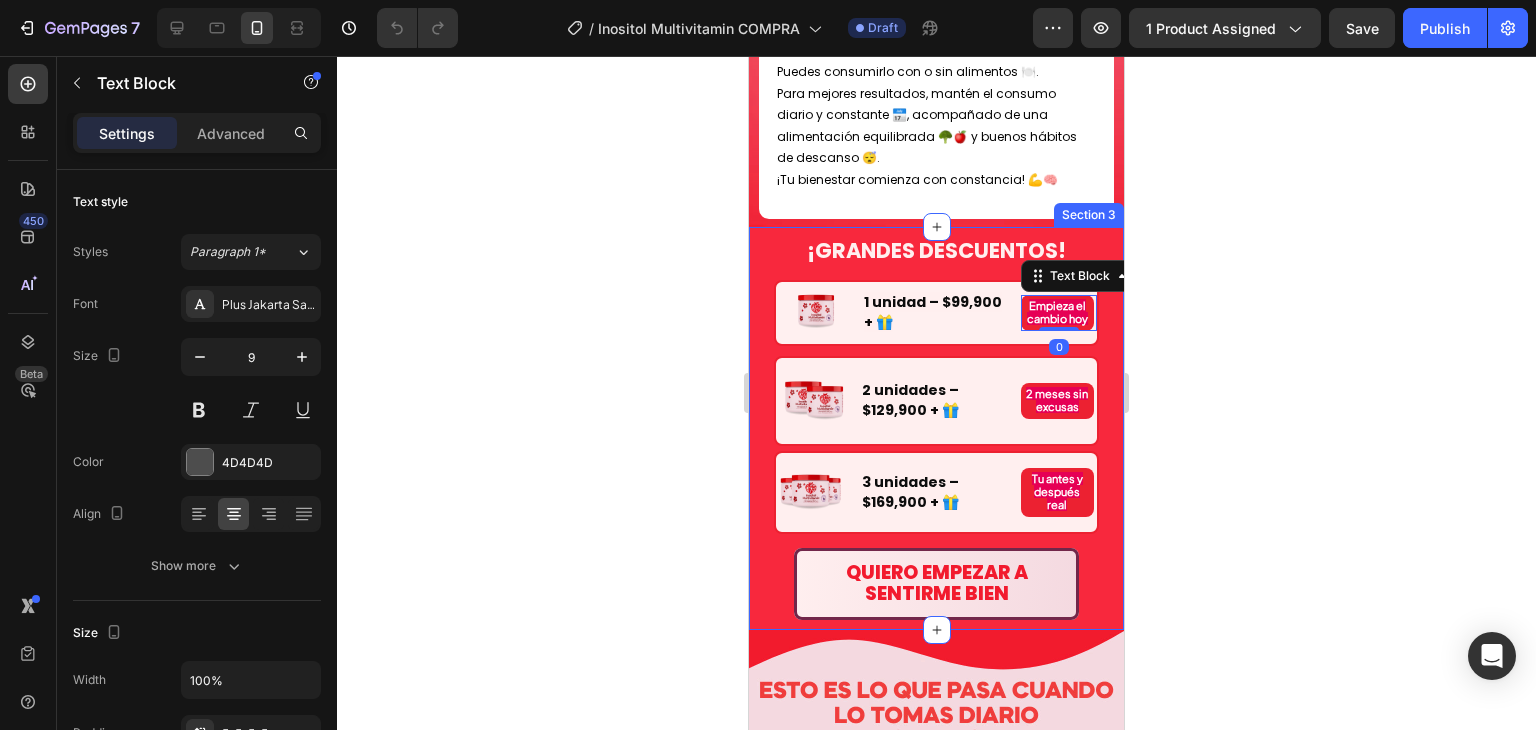 click on "¡GRANDES DESCUENTOS! Heading Image 1 unidad – $99,900 + 🎁 Text Block Empieza el cambio hoy Text Block   0 Row Image 2 unidades – $129,900 + 🎁 Text Block 2 meses sin excusas Text Block Row Image 3 unidades – $169,900 + 🎁 Text Block Tu antes y después real Text Block Row Quiero empezar a sentirme bien Button Section 3" at bounding box center (936, 428) 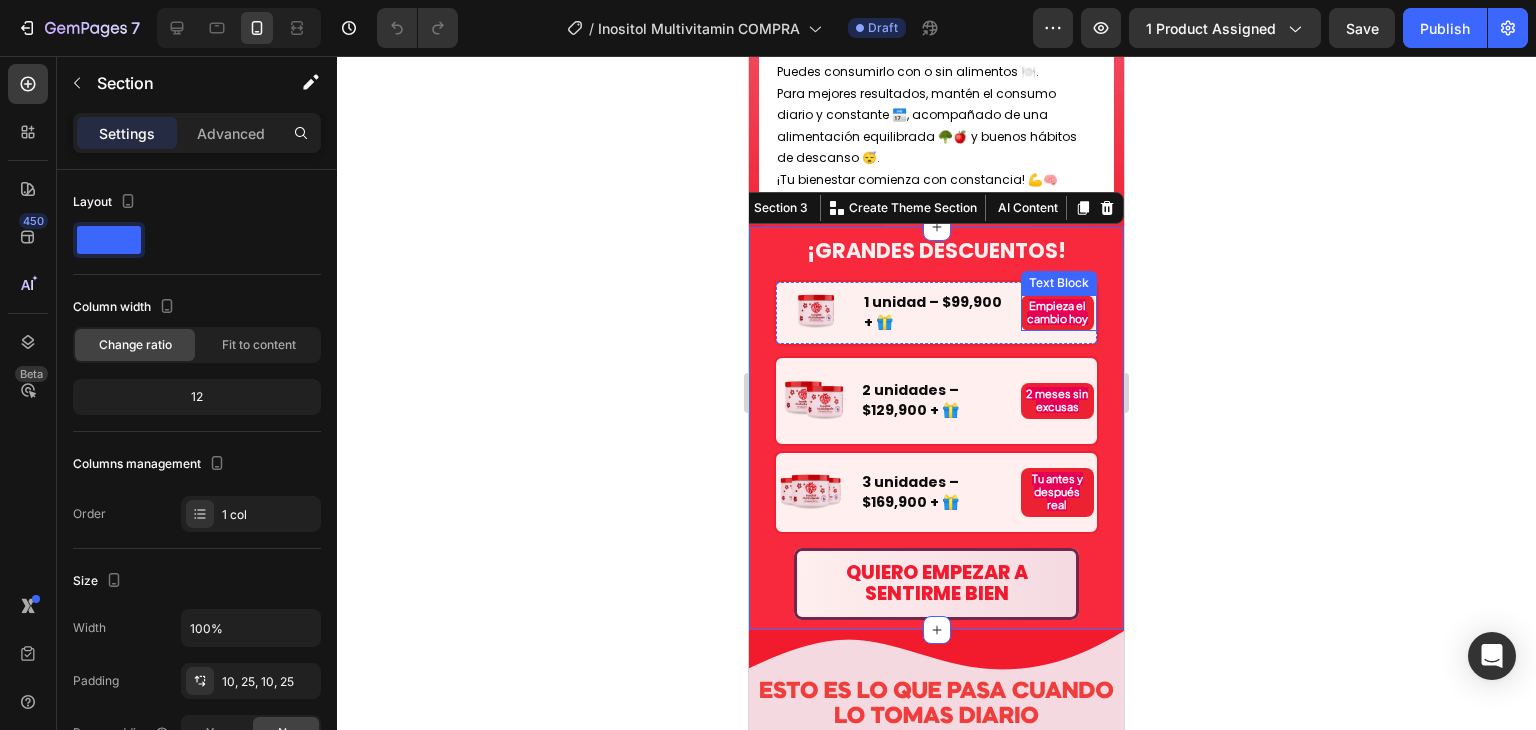 scroll, scrollTop: 0, scrollLeft: 0, axis: both 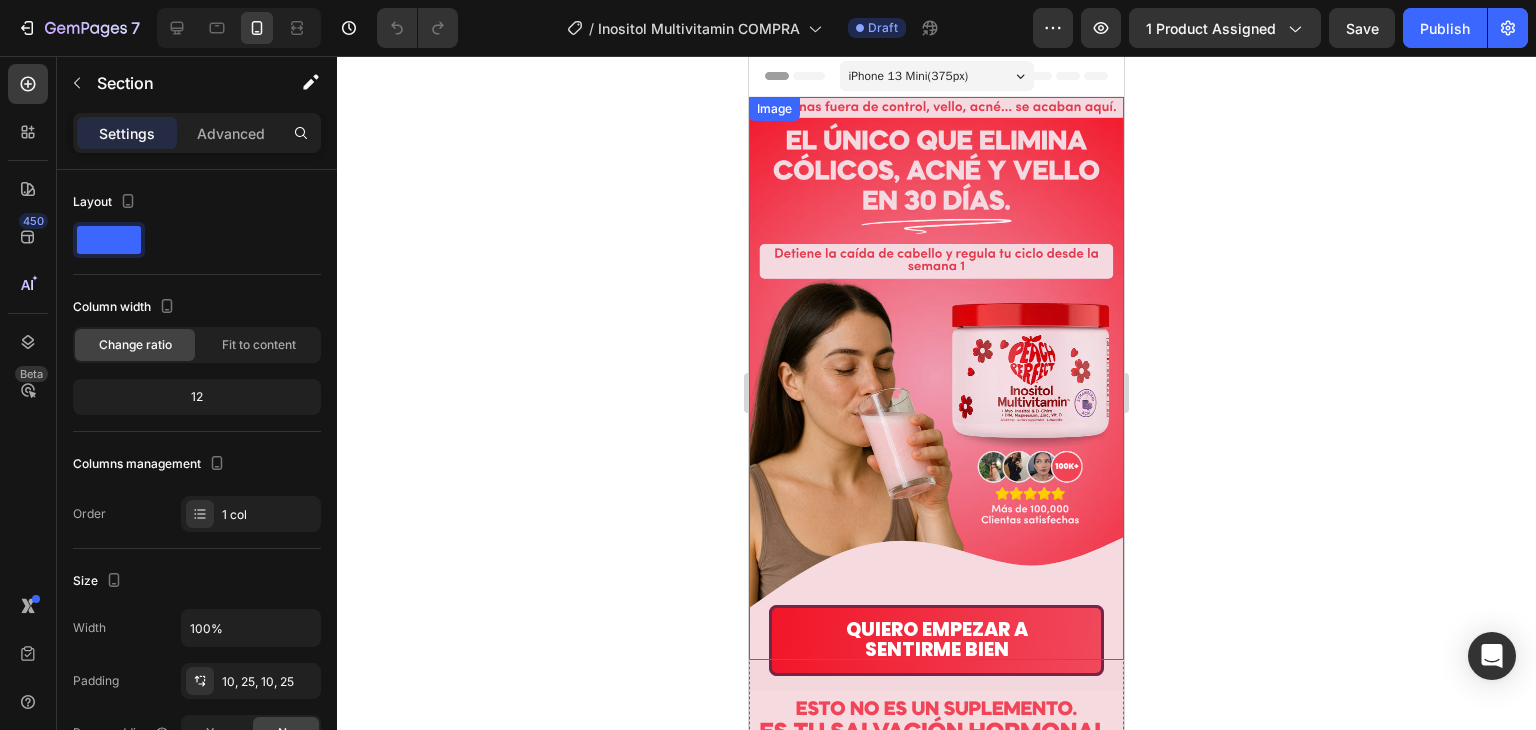 click at bounding box center (936, 378) 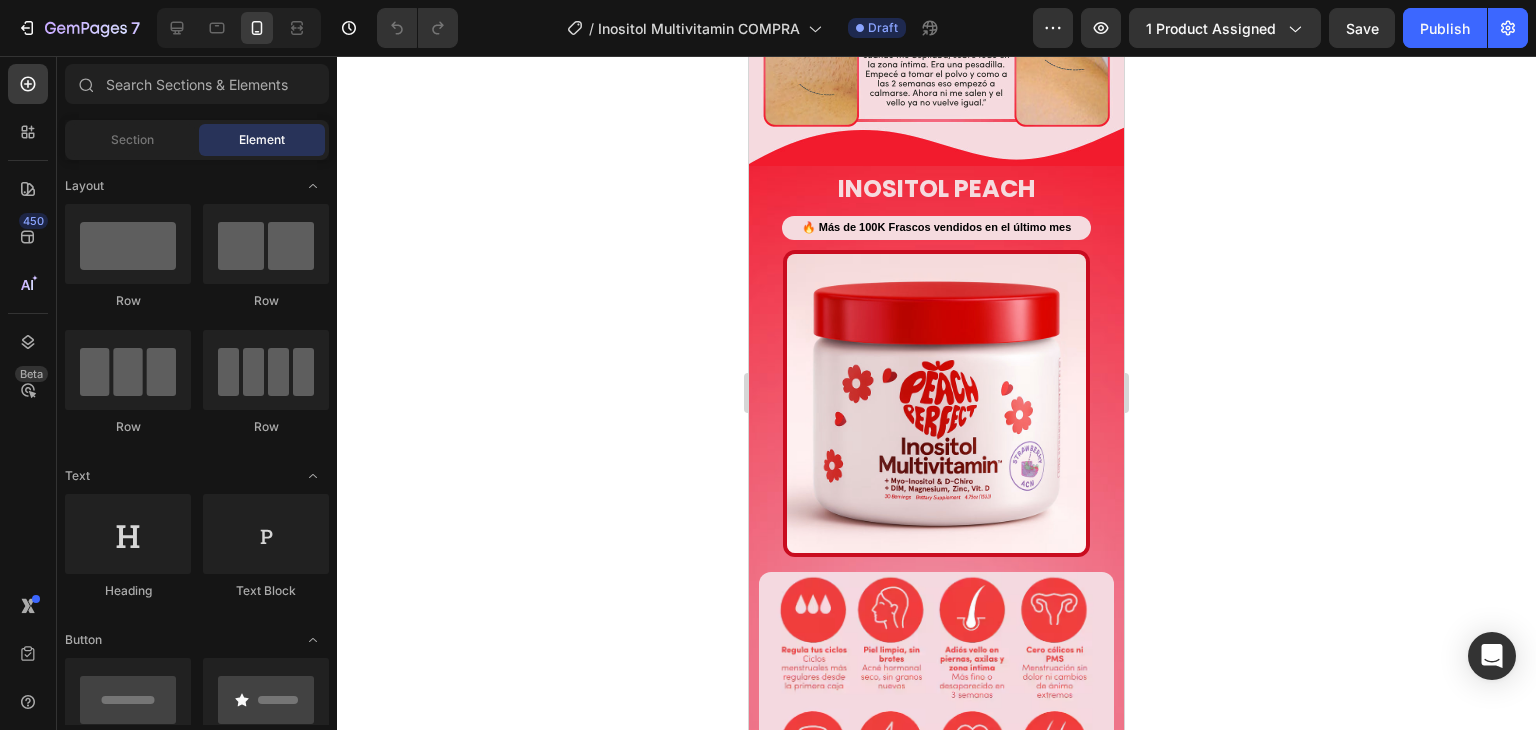scroll, scrollTop: 1098, scrollLeft: 0, axis: vertical 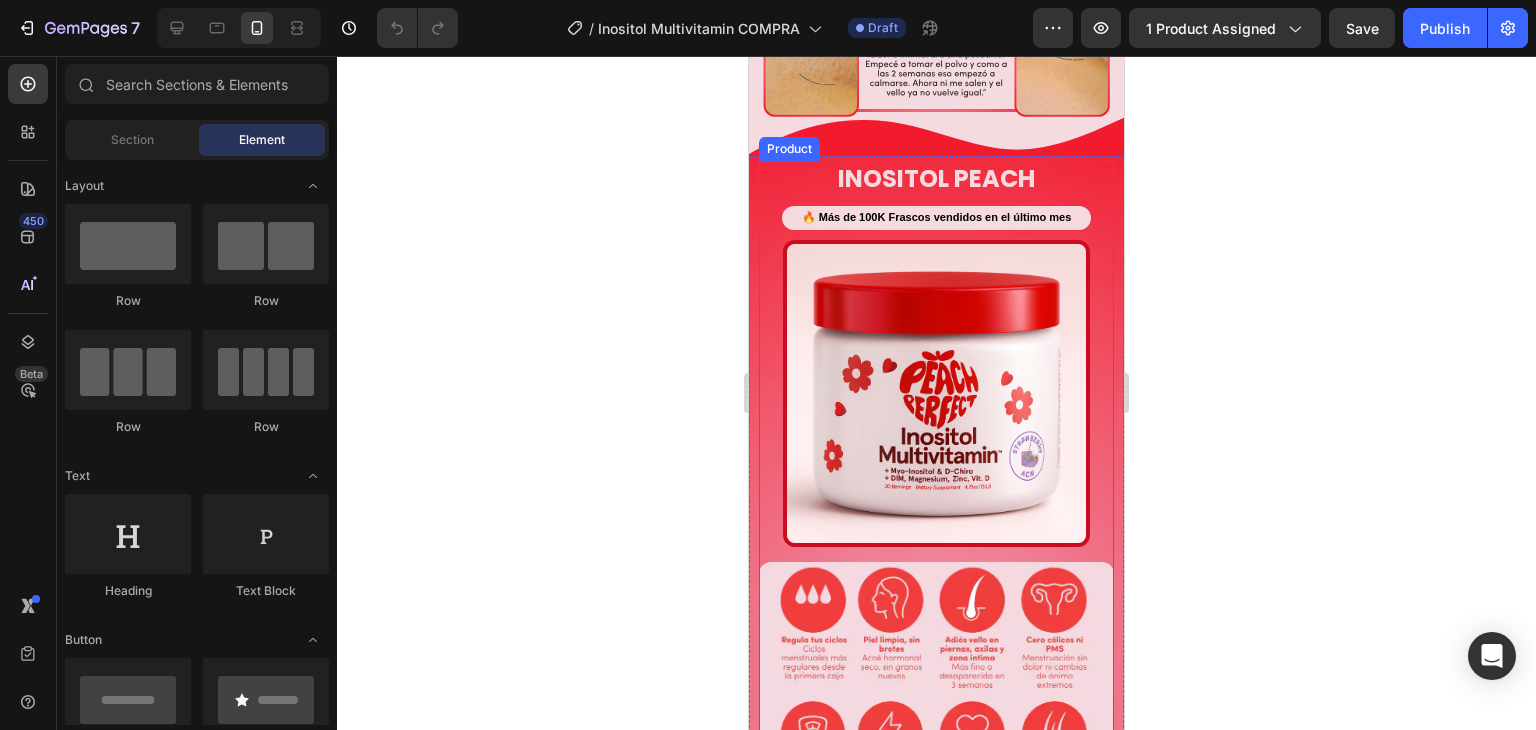 click on "INOSITOL PEACH Product Title 🔥 Más de 100K Frascos vendidos en el último mes Text Block Image" at bounding box center [936, 361] 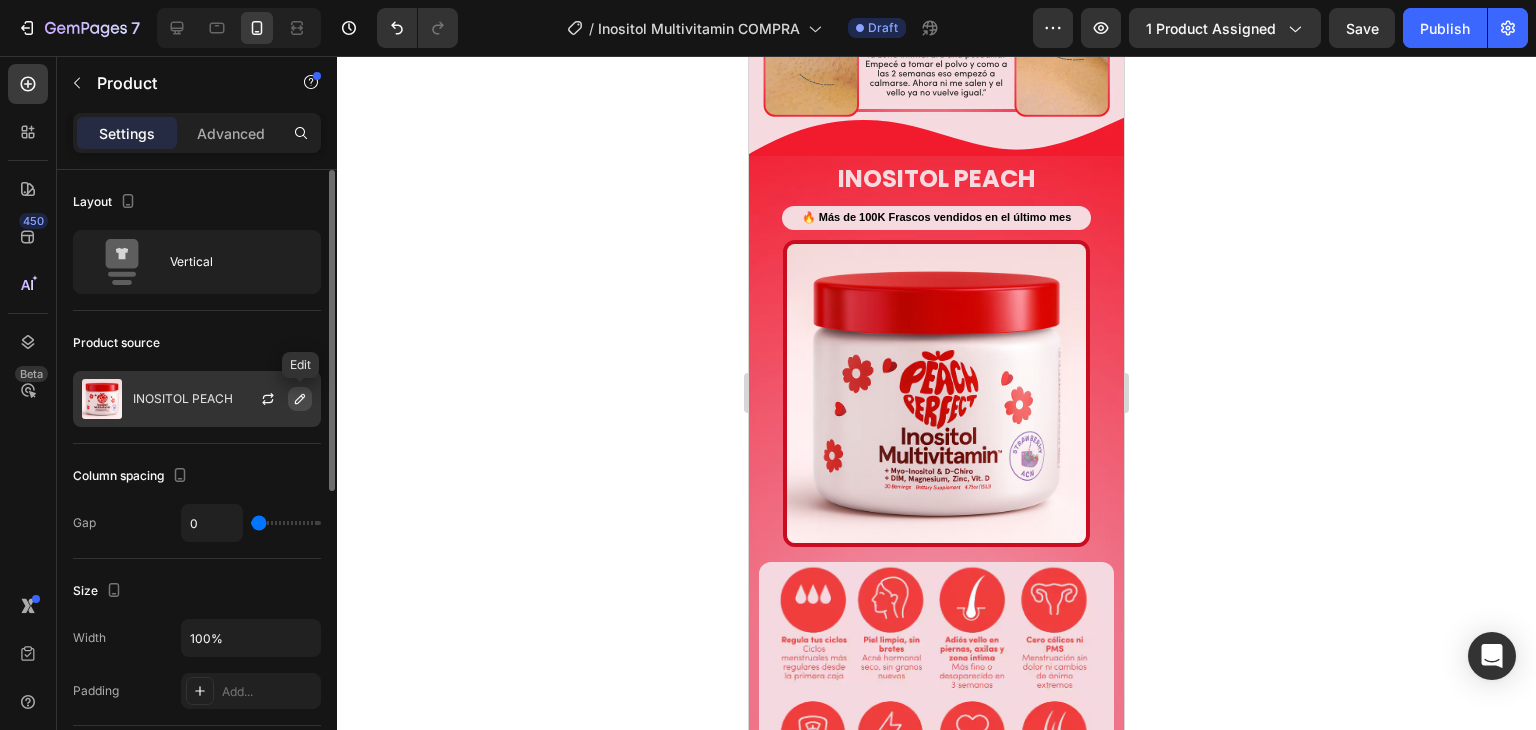 click 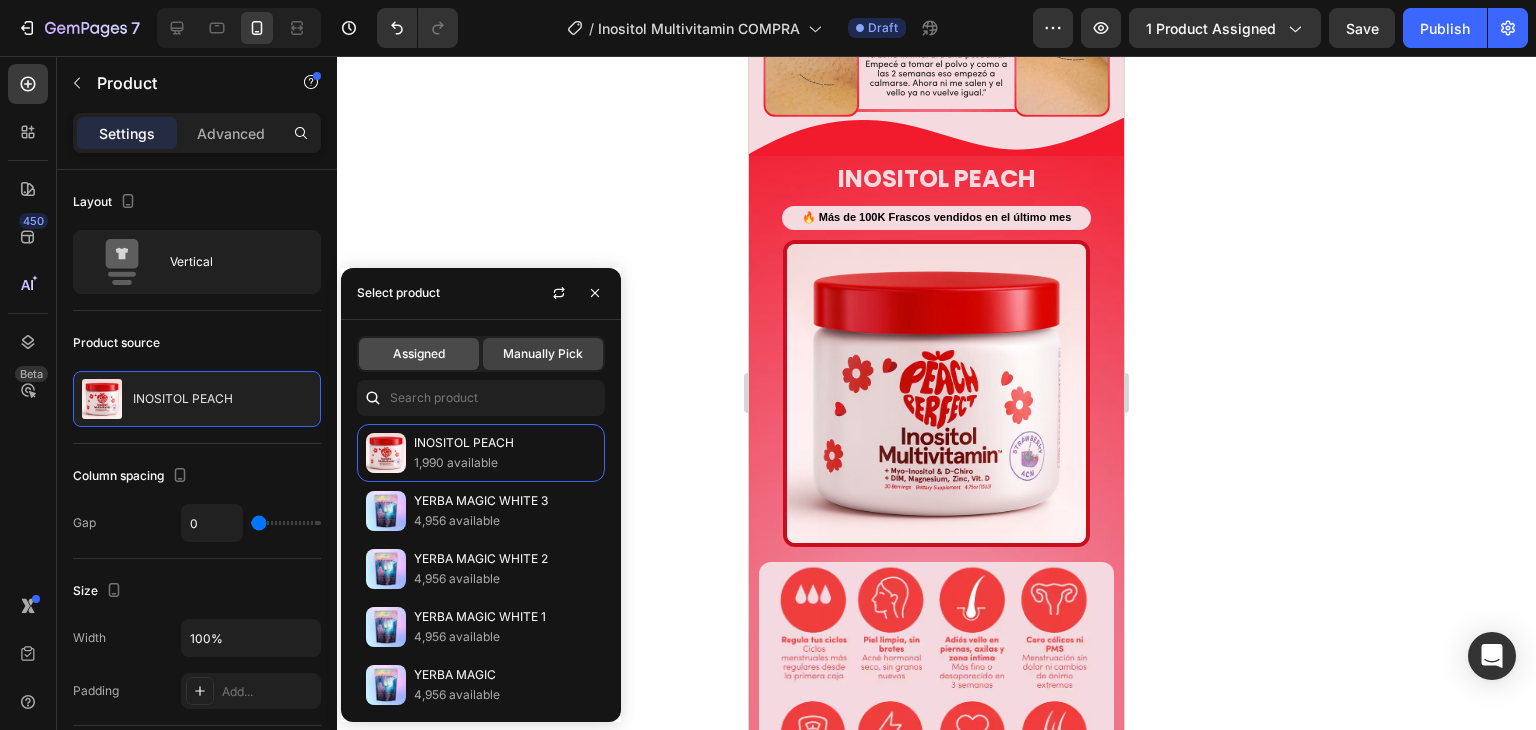 click on "Assigned" 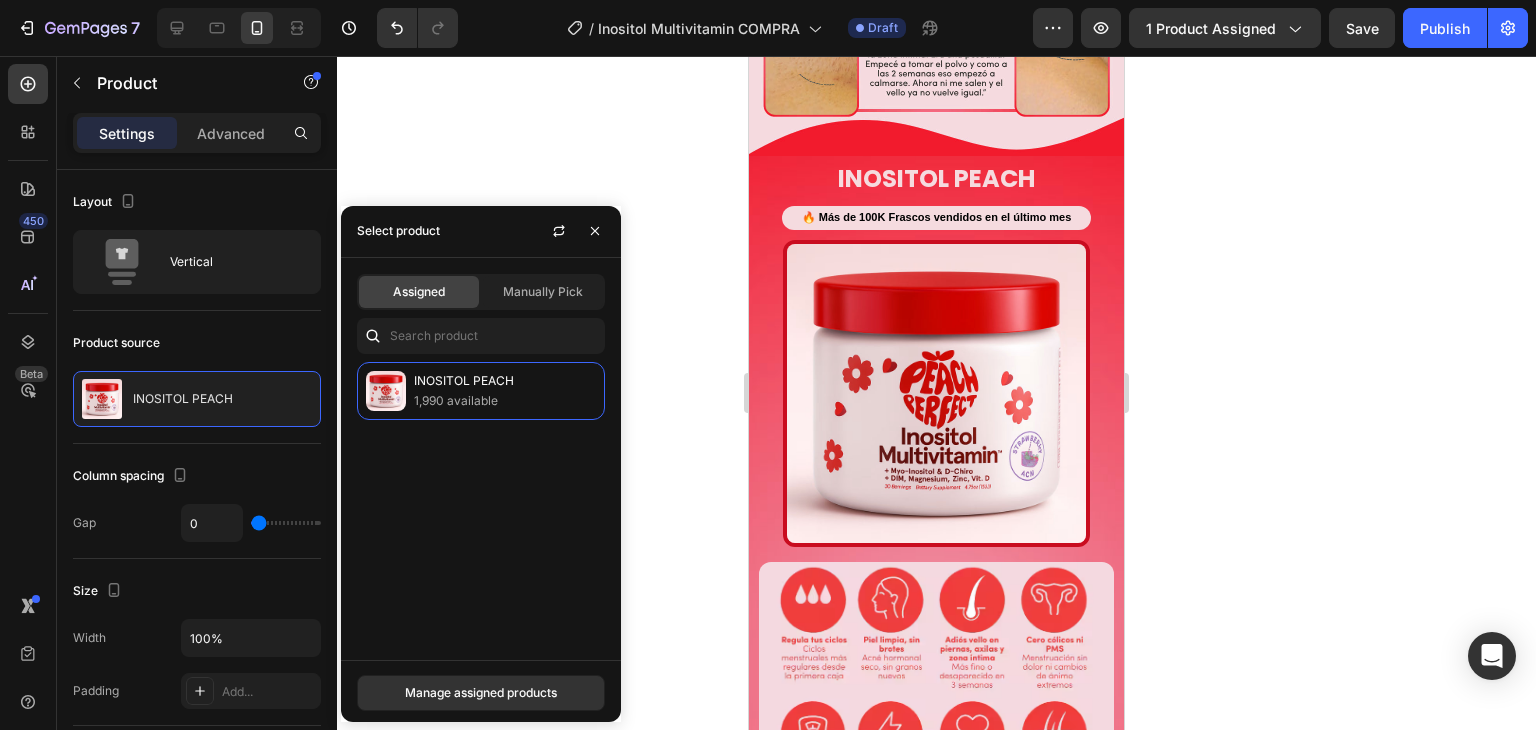 drag, startPoint x: 676, startPoint y: 276, endPoint x: 700, endPoint y: 275, distance: 24.020824 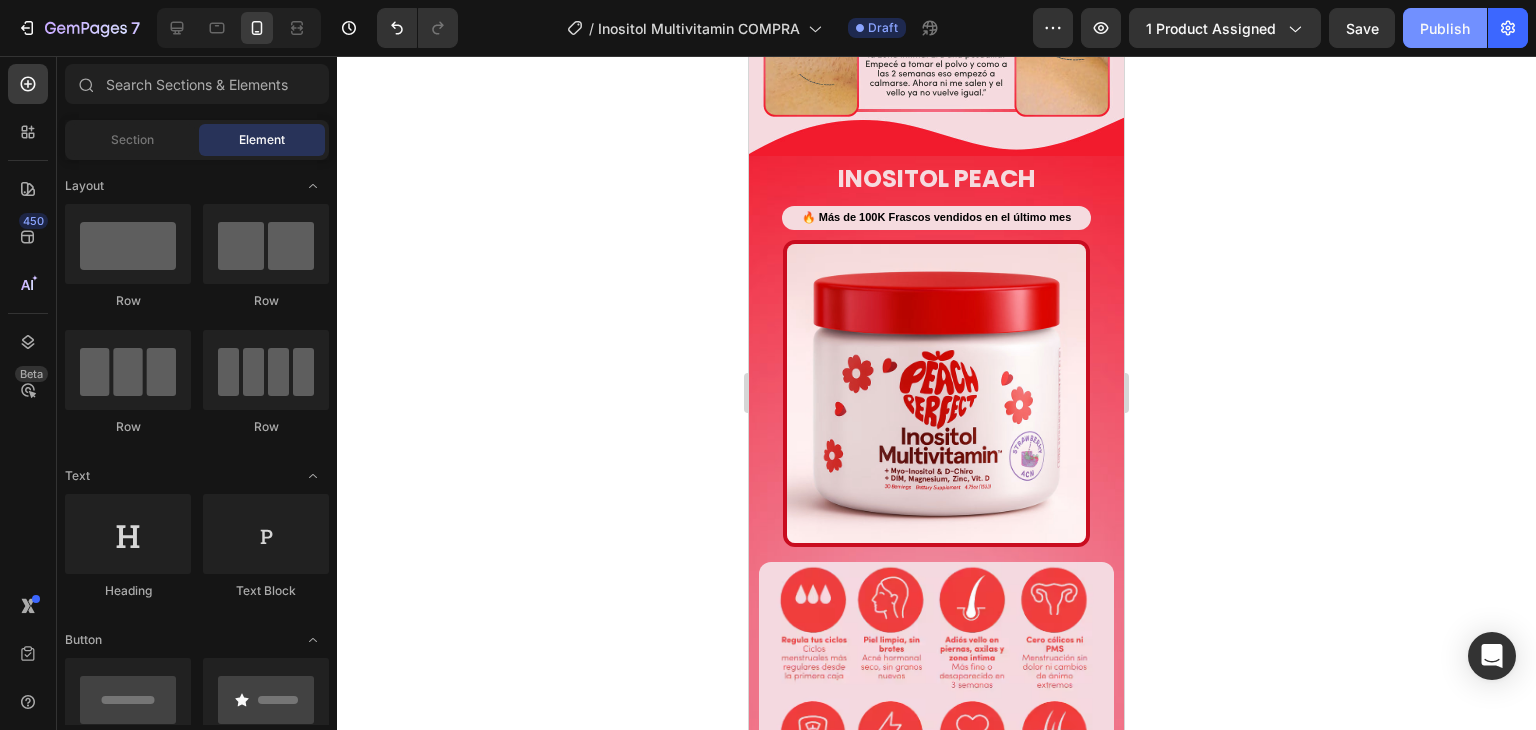 click on "Publish" at bounding box center (1445, 28) 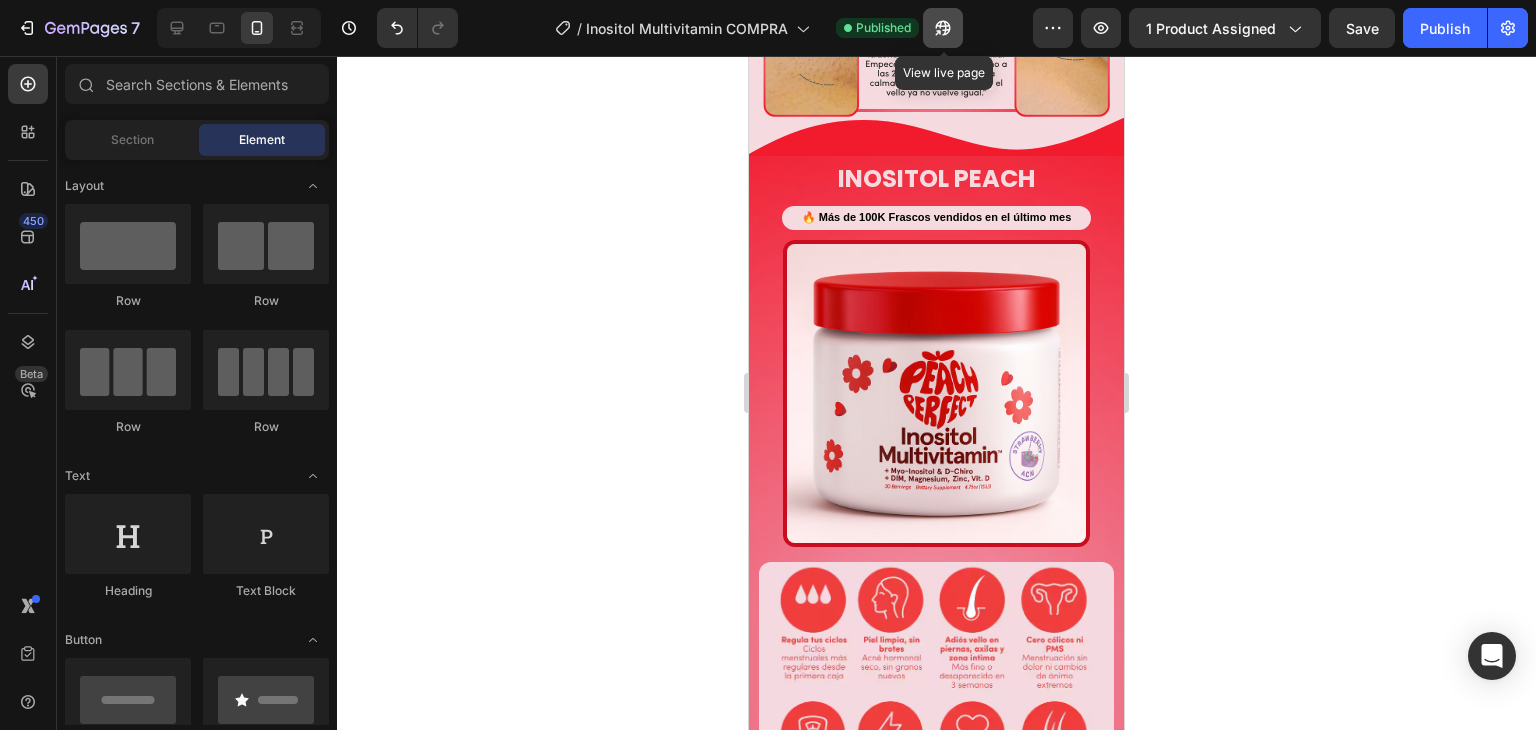 click 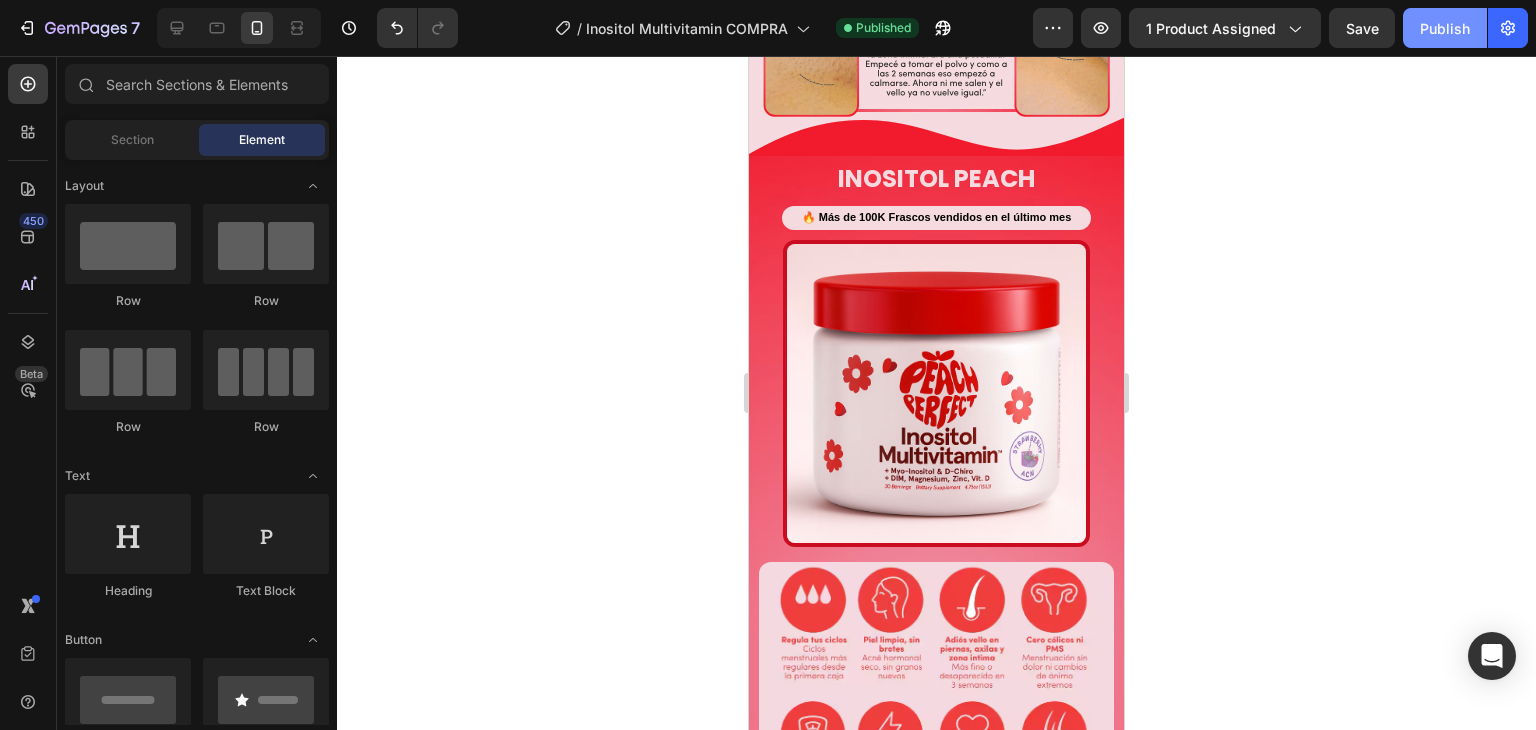 click on "Publish" at bounding box center (1445, 28) 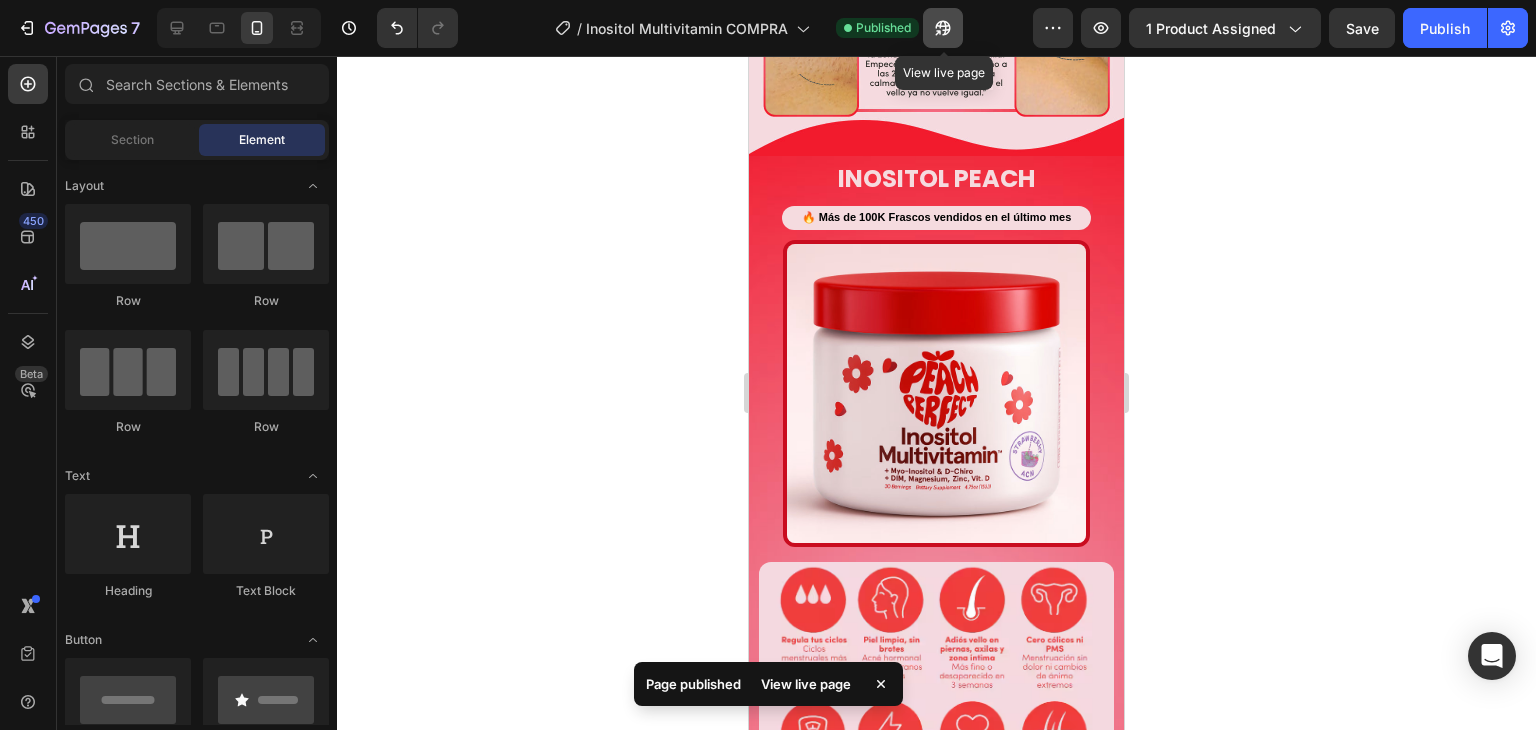 click 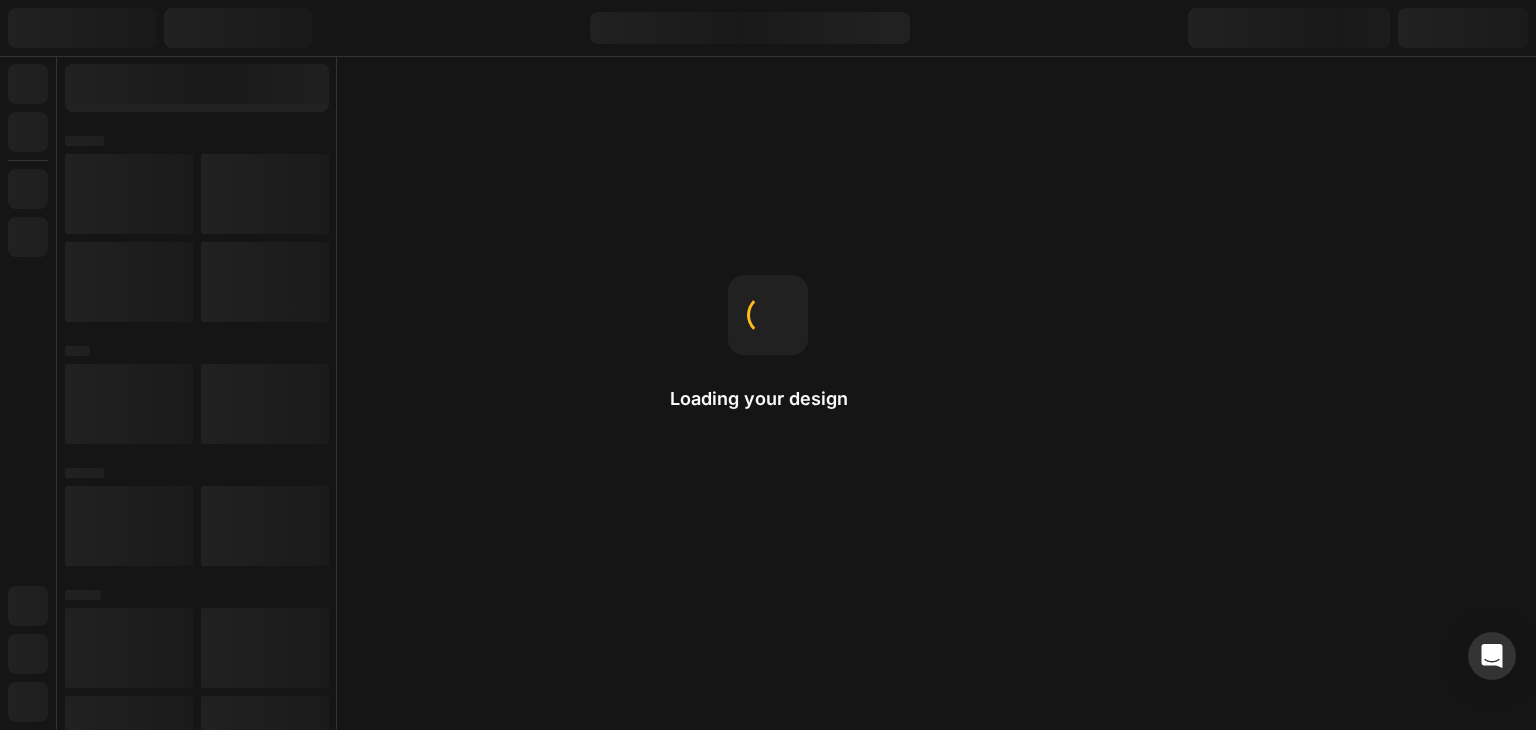 scroll, scrollTop: 0, scrollLeft: 0, axis: both 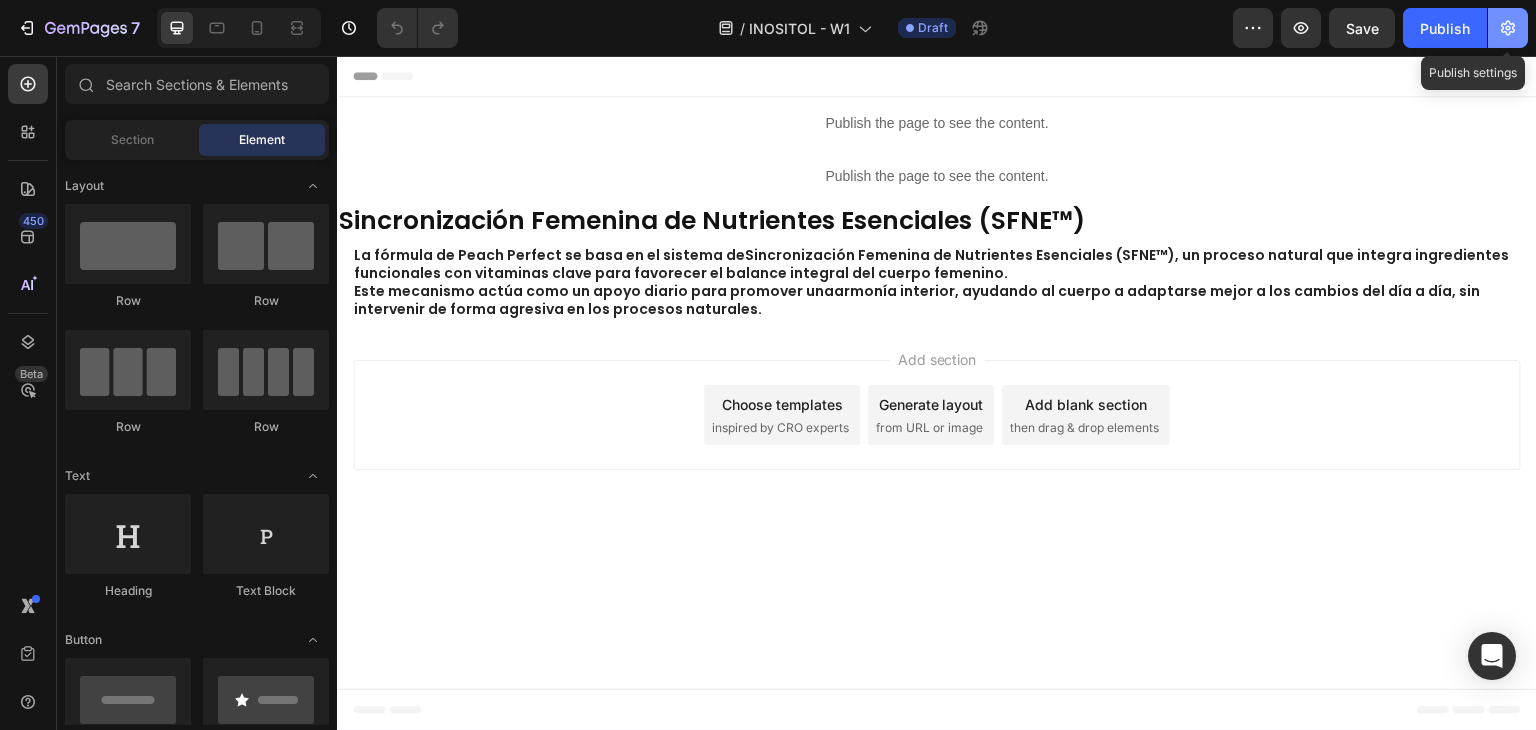 click 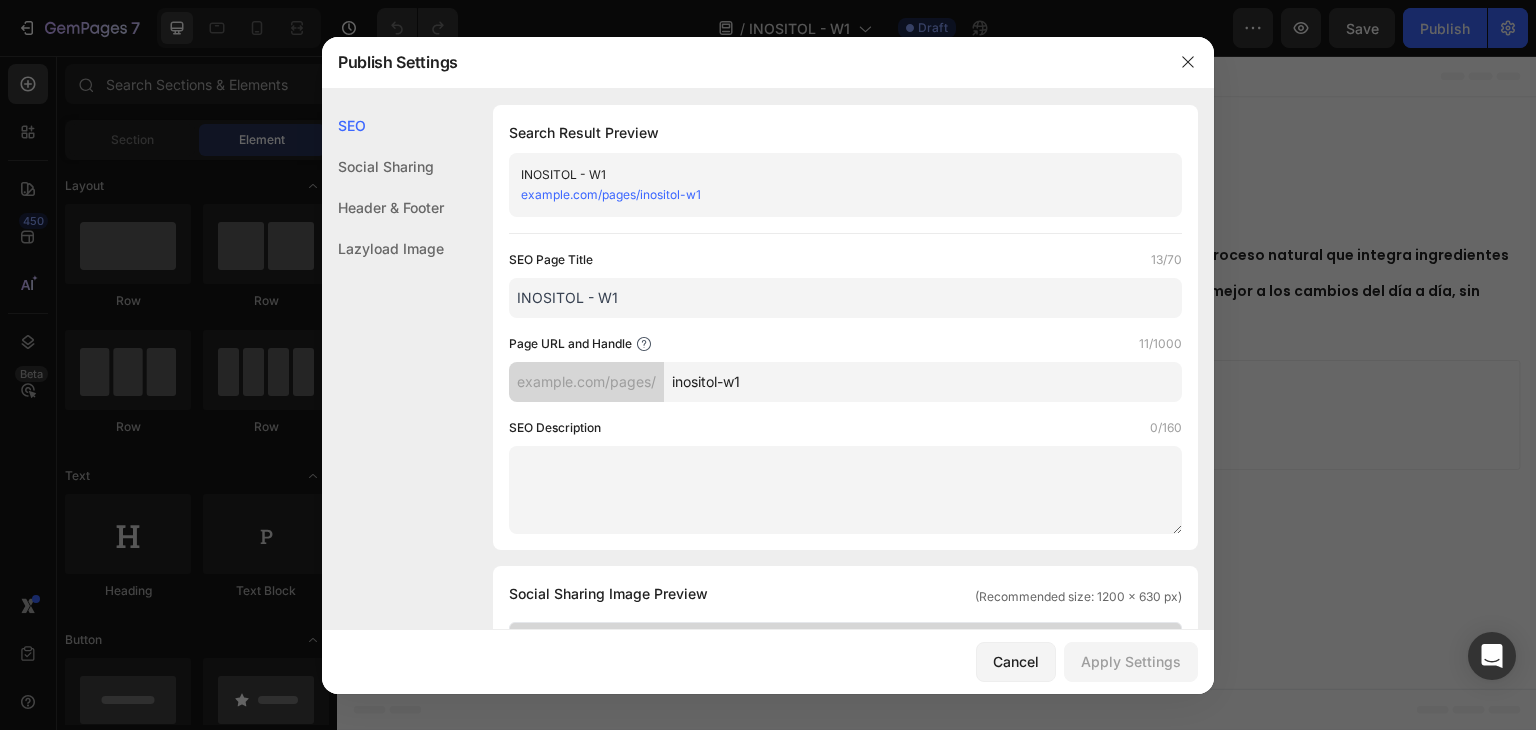 scroll, scrollTop: 916, scrollLeft: 0, axis: vertical 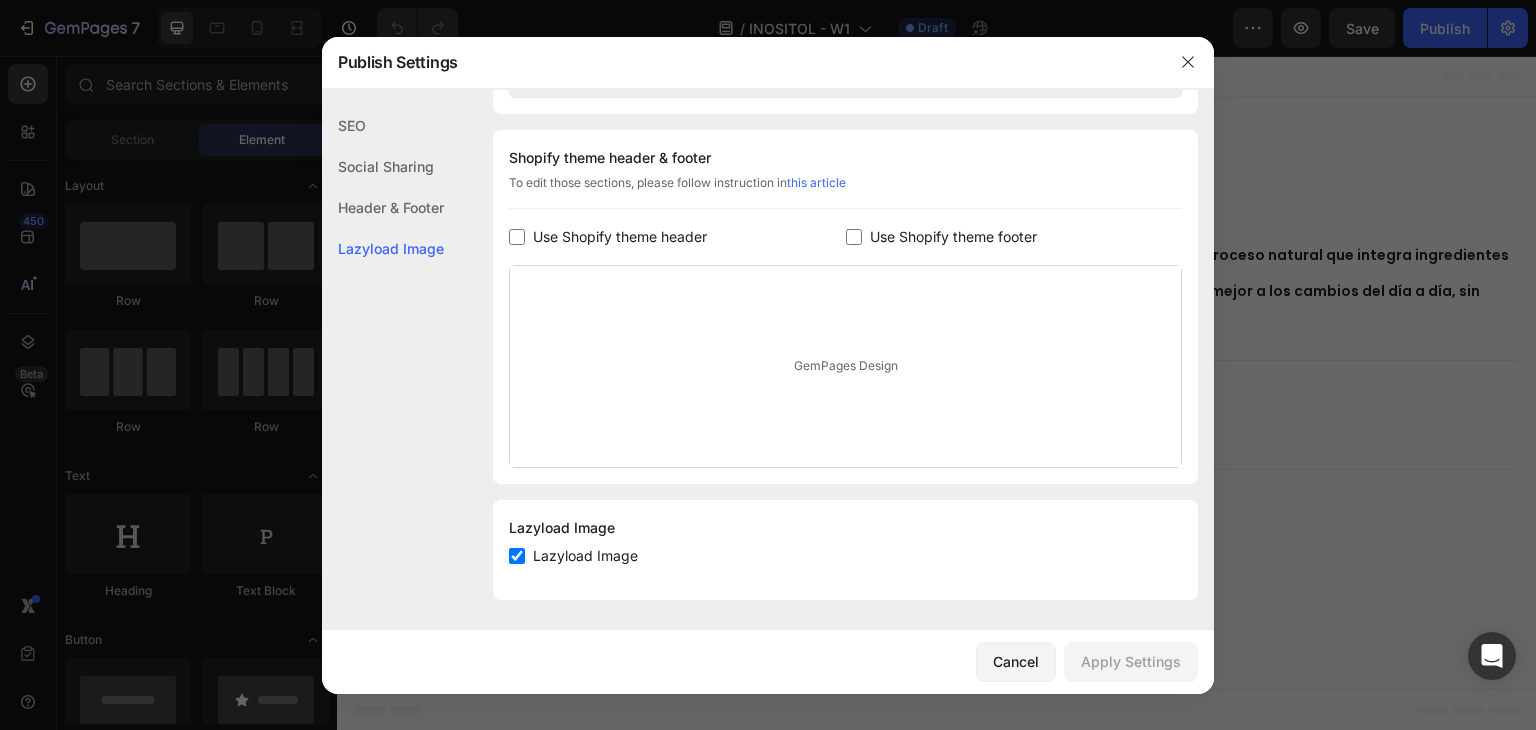 click on "Use Shopify theme footer" at bounding box center [949, 237] 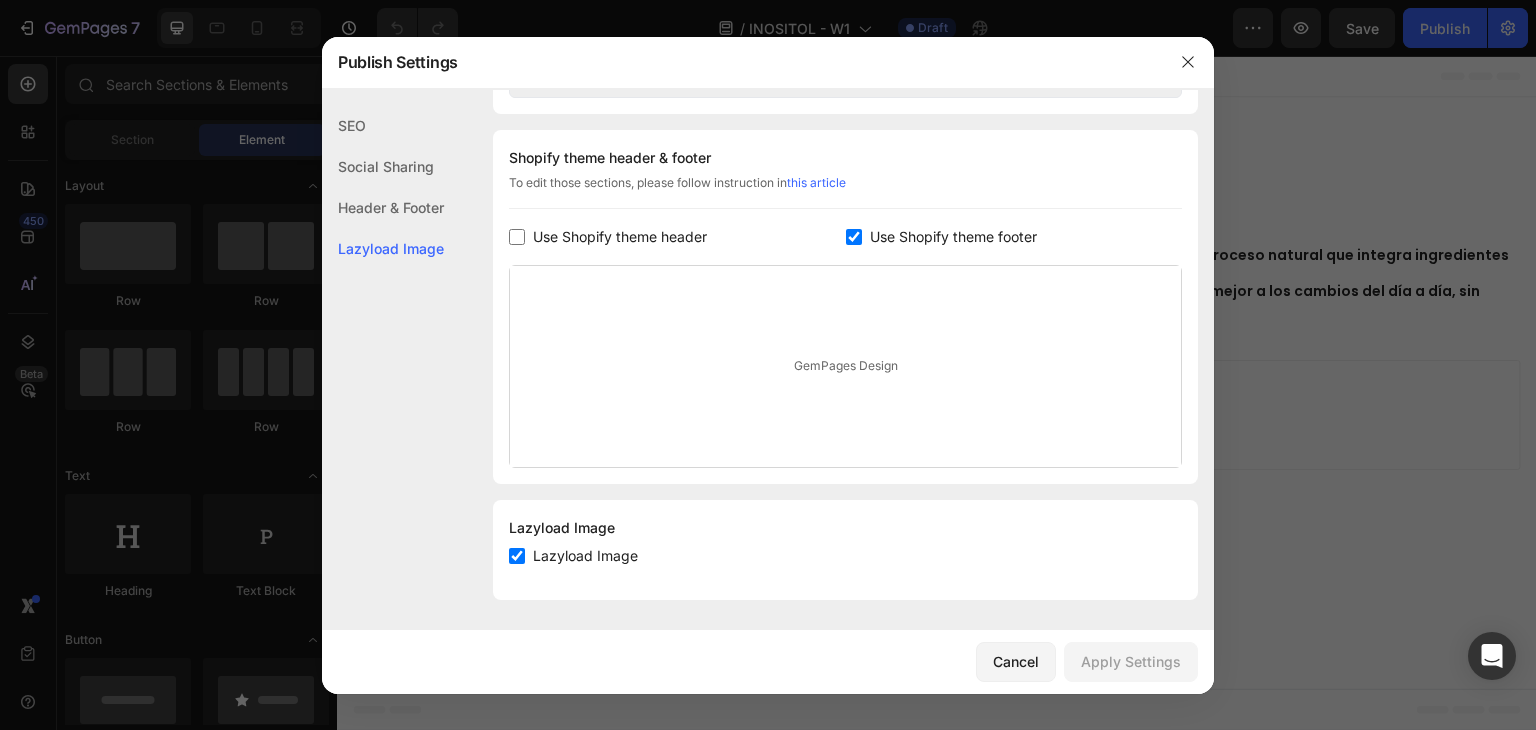 checkbox on "true" 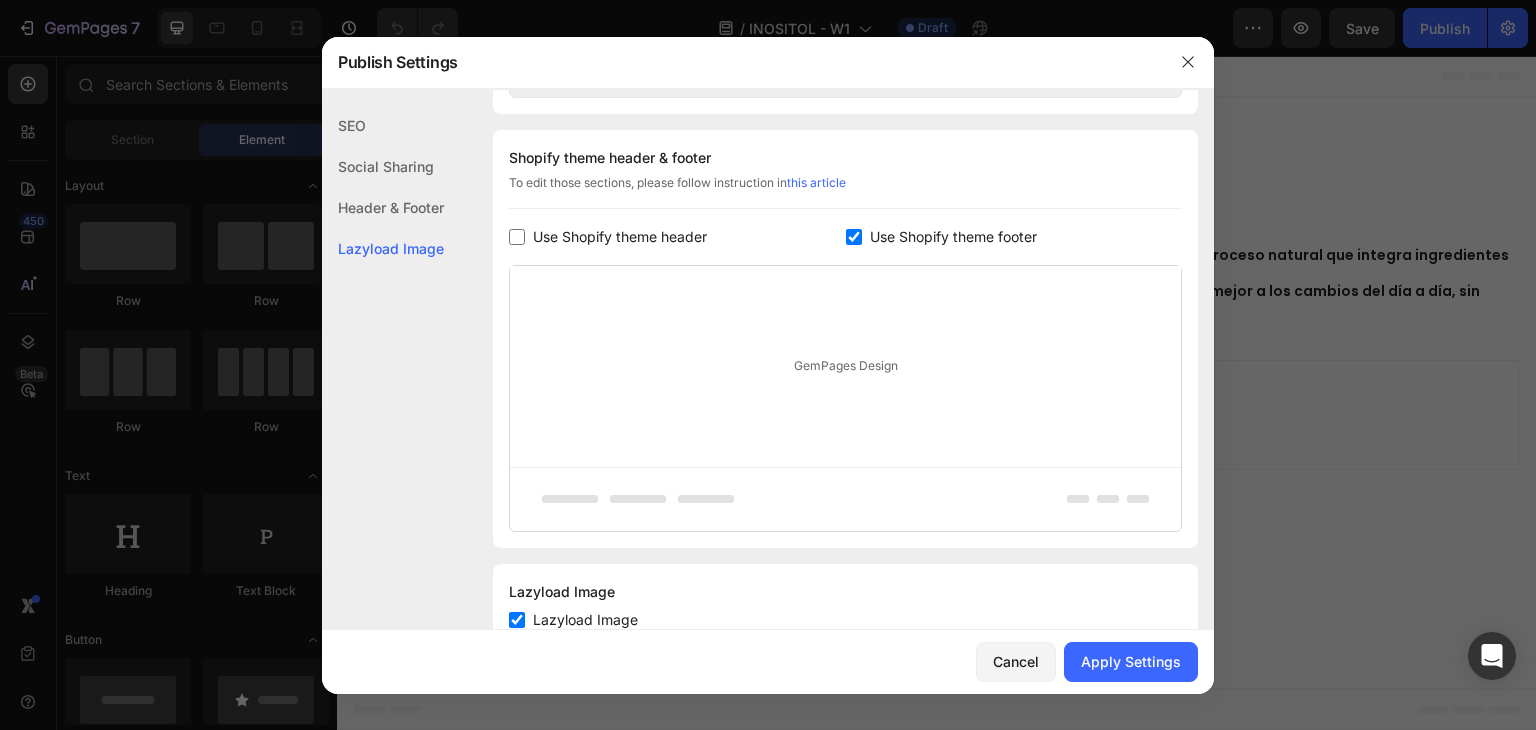 click on "Use Shopify theme header" at bounding box center [620, 237] 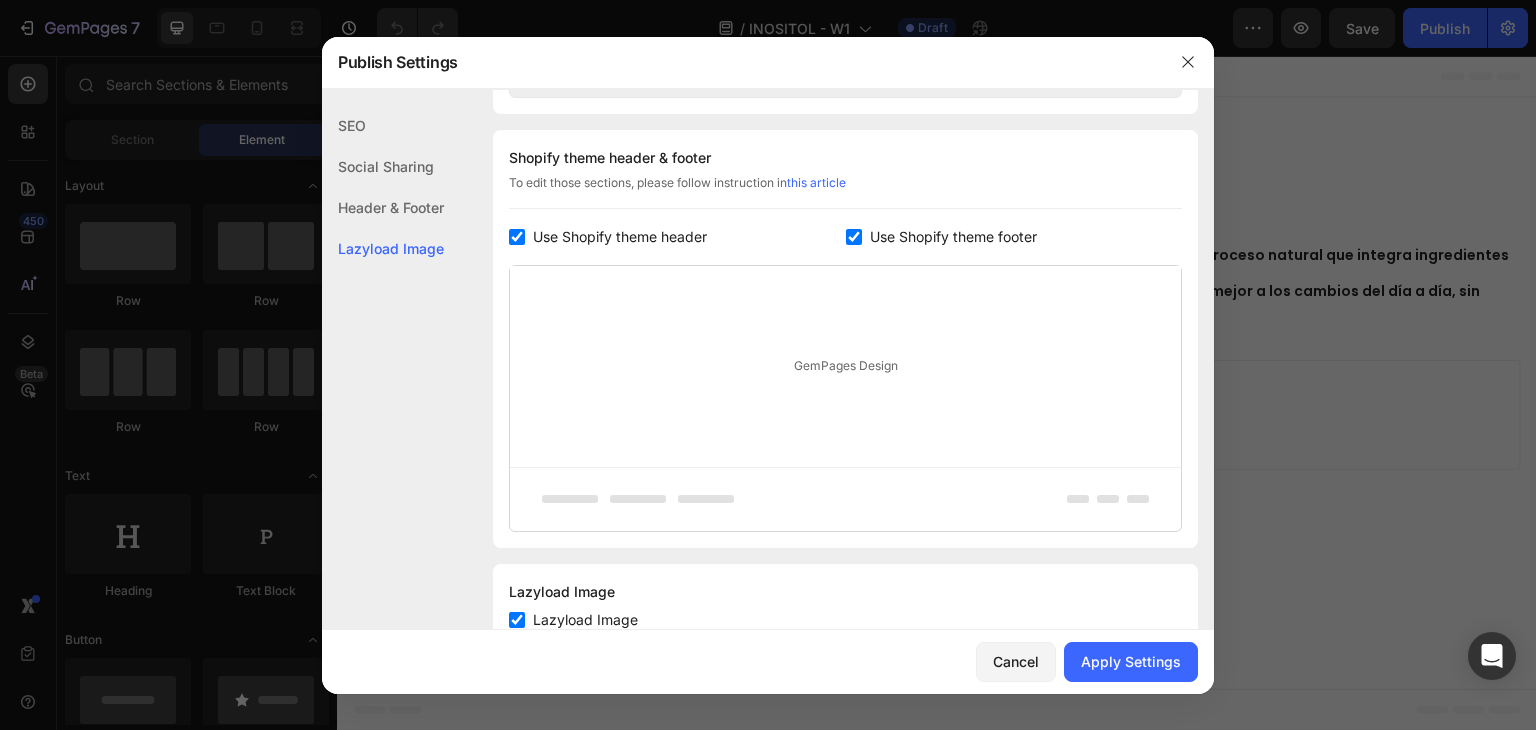 checkbox on "true" 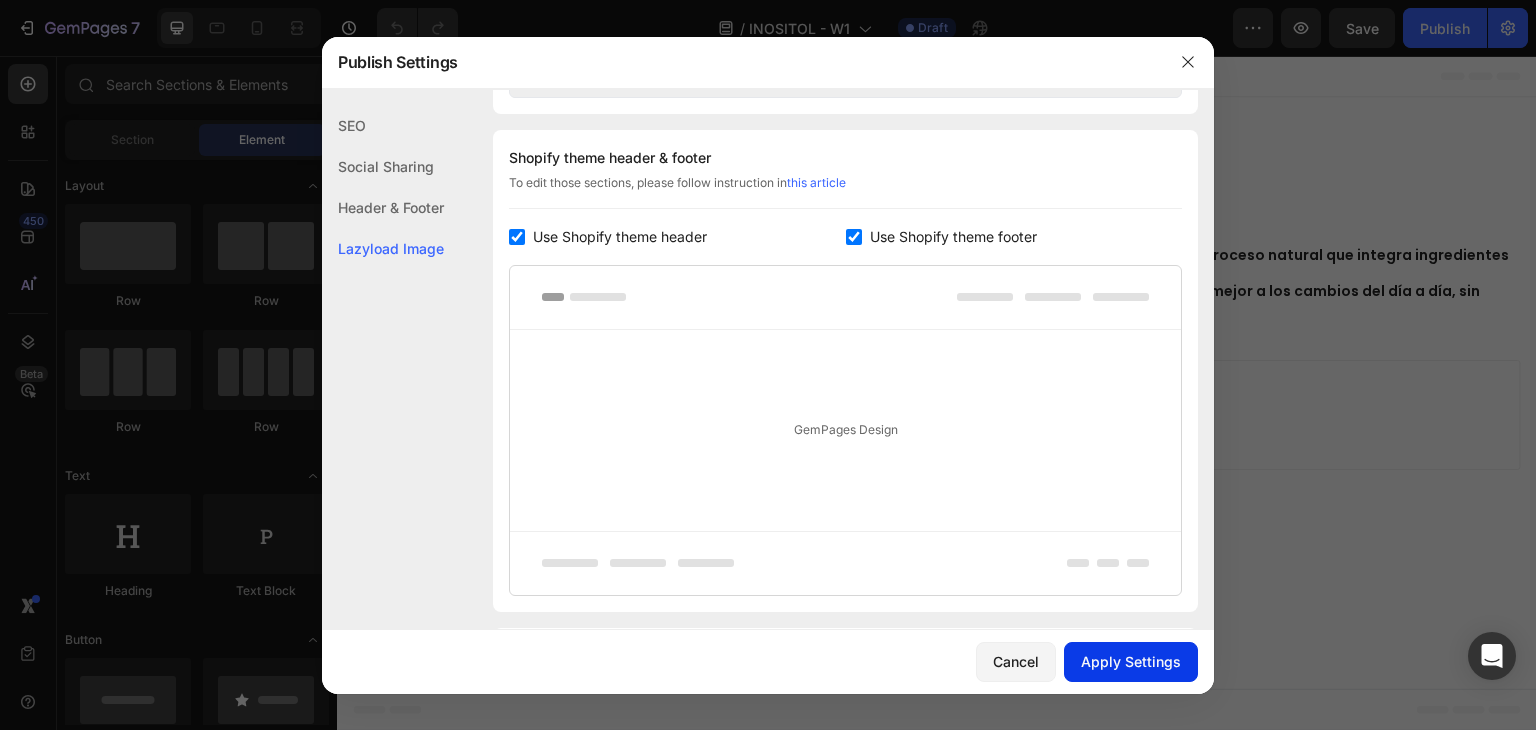 click on "Apply Settings" at bounding box center [1131, 661] 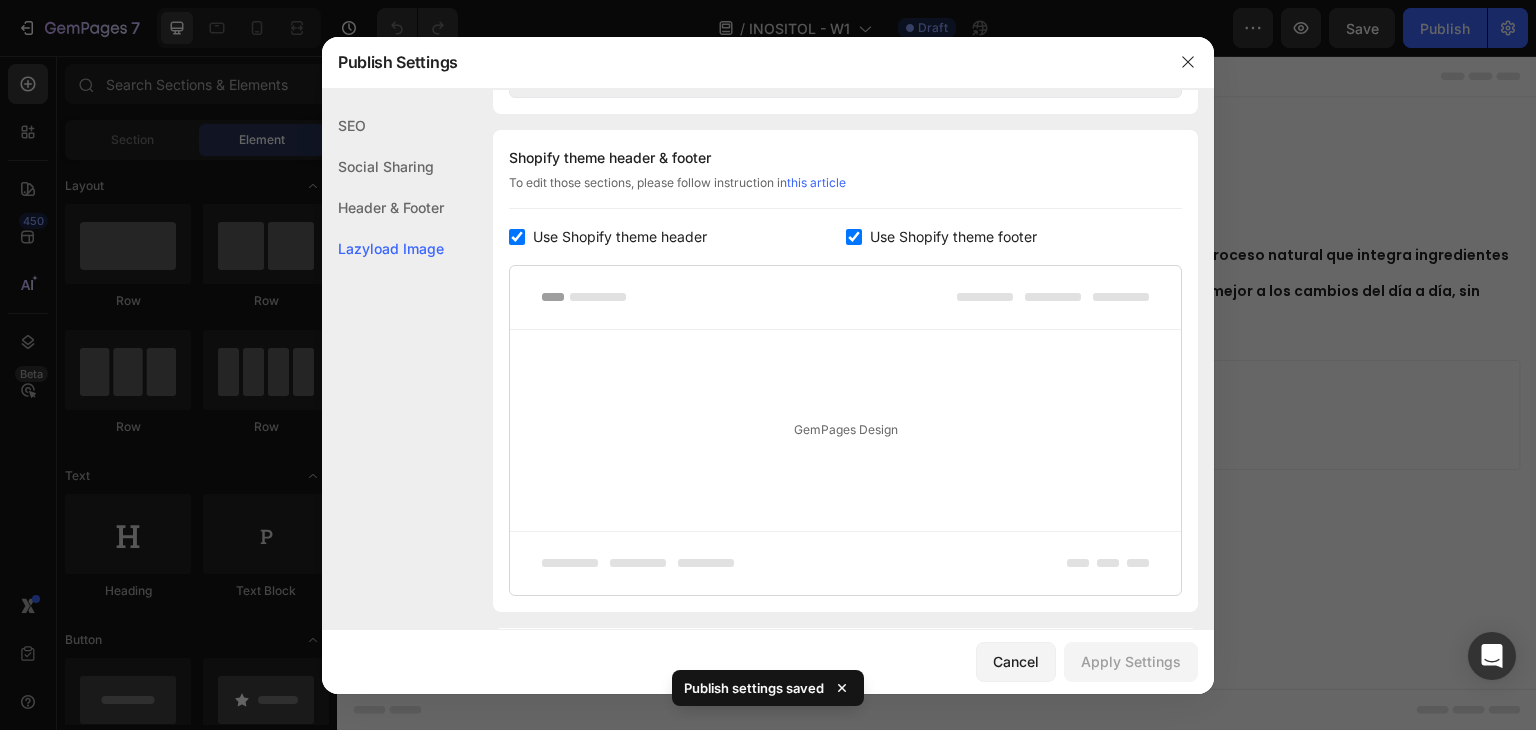 click at bounding box center (854, 237) 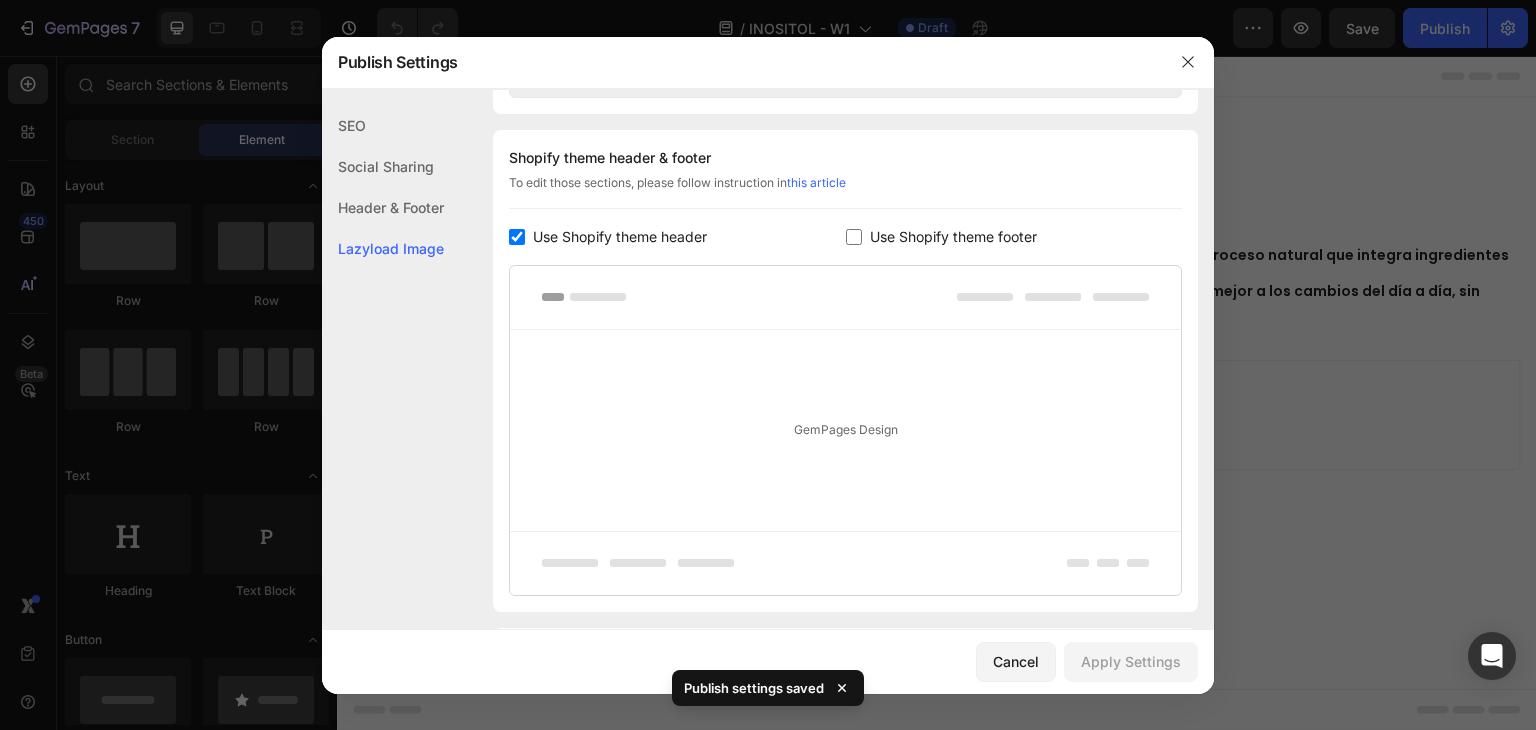 checkbox on "false" 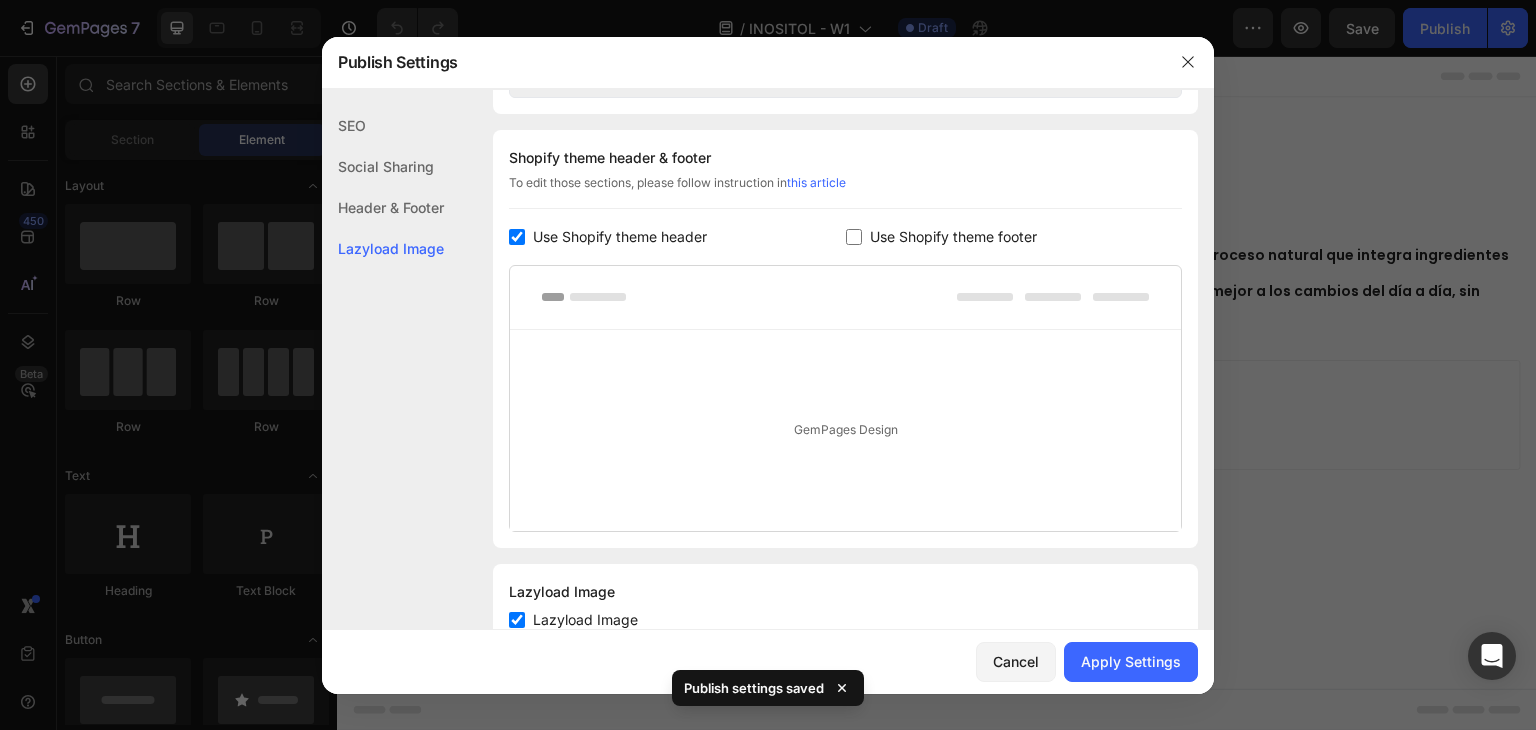 click on "Use Shopify theme header" at bounding box center (620, 237) 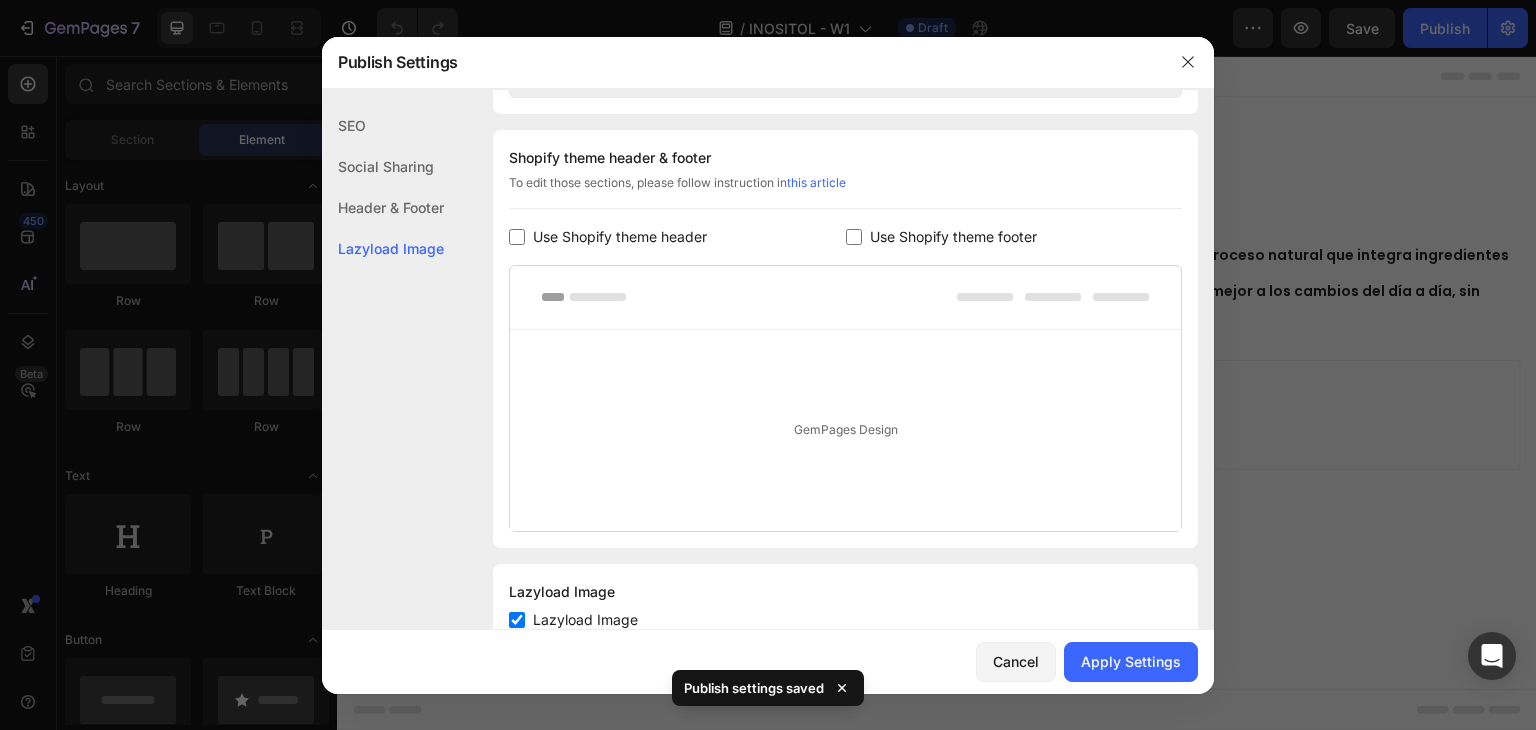 checkbox on "false" 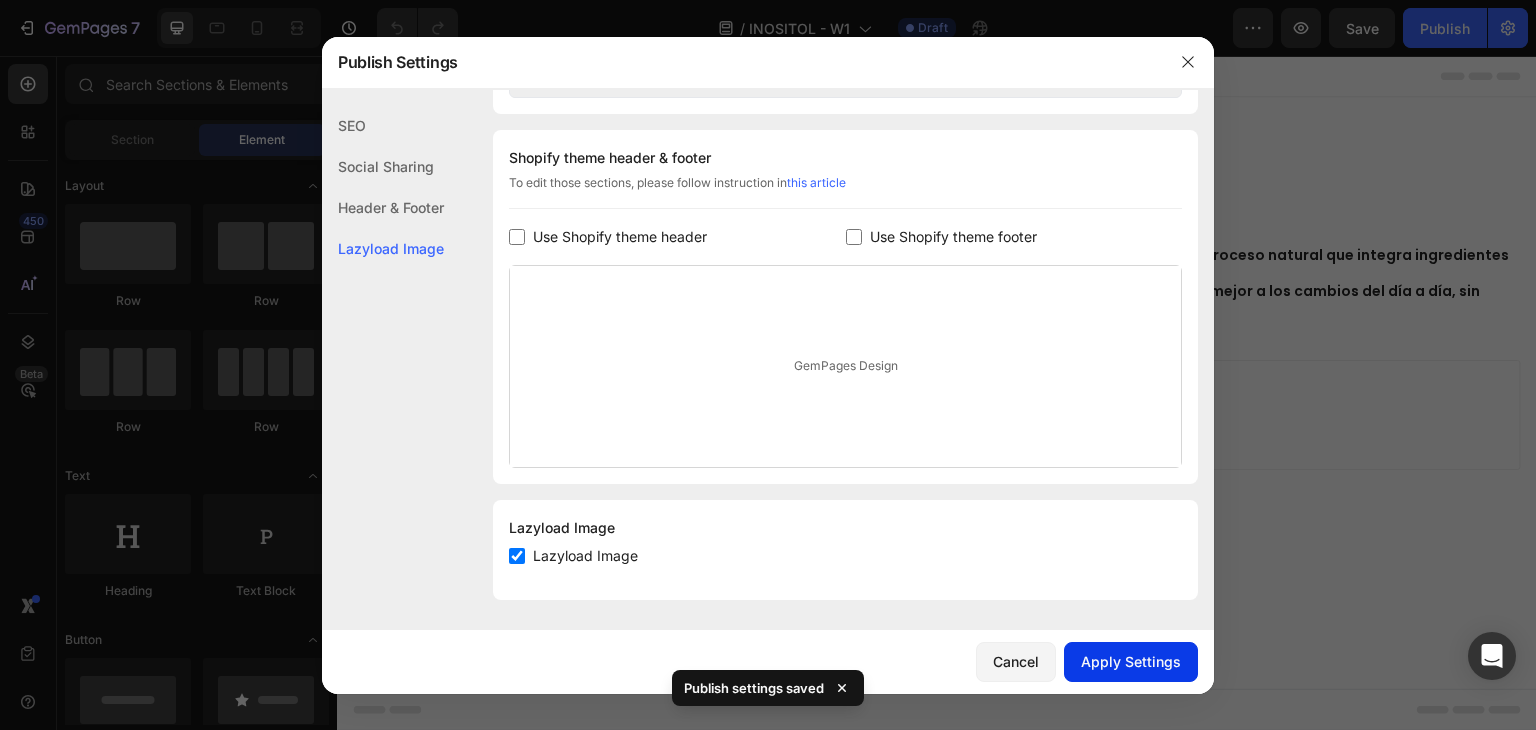 click on "Apply Settings" at bounding box center (1131, 661) 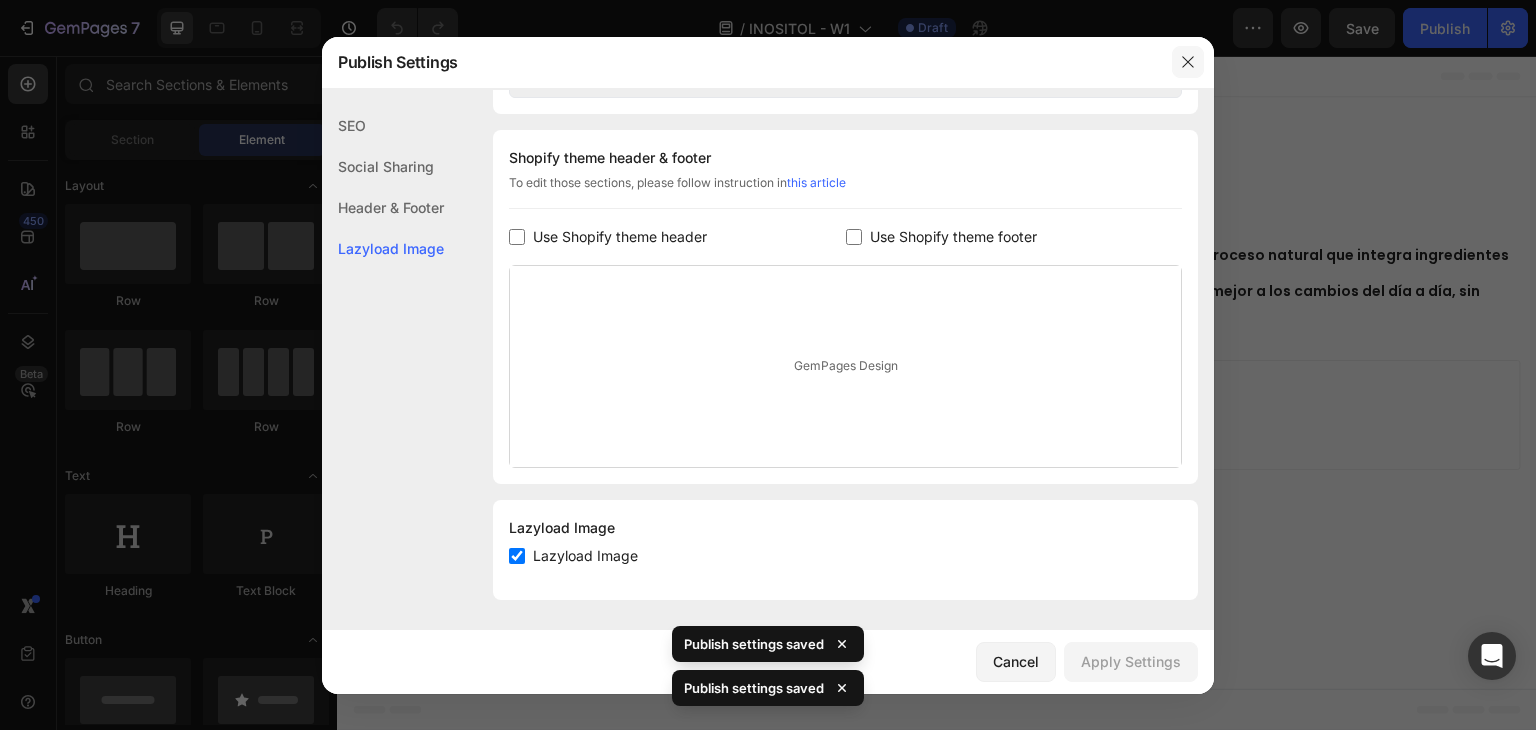 drag, startPoint x: 1180, startPoint y: 64, endPoint x: 901, endPoint y: 47, distance: 279.51746 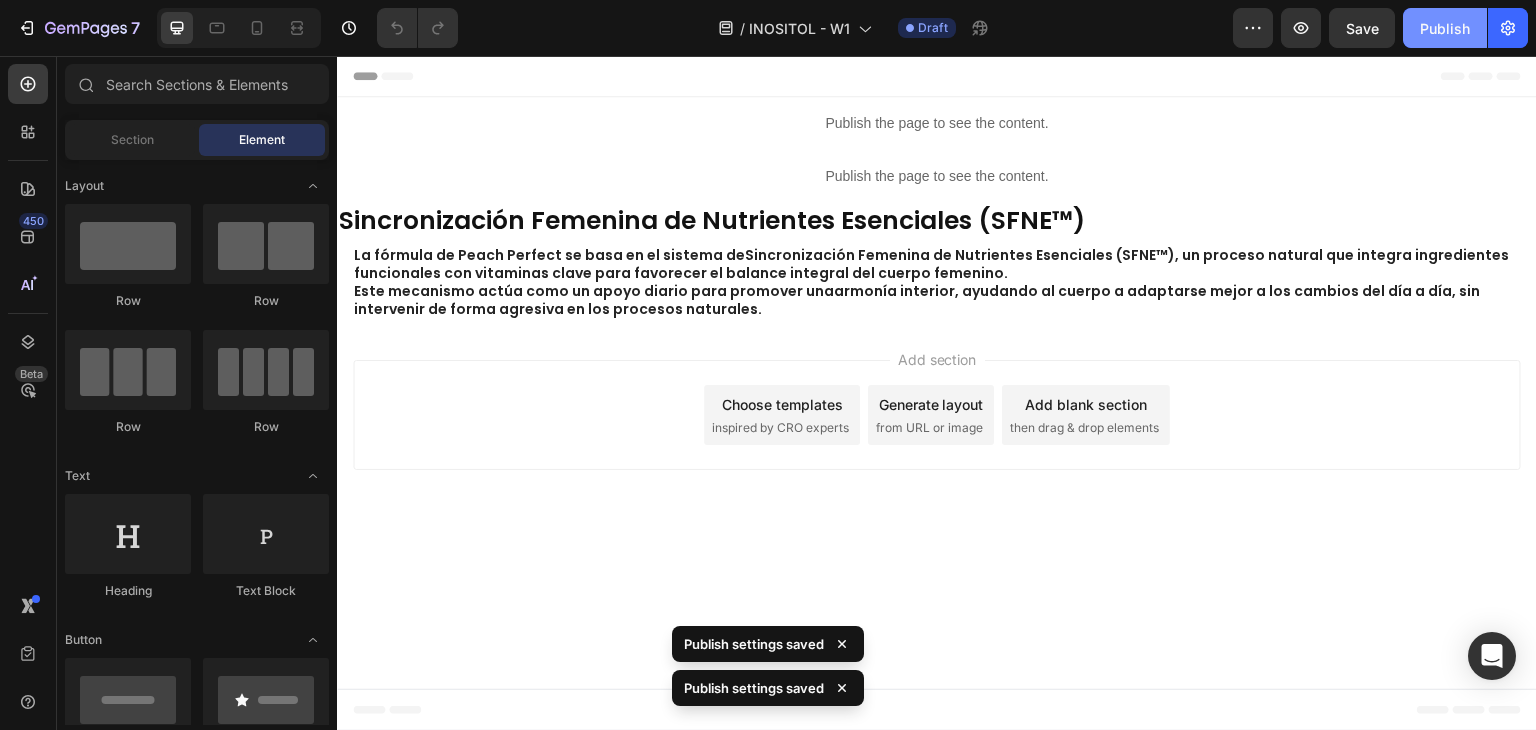 click on "Publish" 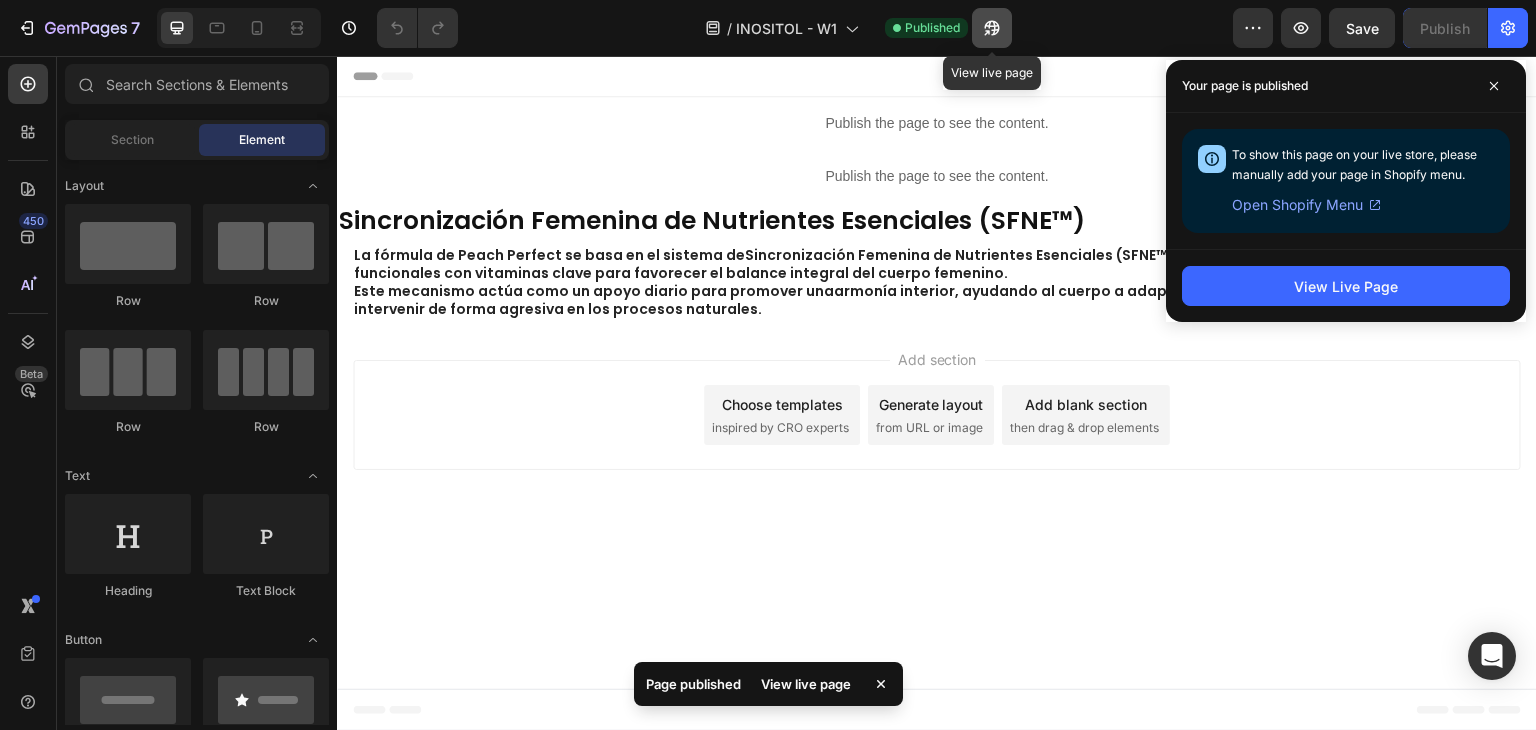 click 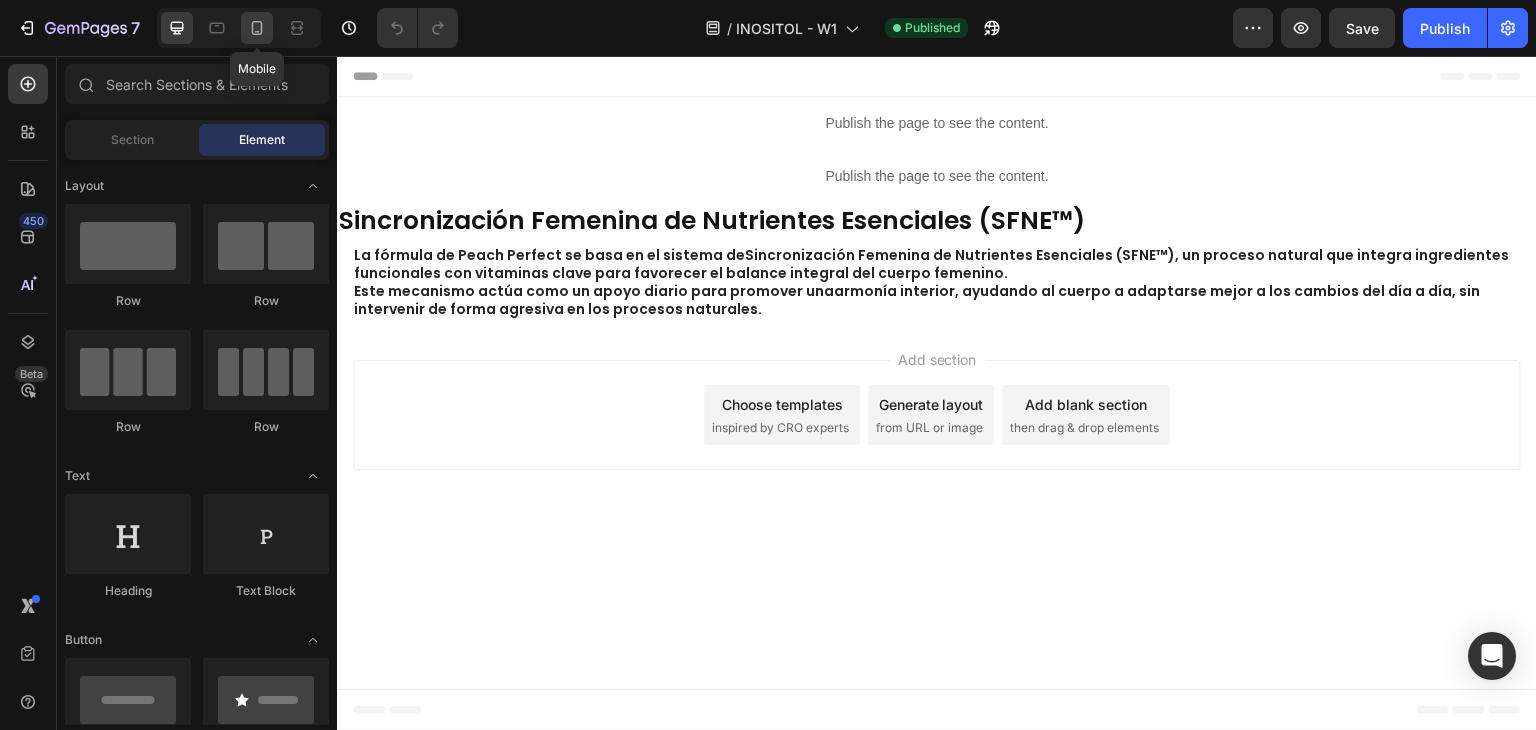 click 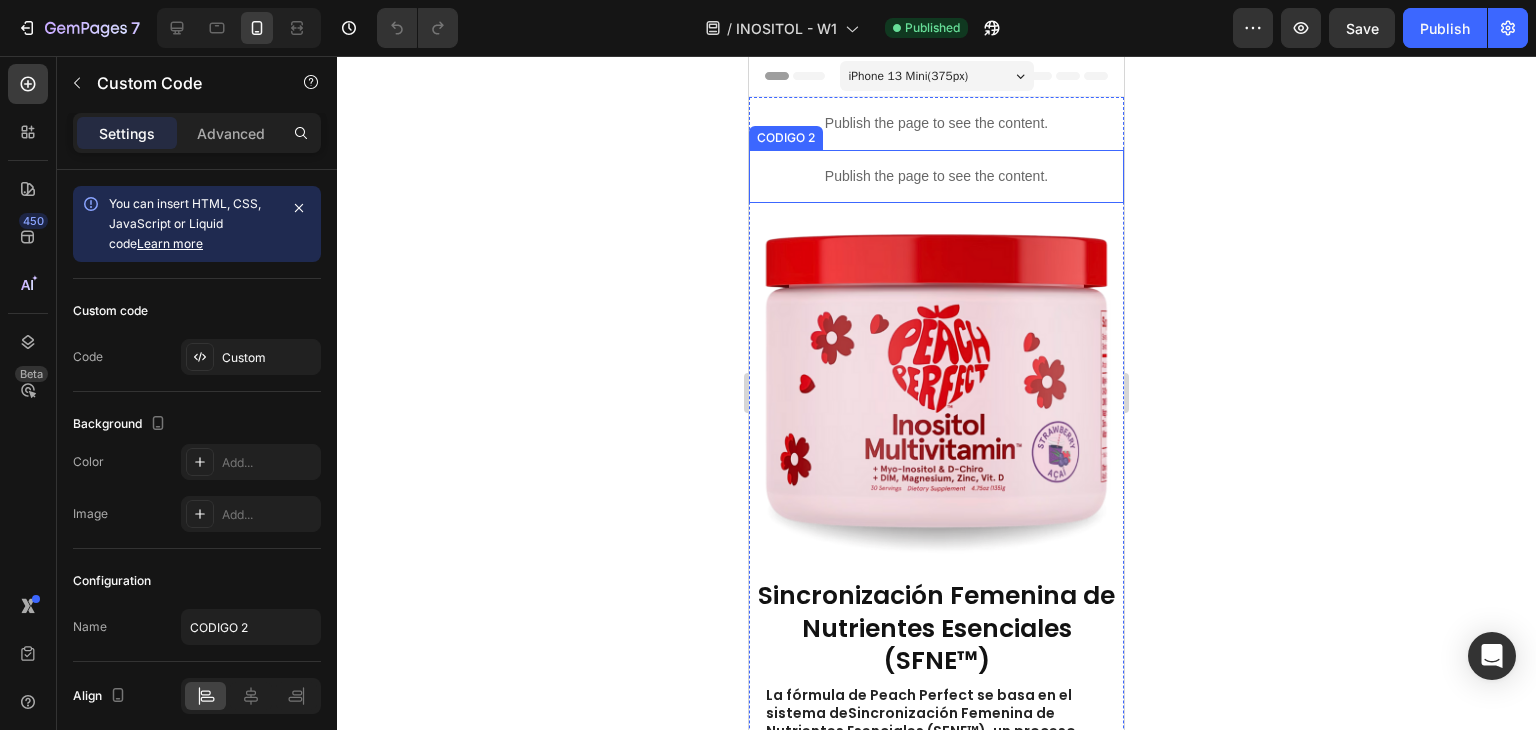 click on "Publish the page to see the content." at bounding box center [936, 176] 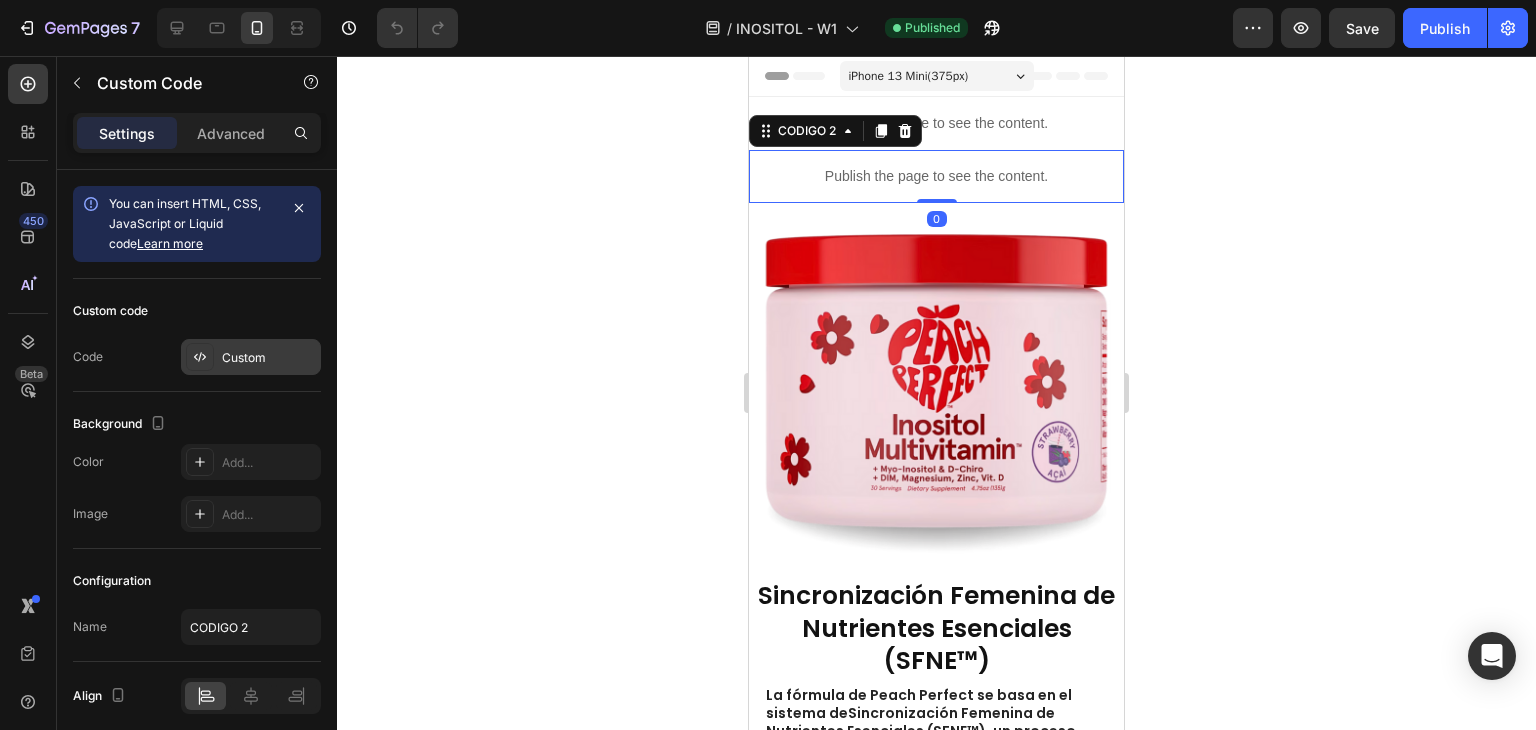 click on "Custom" at bounding box center (269, 358) 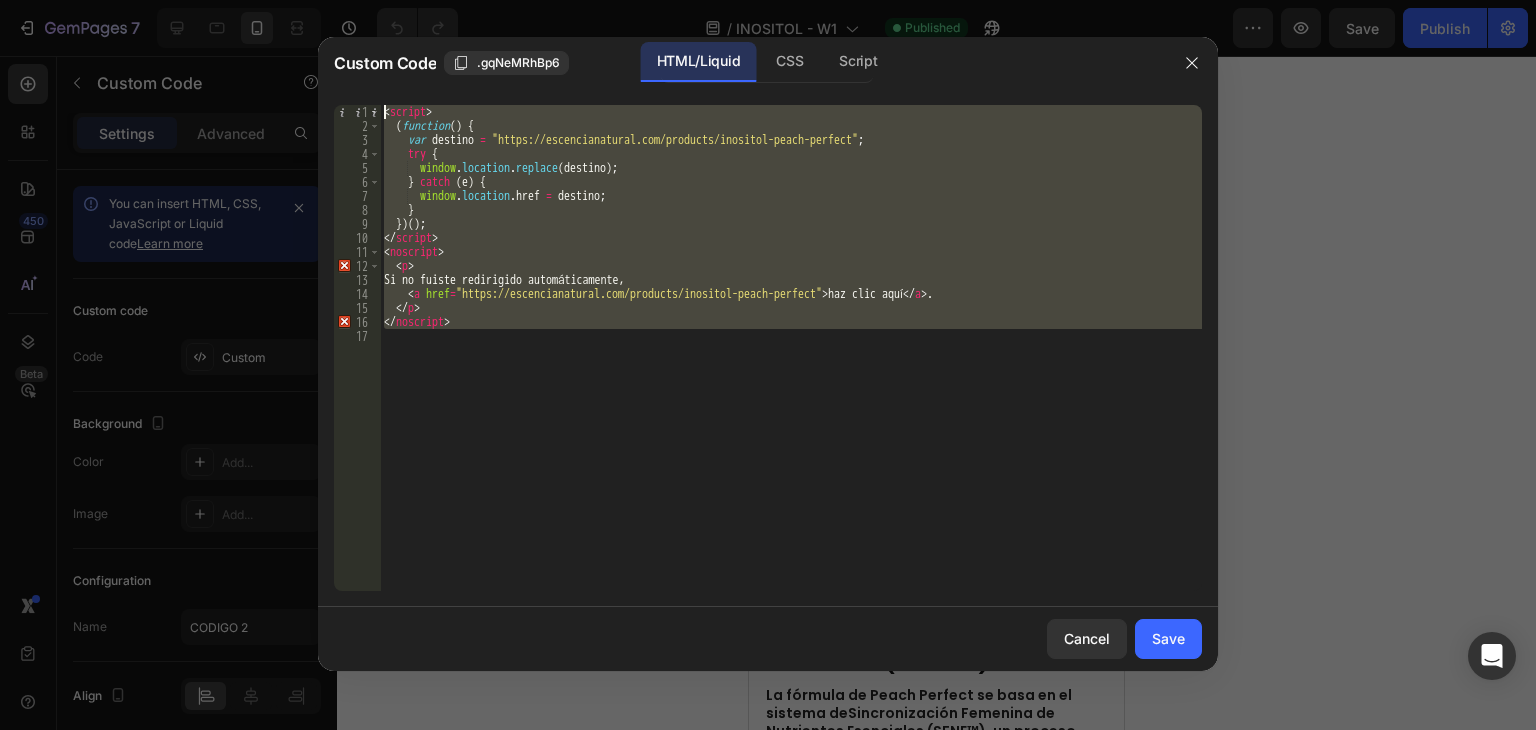 drag, startPoint x: 510, startPoint y: 331, endPoint x: 339, endPoint y: 97, distance: 289.82236 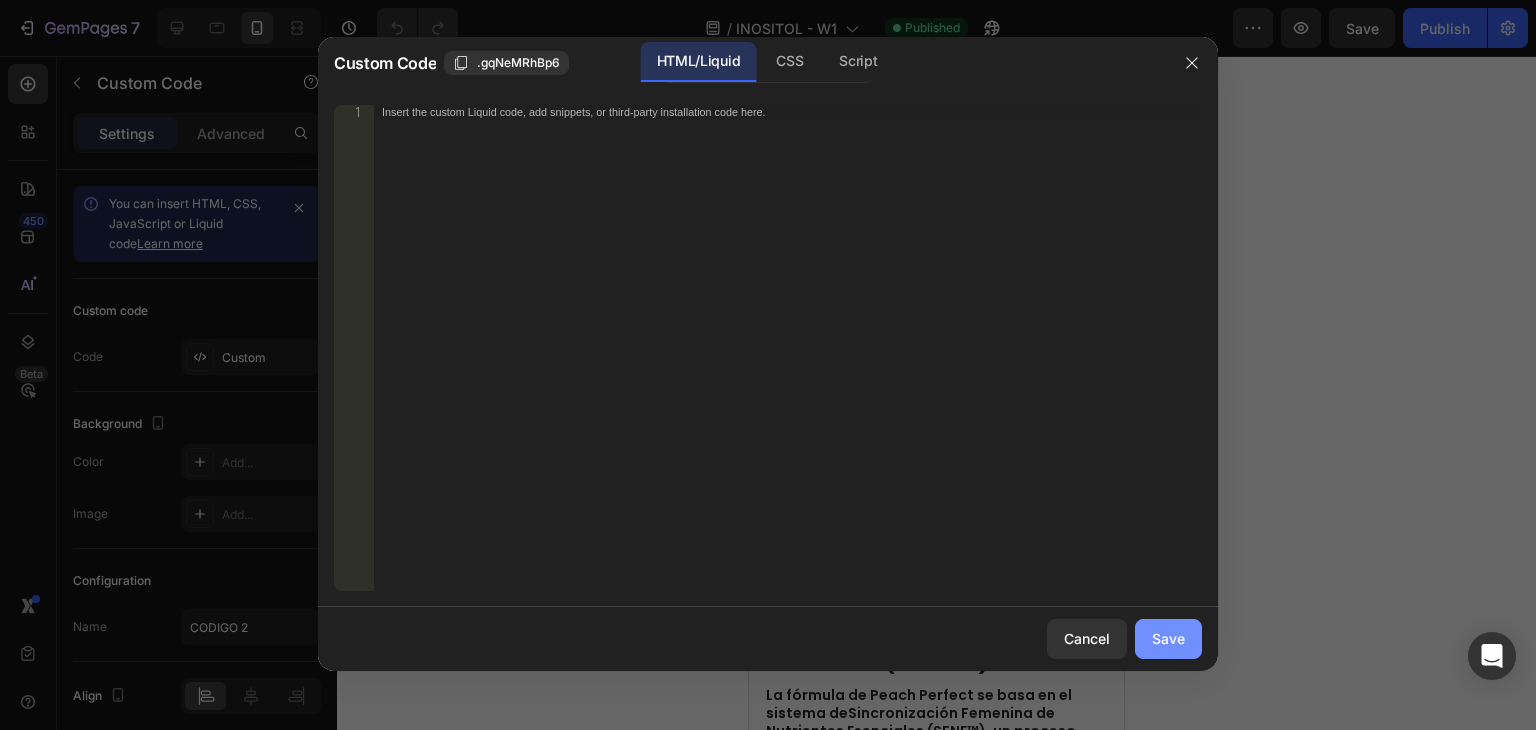 click on "Save" 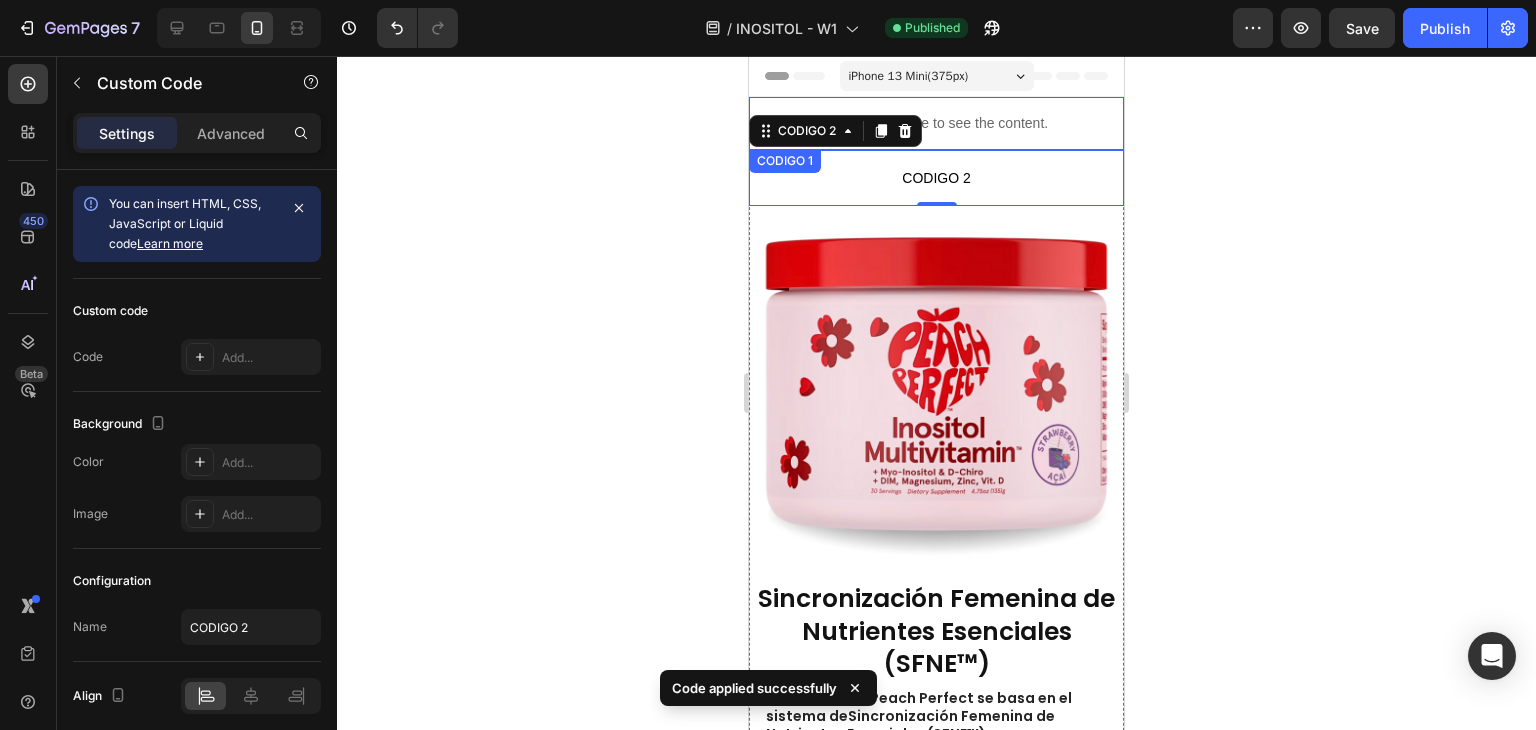 click on "Publish the page to see the content." at bounding box center (936, 123) 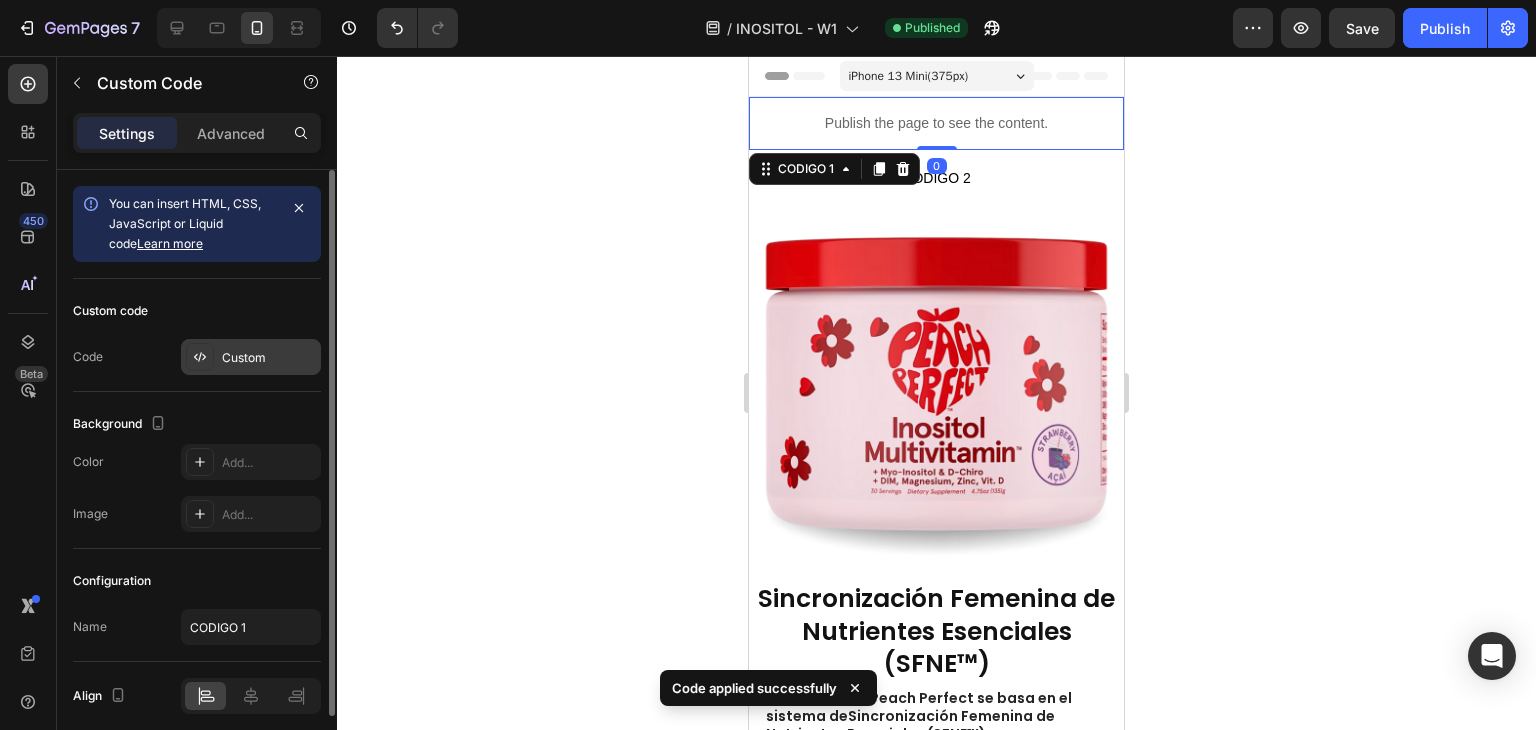 click on "Custom" at bounding box center (269, 358) 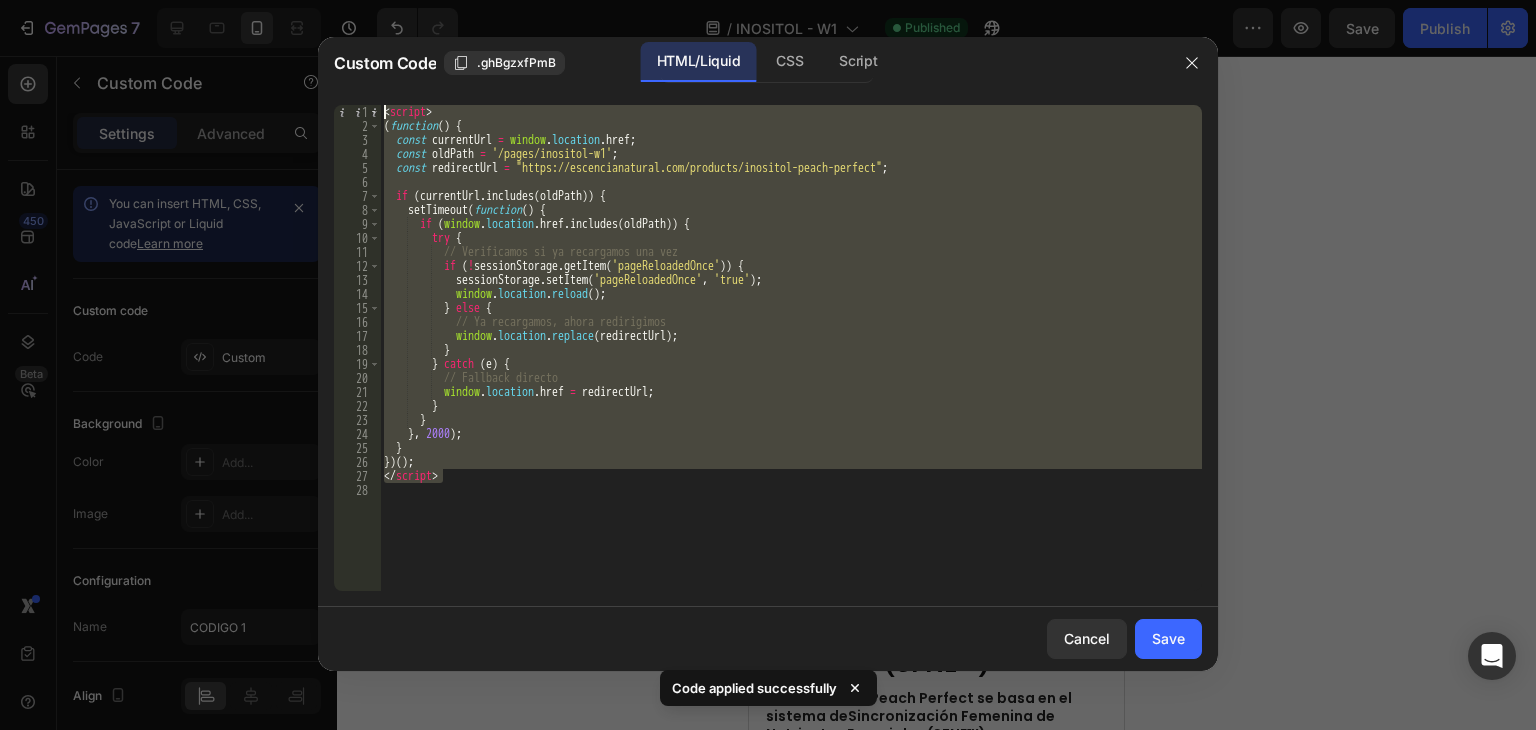 drag, startPoint x: 463, startPoint y: 479, endPoint x: 337, endPoint y: 88, distance: 410.80045 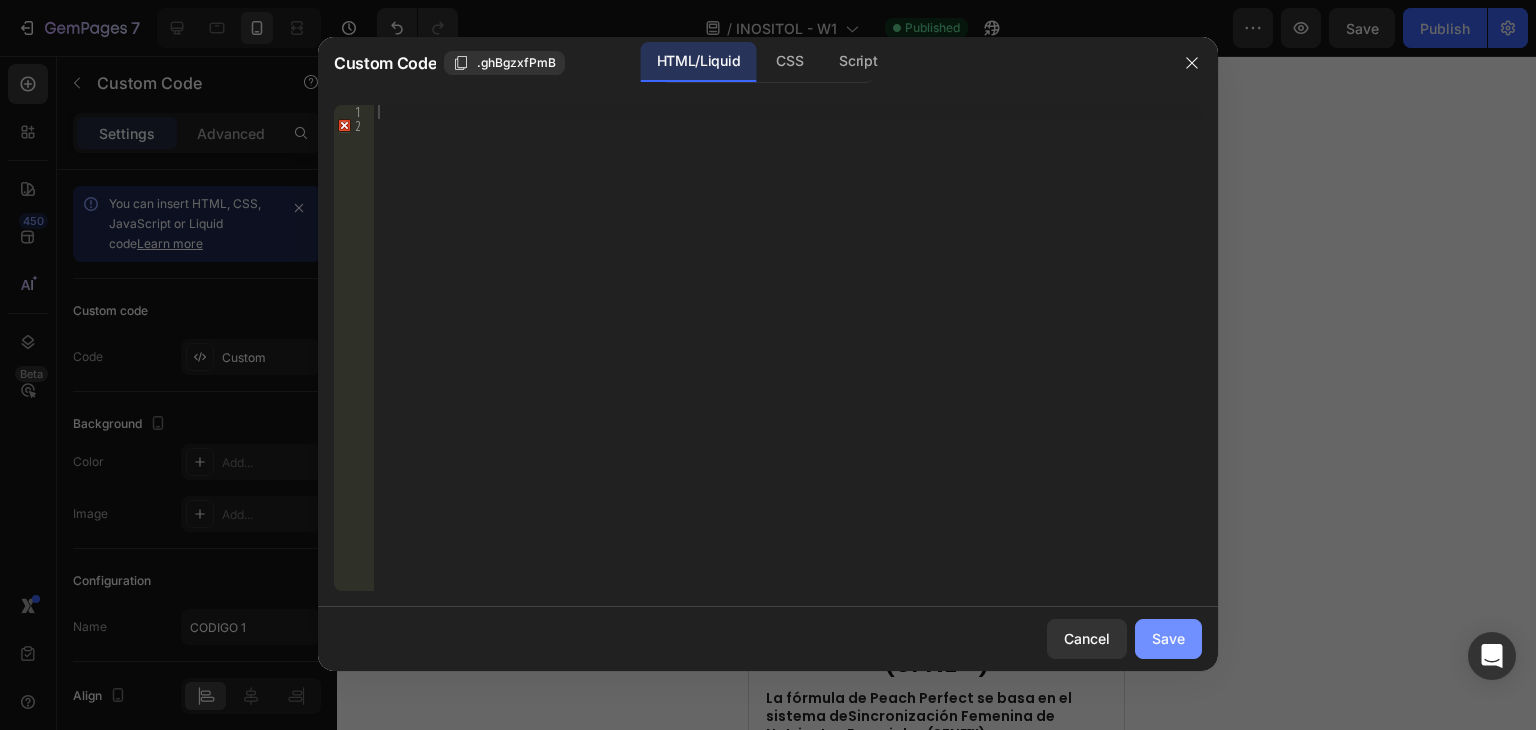 click on "Save" at bounding box center [1168, 638] 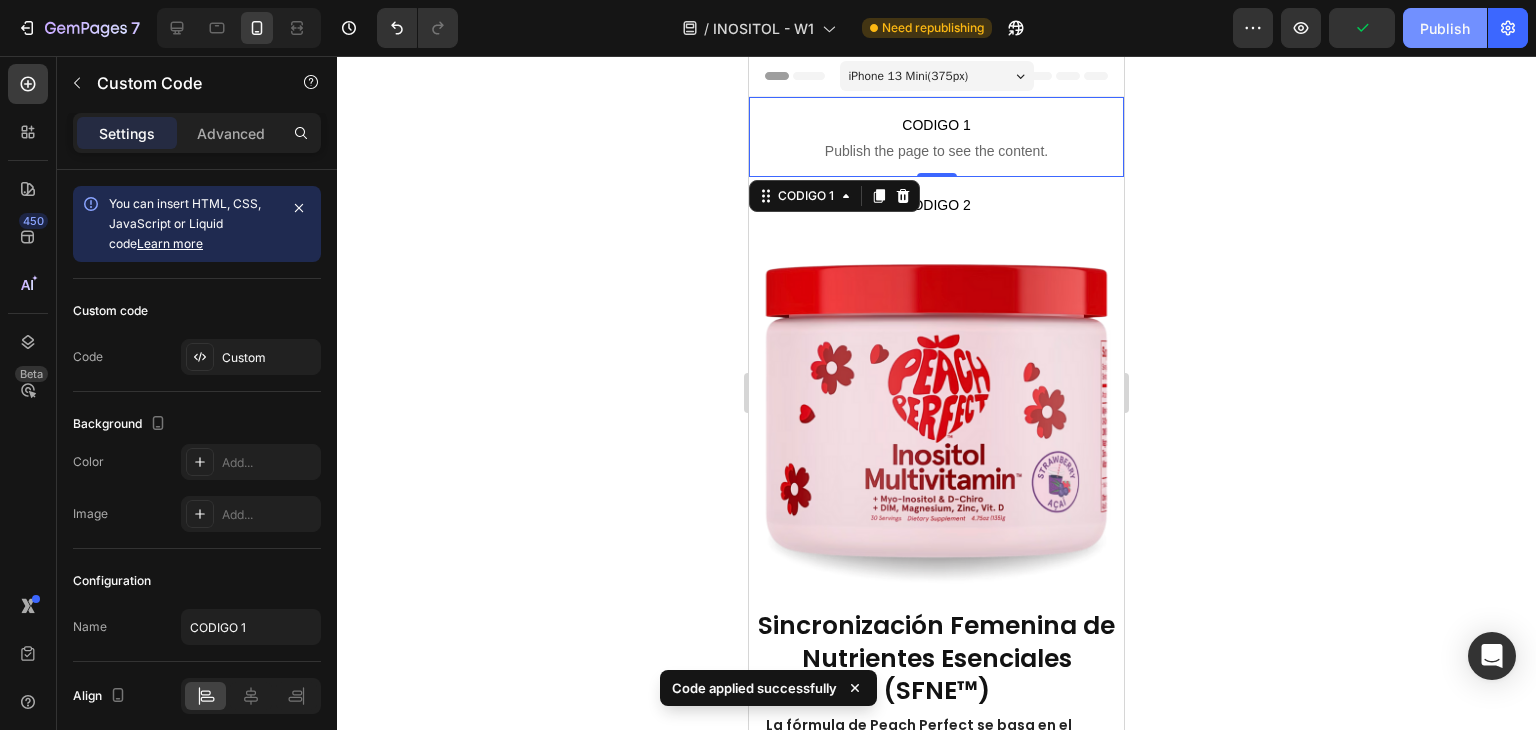 click on "Publish" at bounding box center (1445, 28) 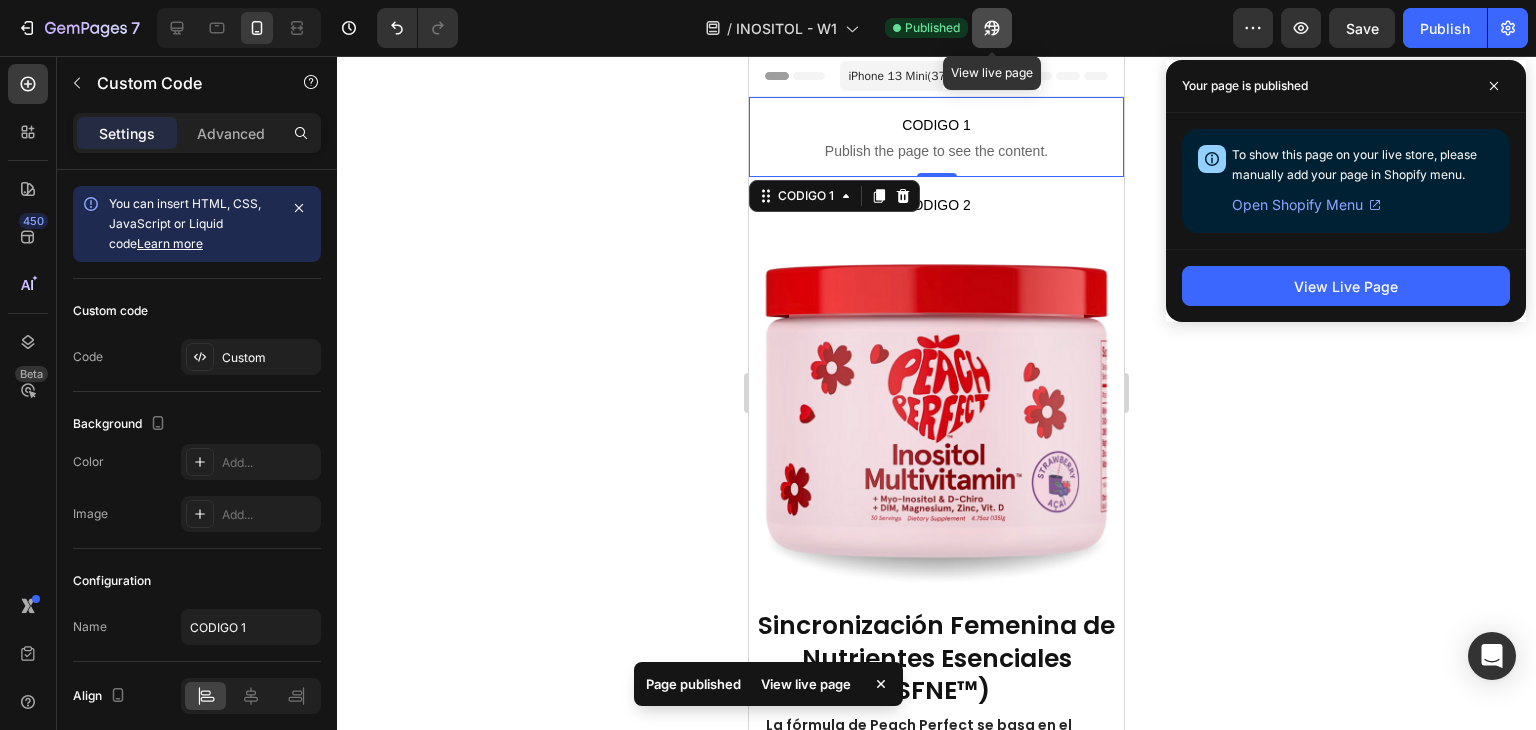 click 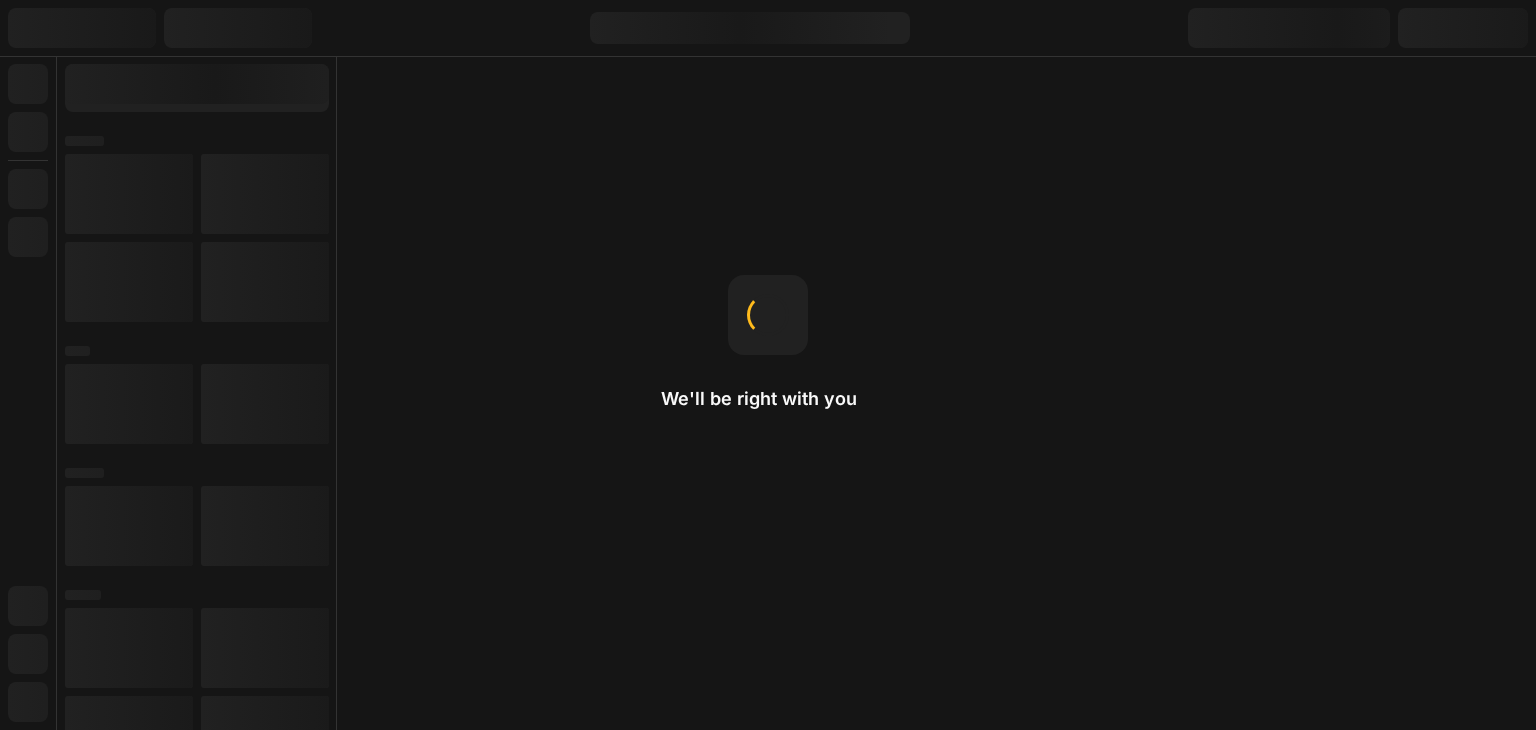 scroll, scrollTop: 0, scrollLeft: 0, axis: both 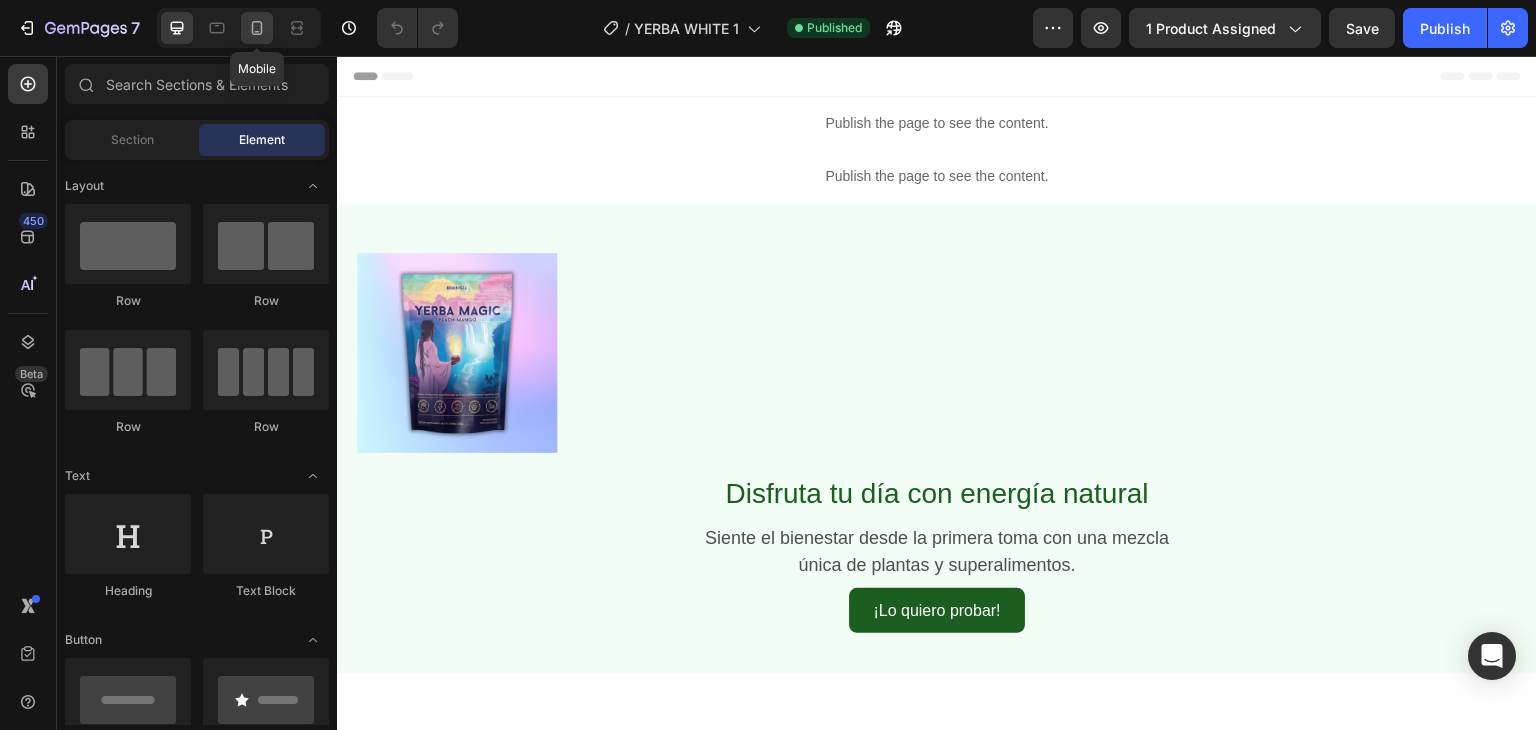 click 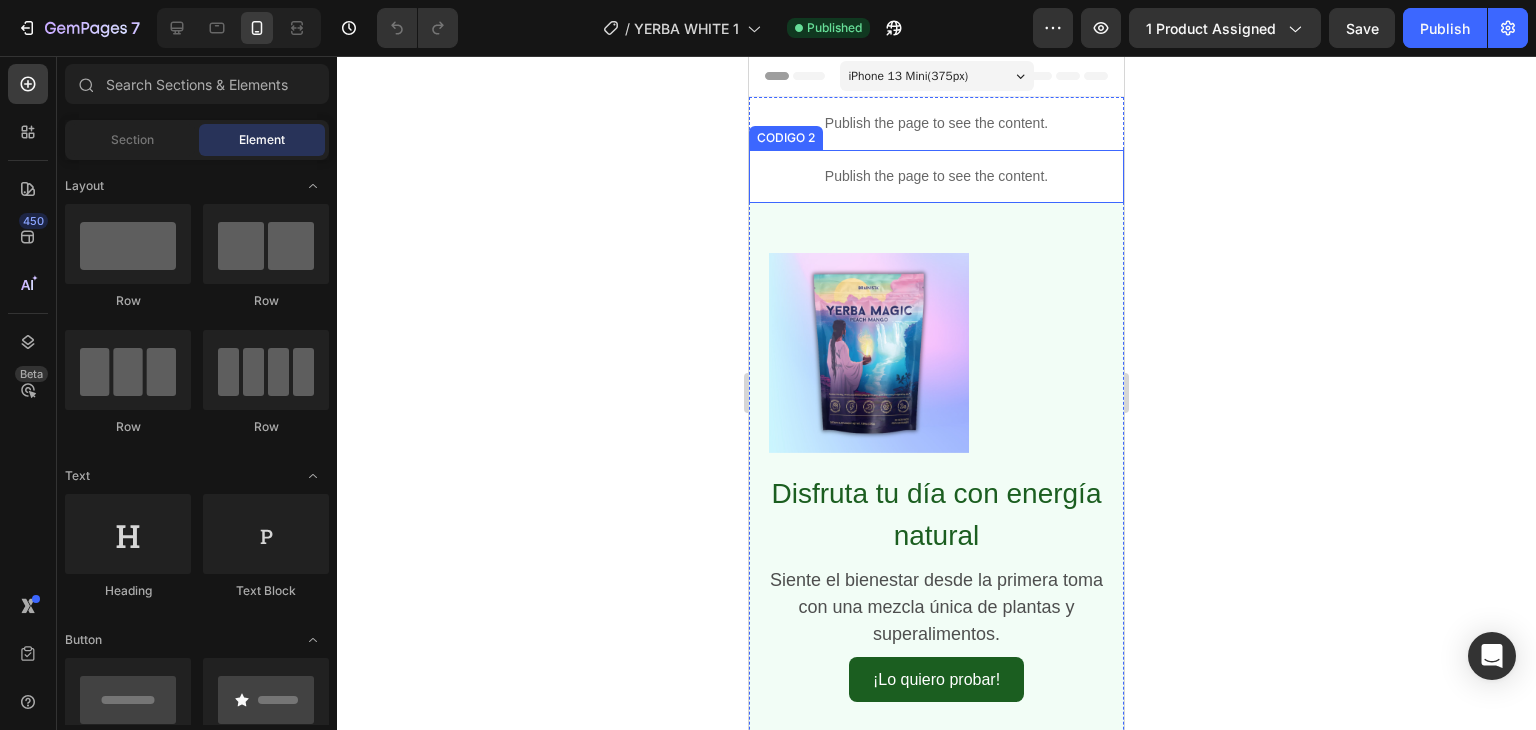 click on "CODIGO 2" at bounding box center [786, 138] 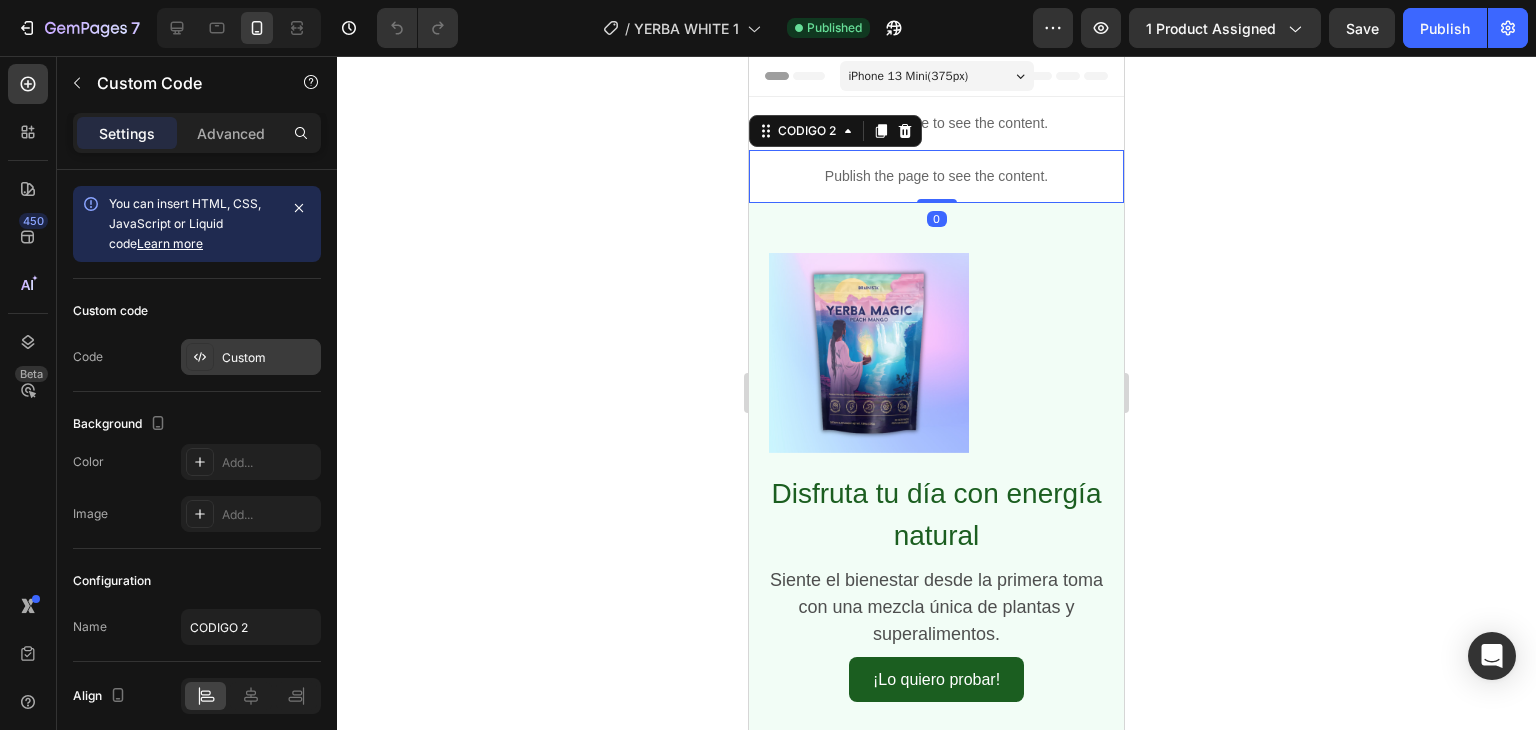 click on "Custom" at bounding box center (269, 358) 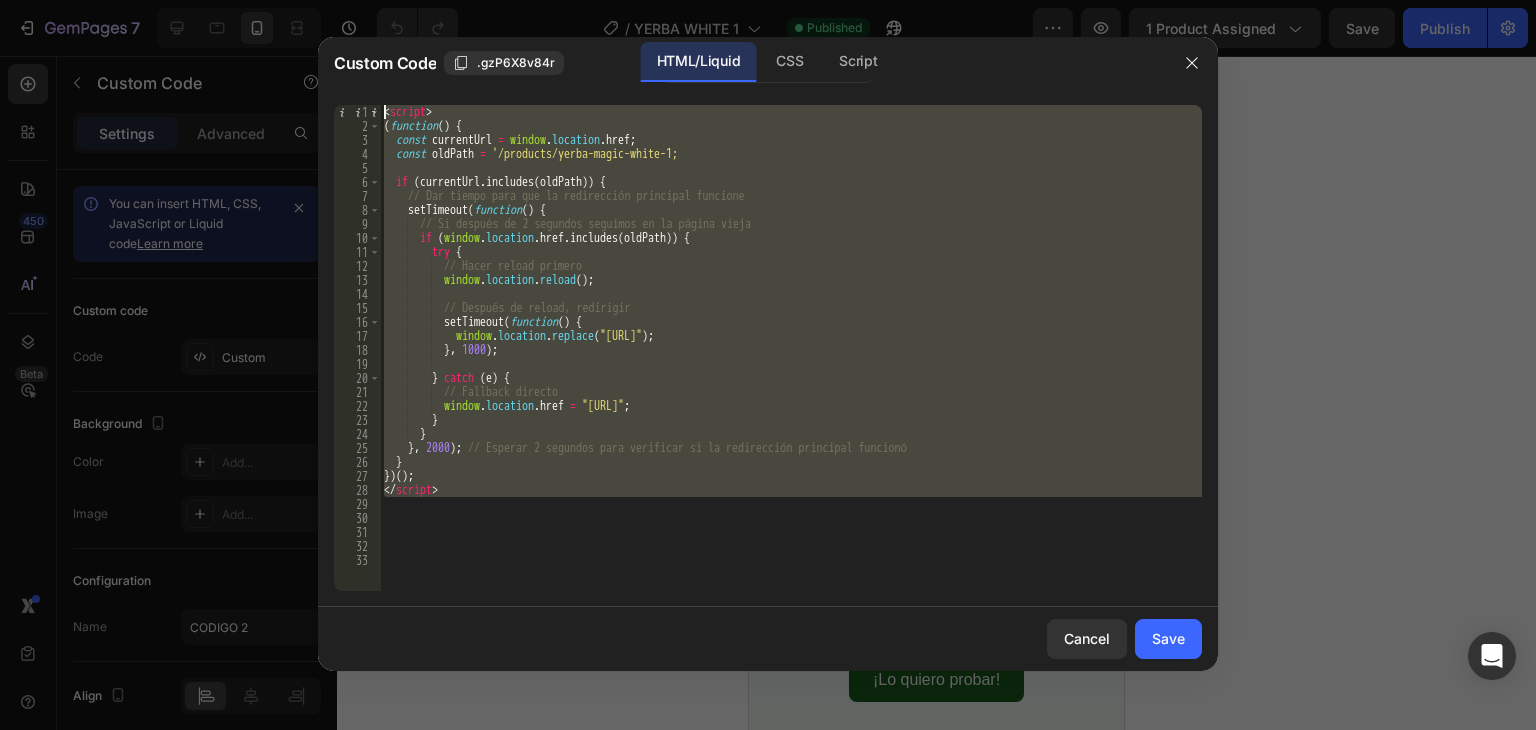 drag, startPoint x: 481, startPoint y: 502, endPoint x: 377, endPoint y: 62, distance: 452.12387 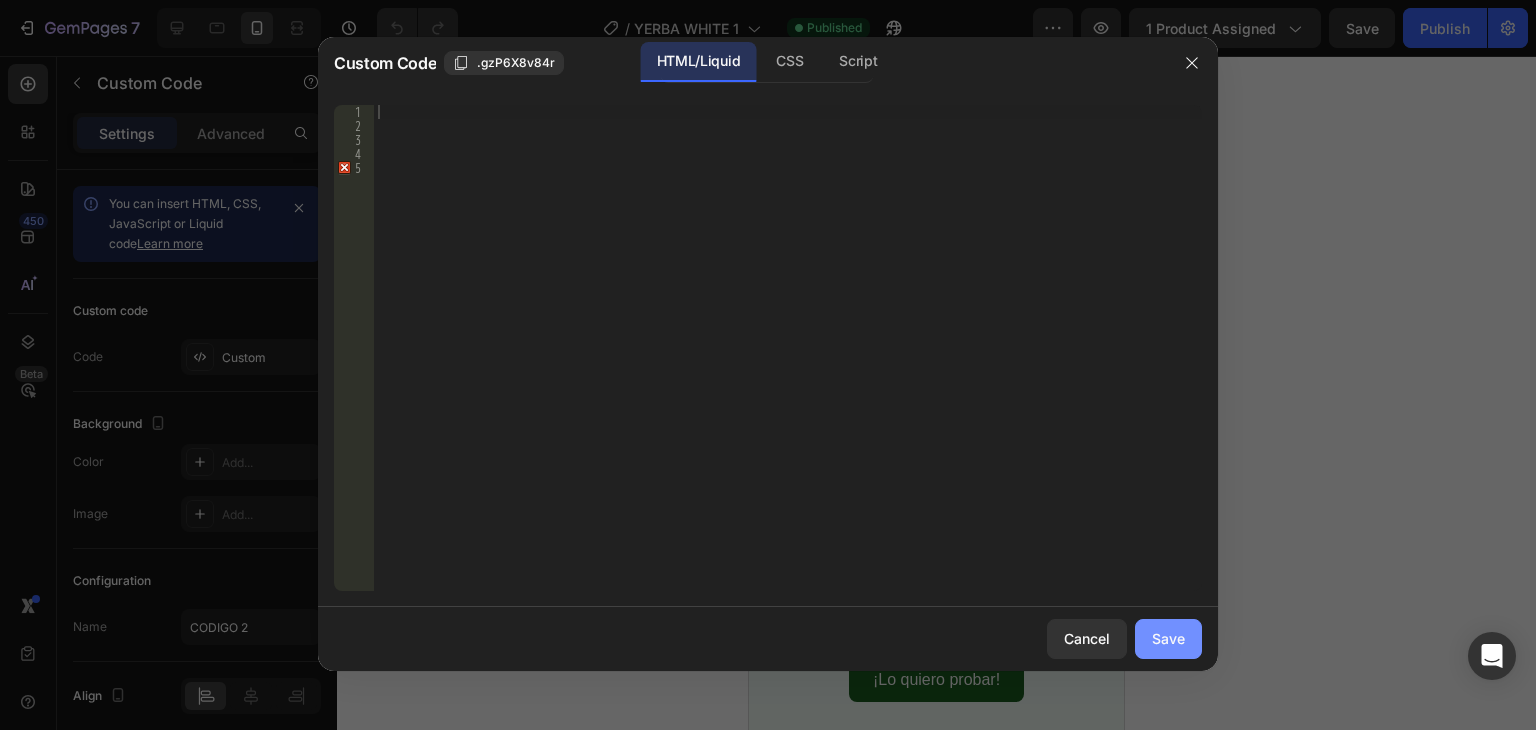 click on "Save" at bounding box center (1168, 638) 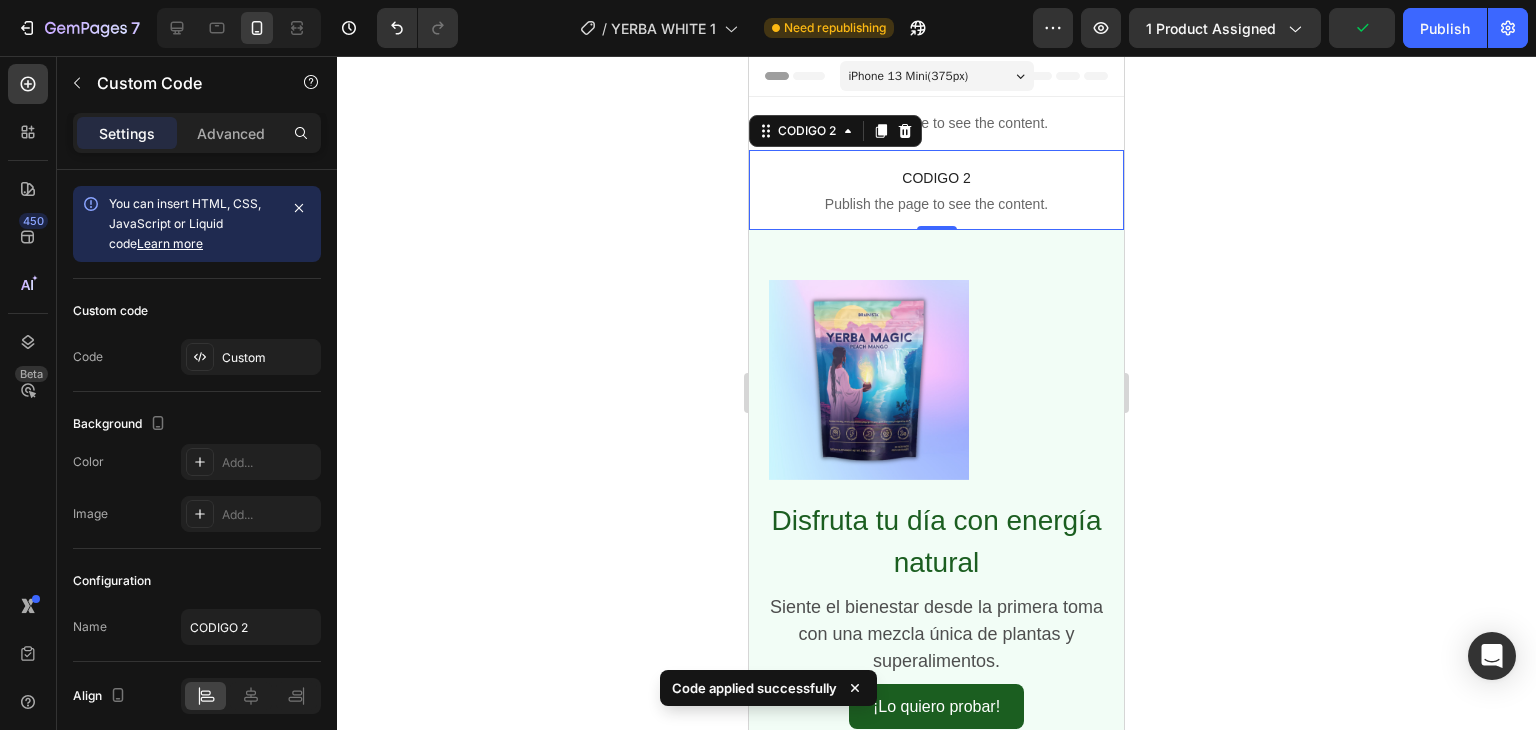 click on "Publish the page to see the content." at bounding box center (936, 204) 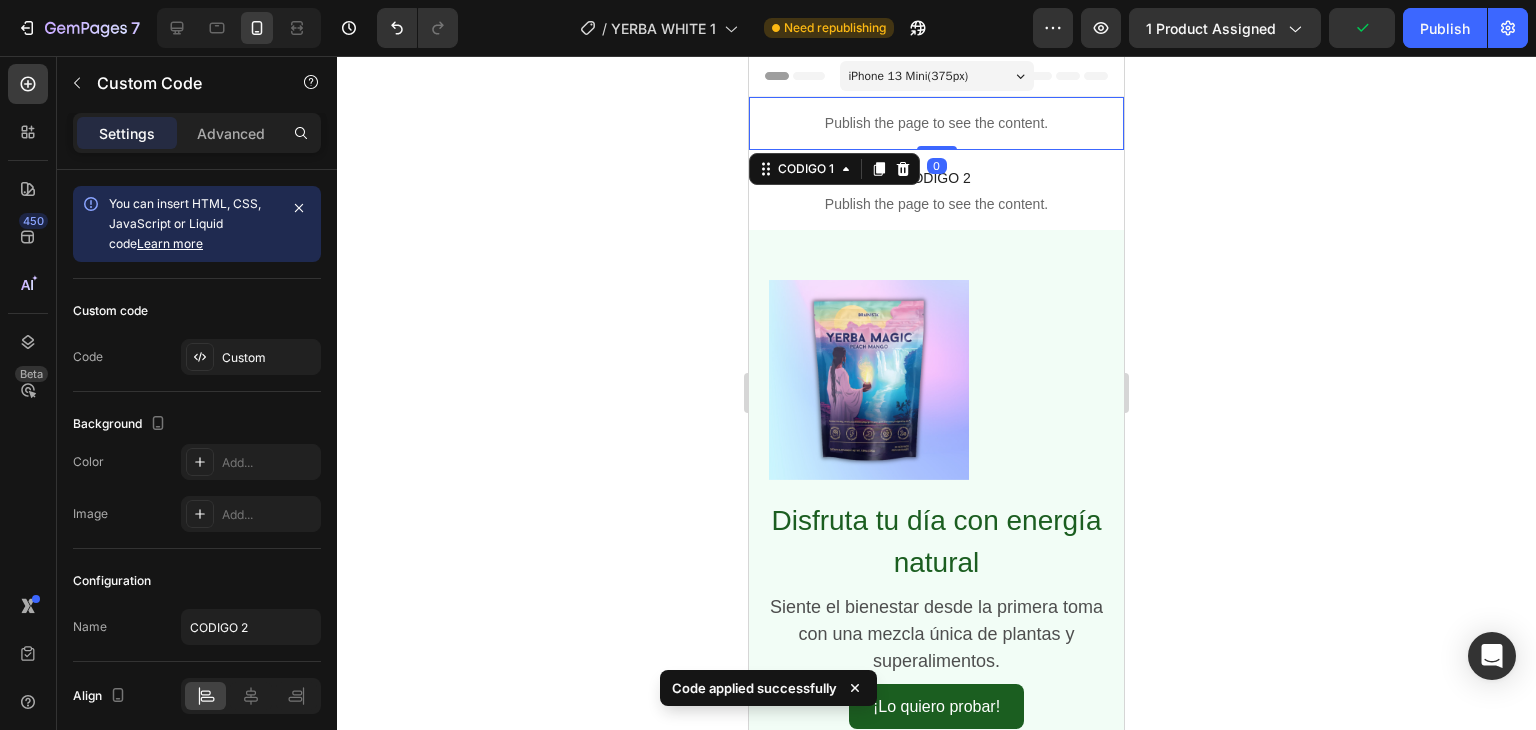click on "Publish the page to see the content." at bounding box center [936, 123] 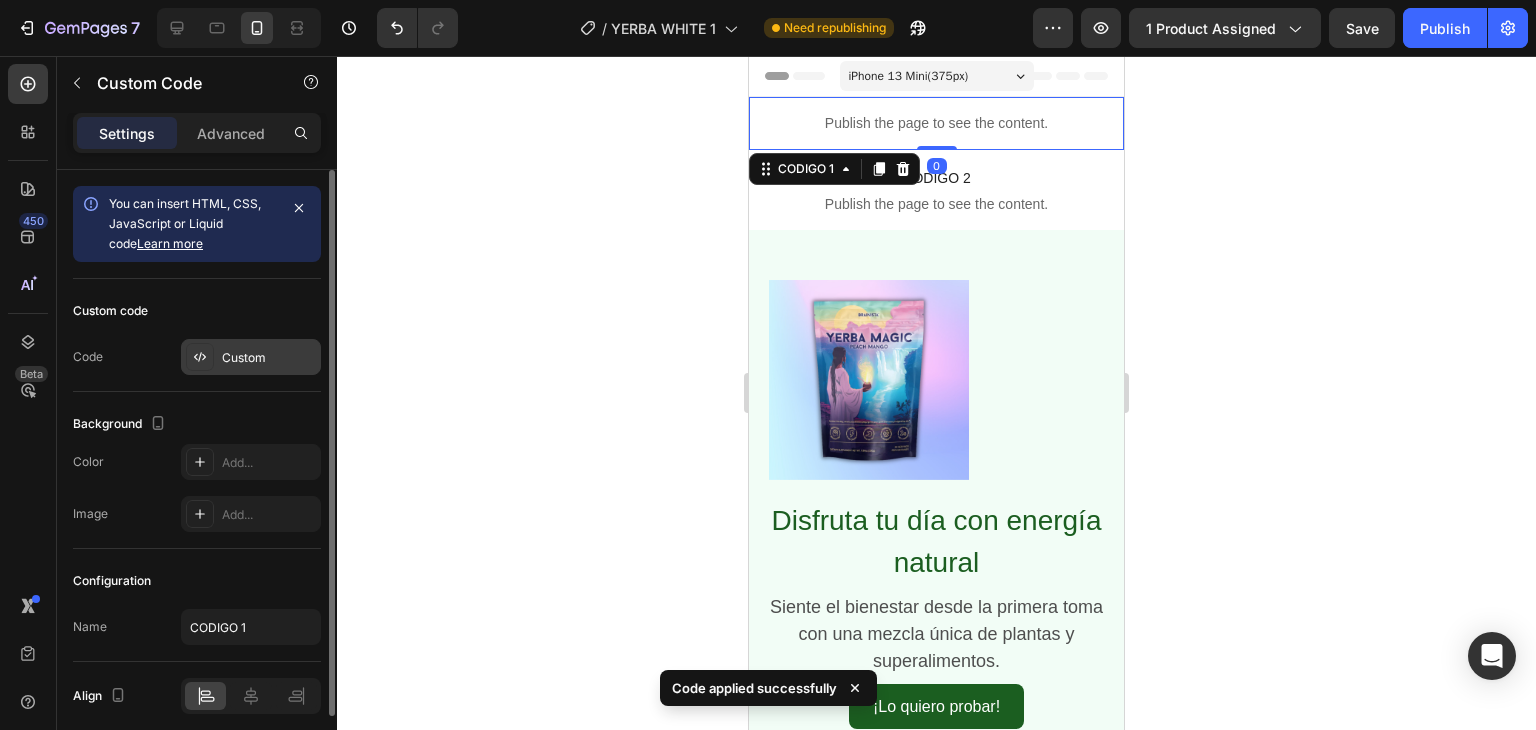 click on "Custom" at bounding box center [269, 358] 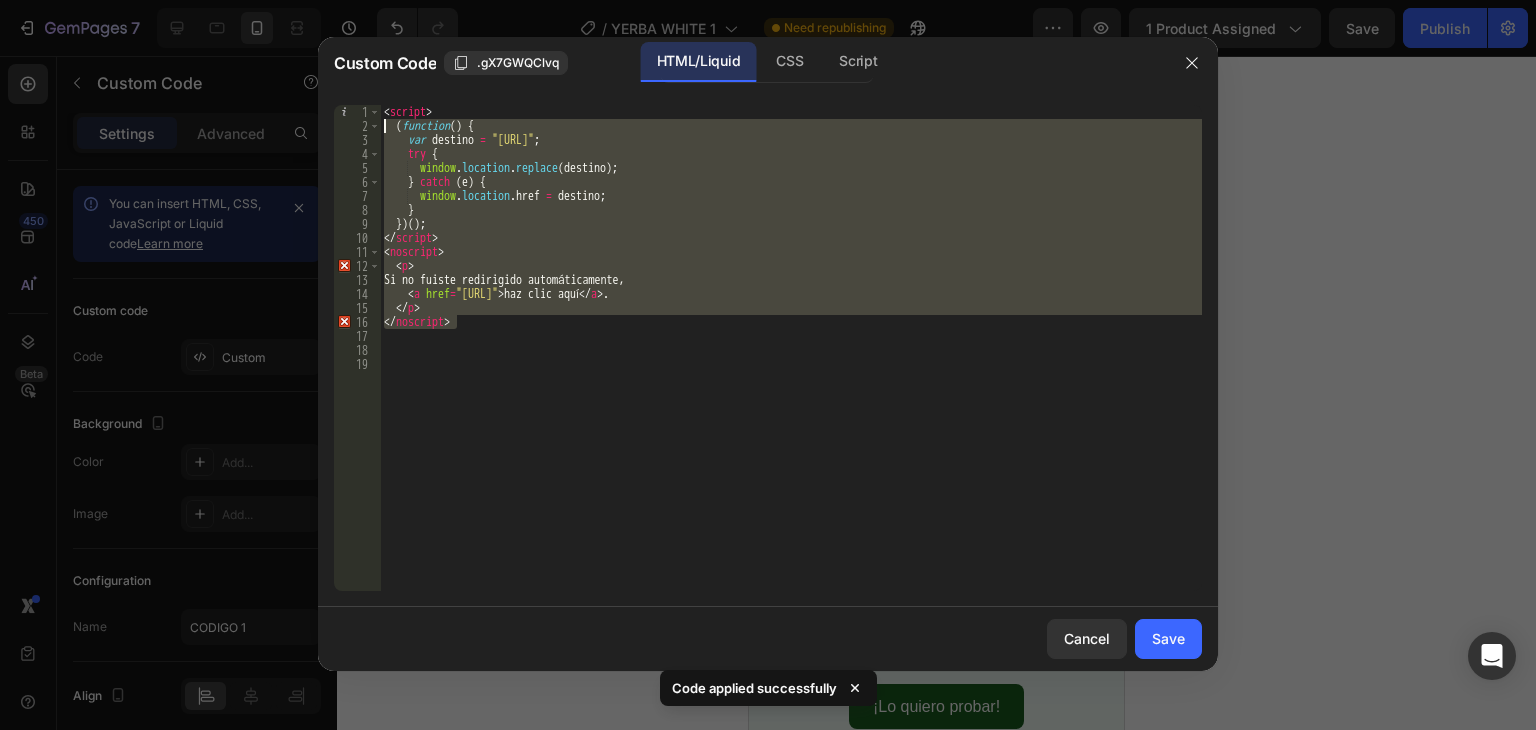 drag, startPoint x: 476, startPoint y: 323, endPoint x: 373, endPoint y: 95, distance: 250.18593 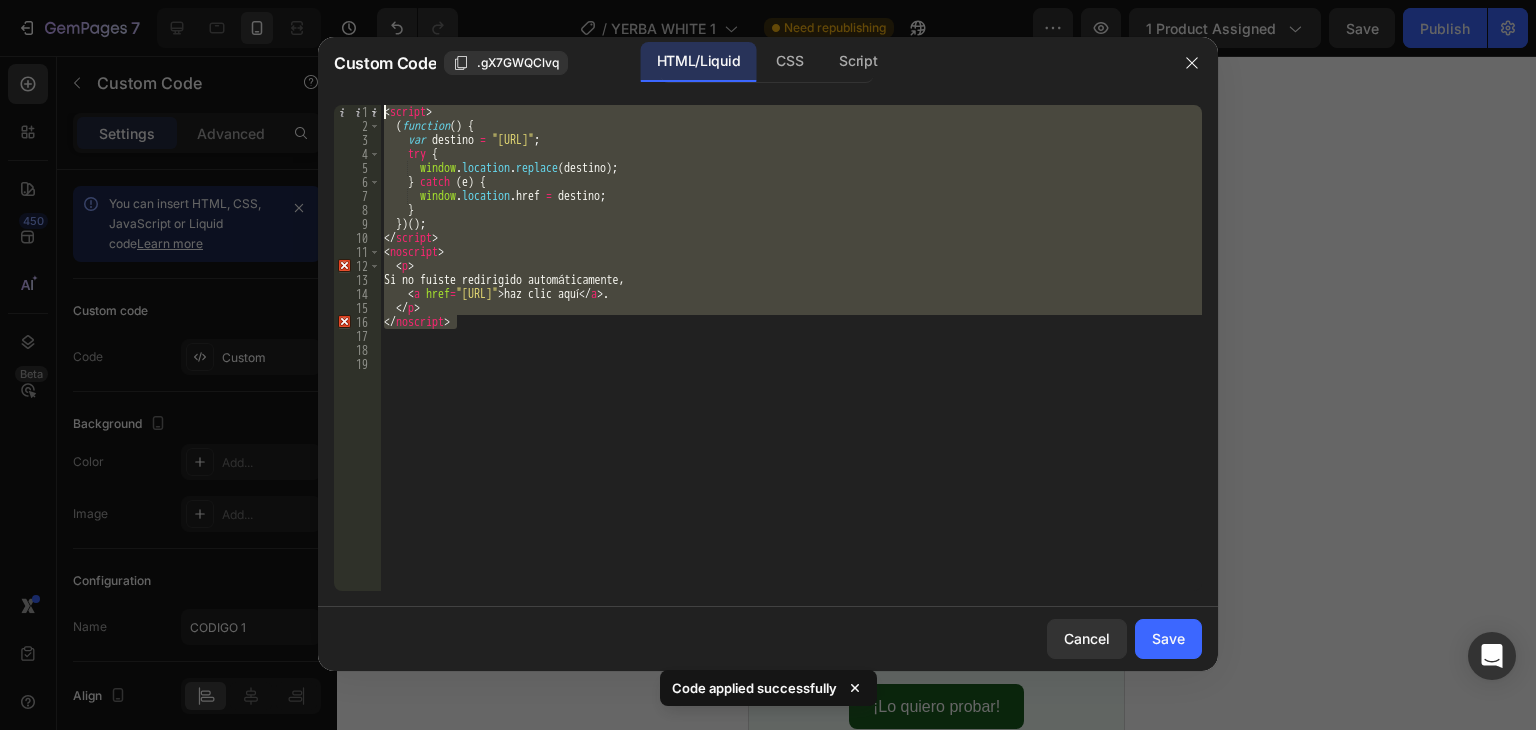 type 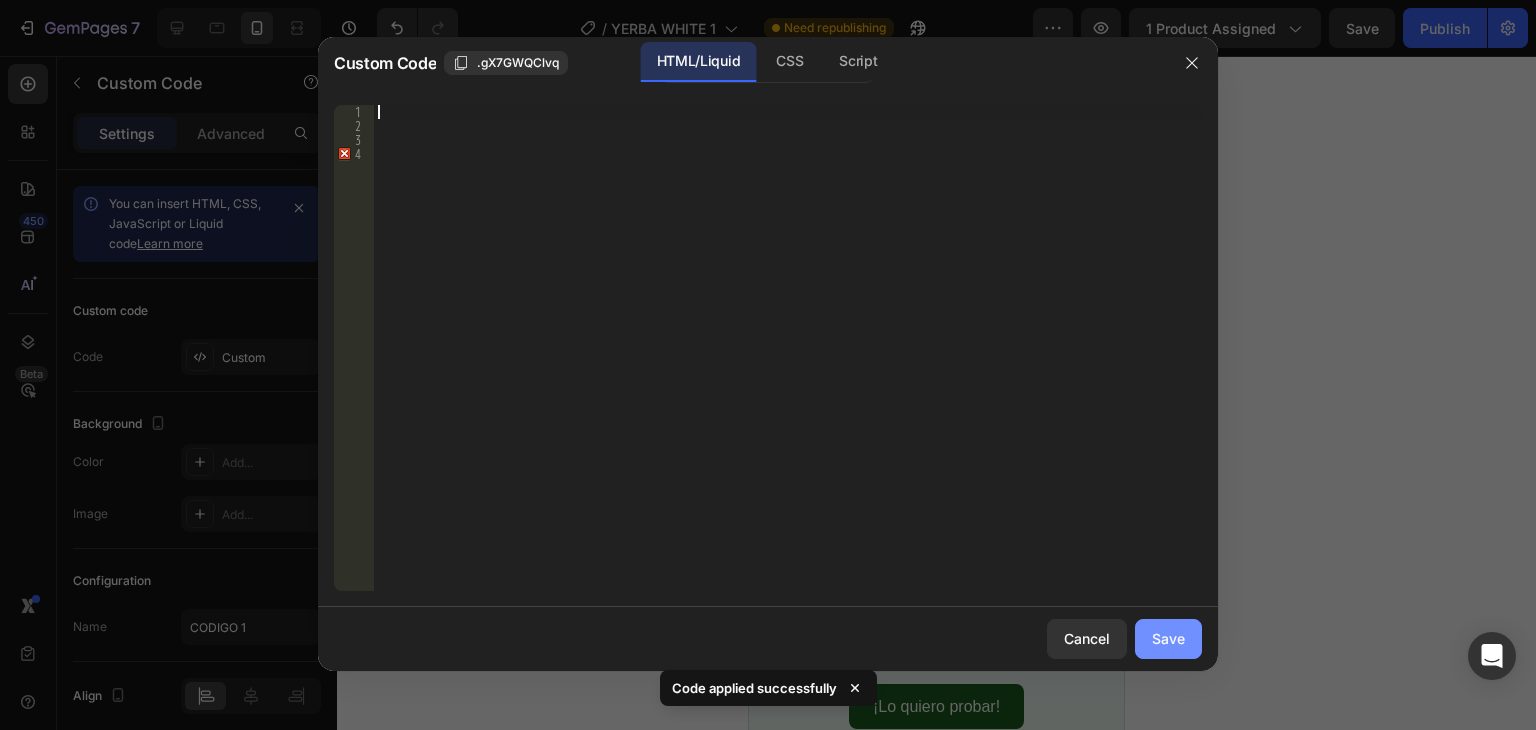 click on "Save" at bounding box center [1168, 638] 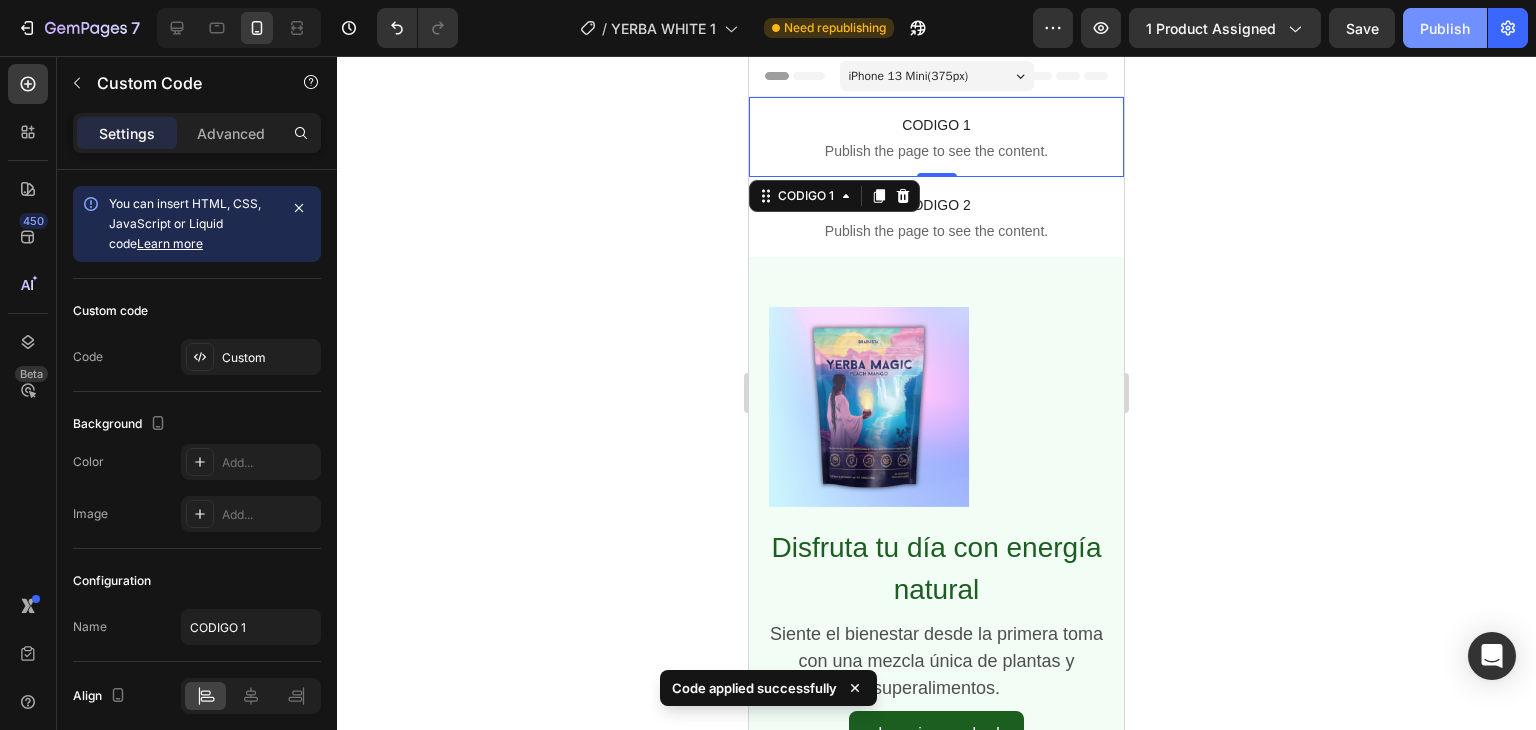 click on "Publish" at bounding box center (1445, 28) 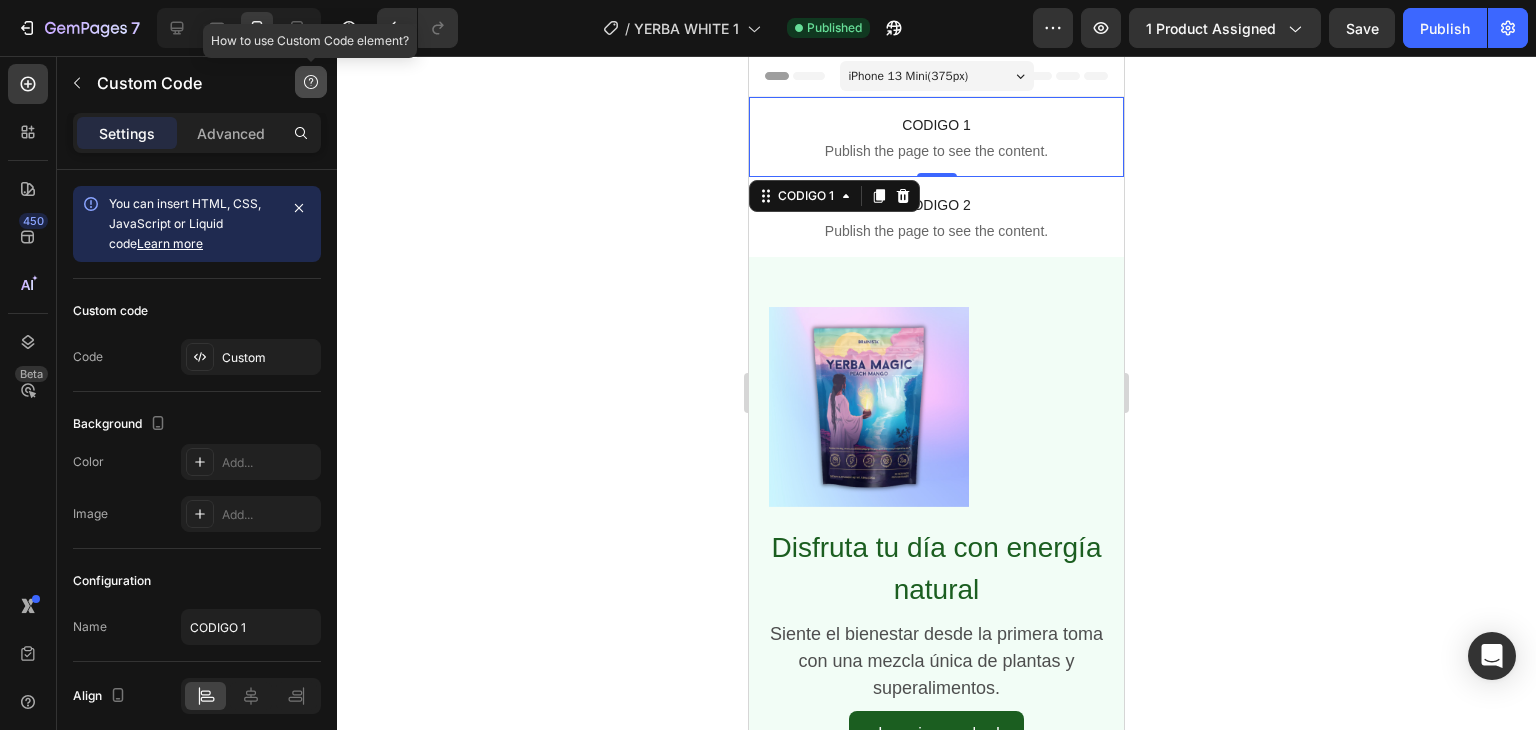 type 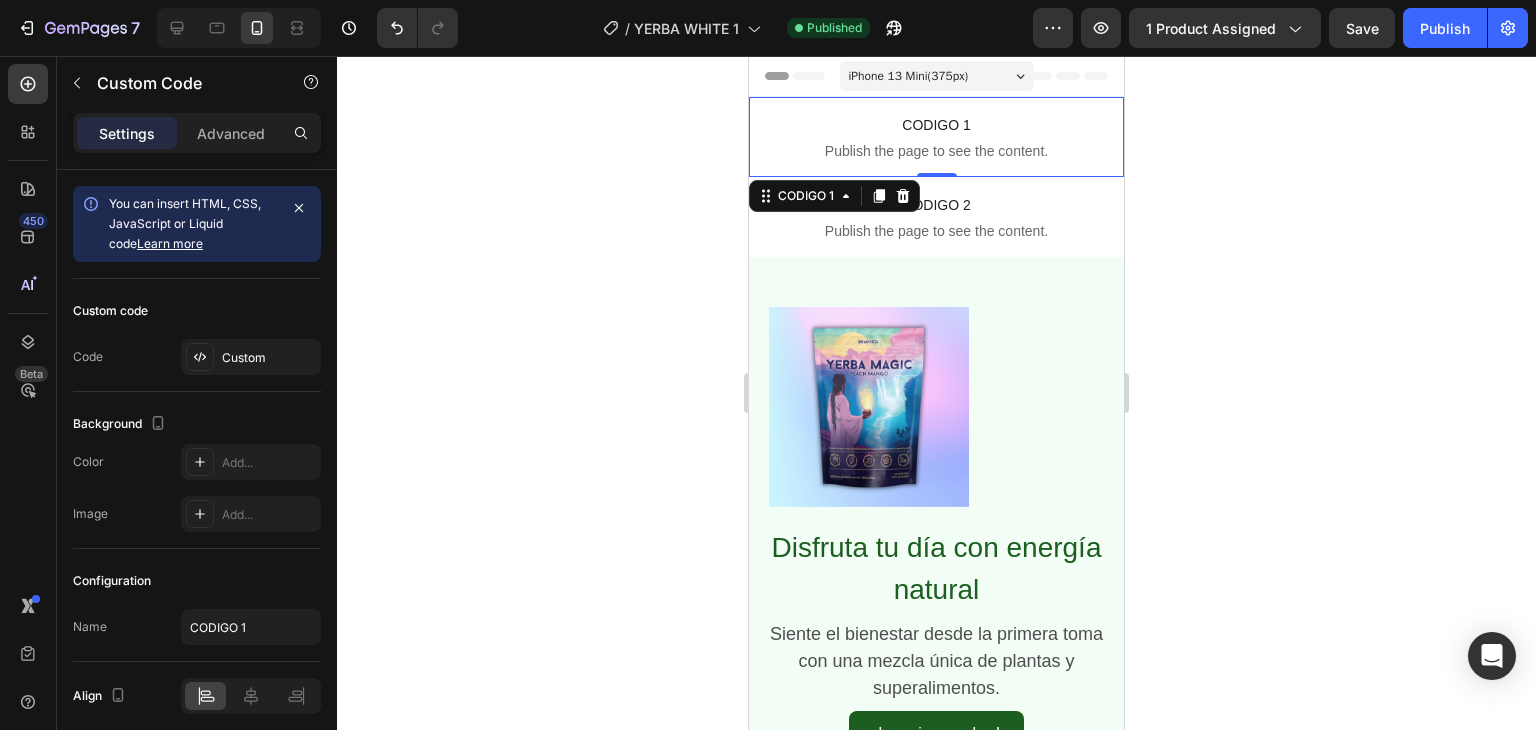 click 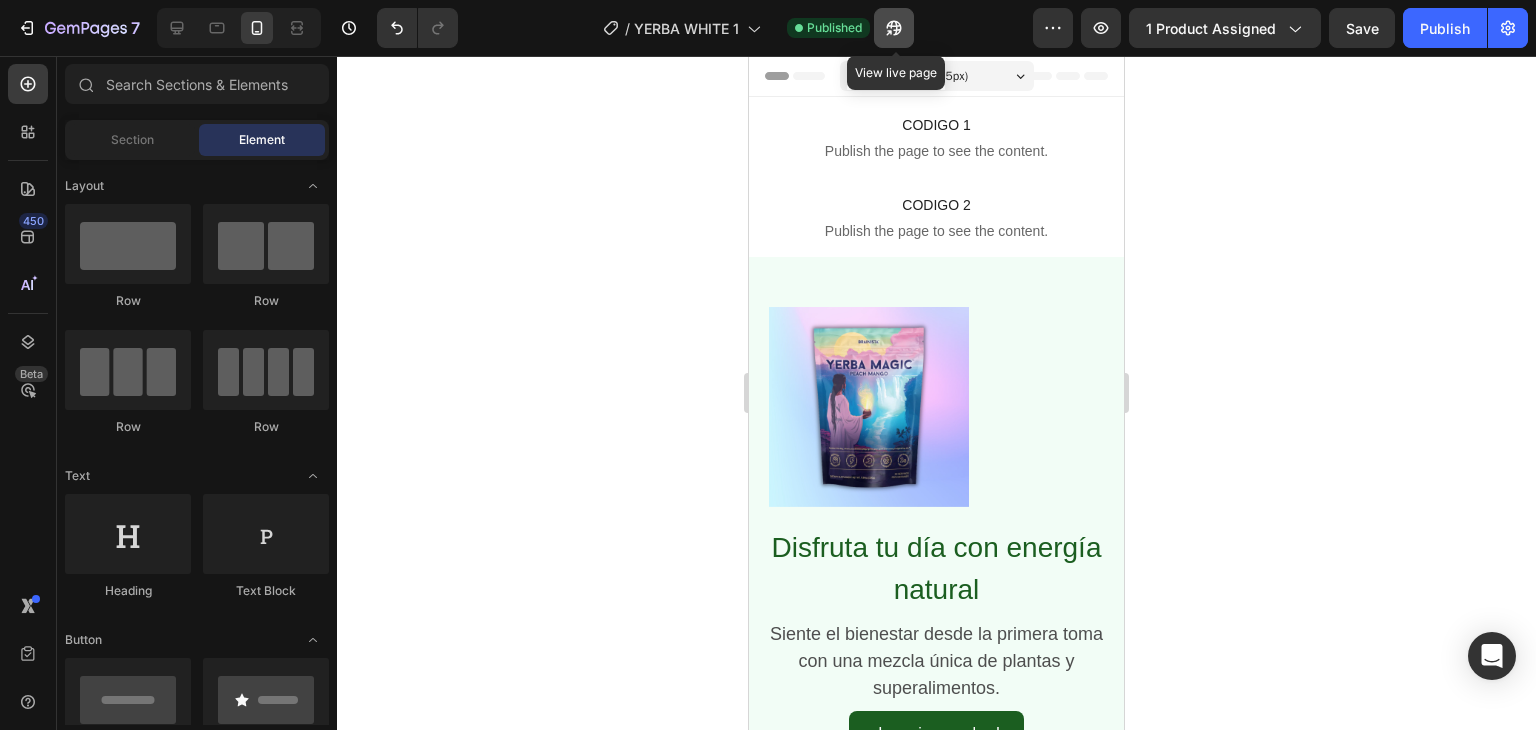 click 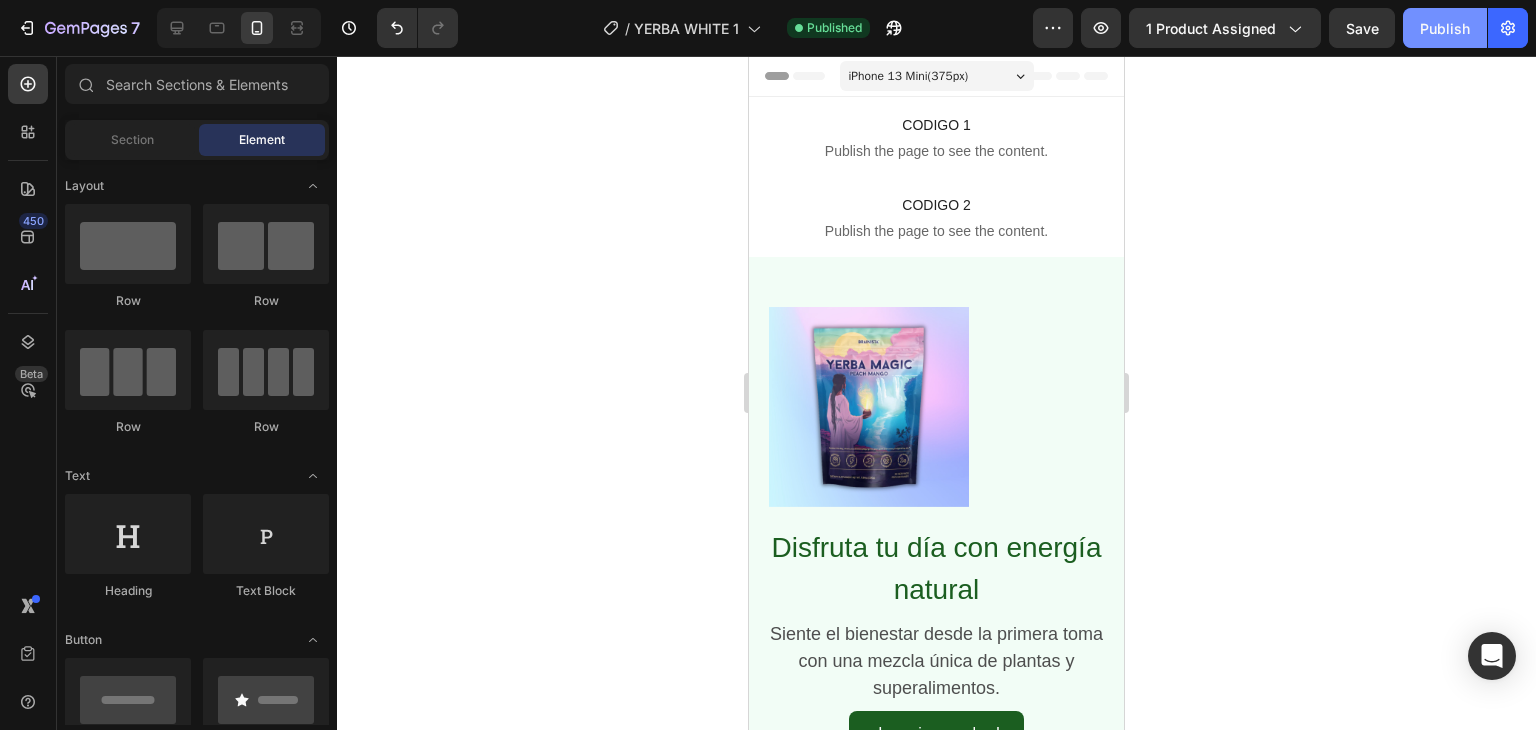 click on "Publish" 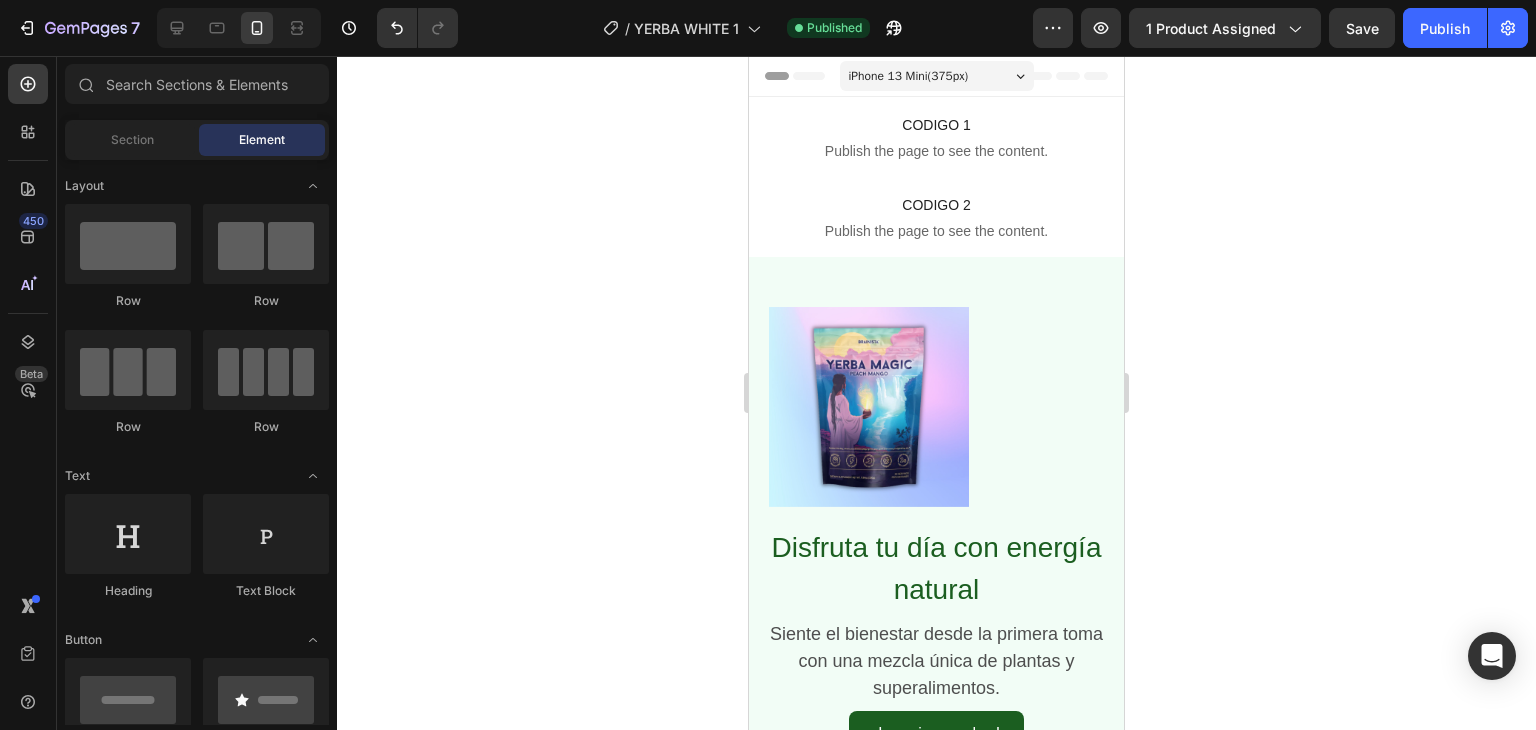 click 